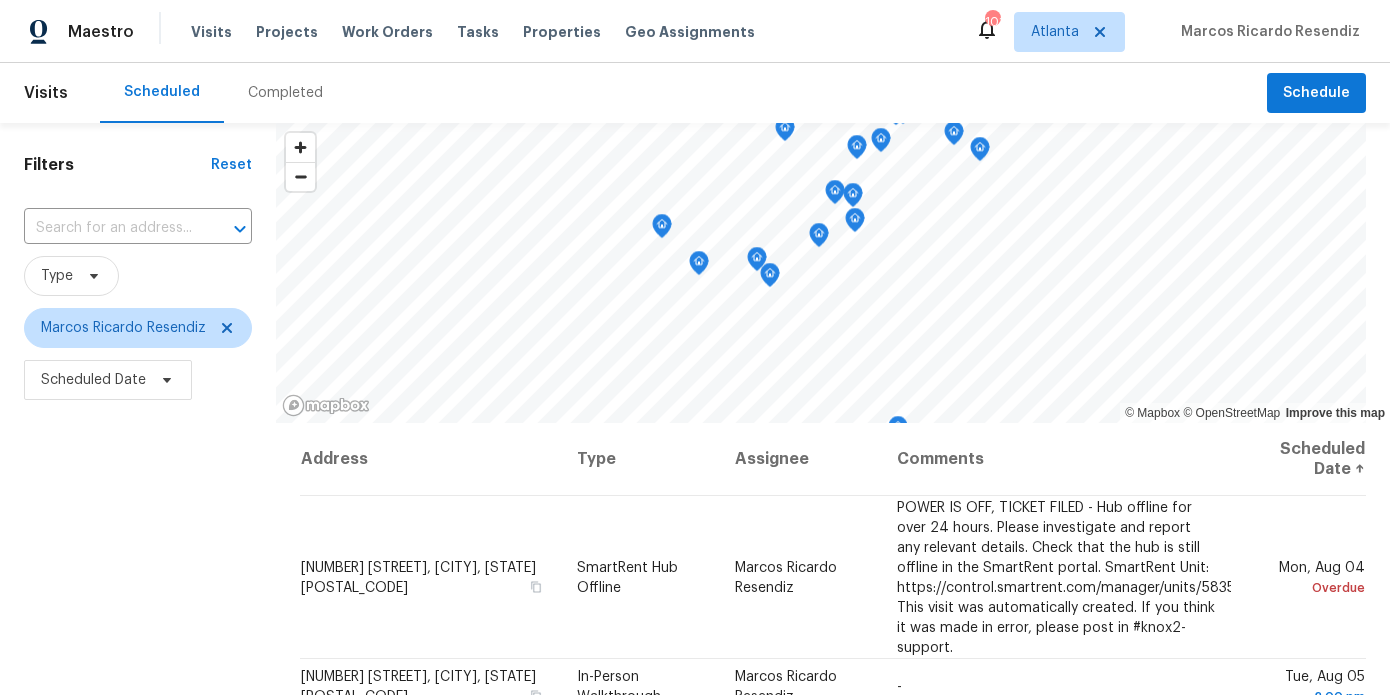 scroll, scrollTop: 0, scrollLeft: 0, axis: both 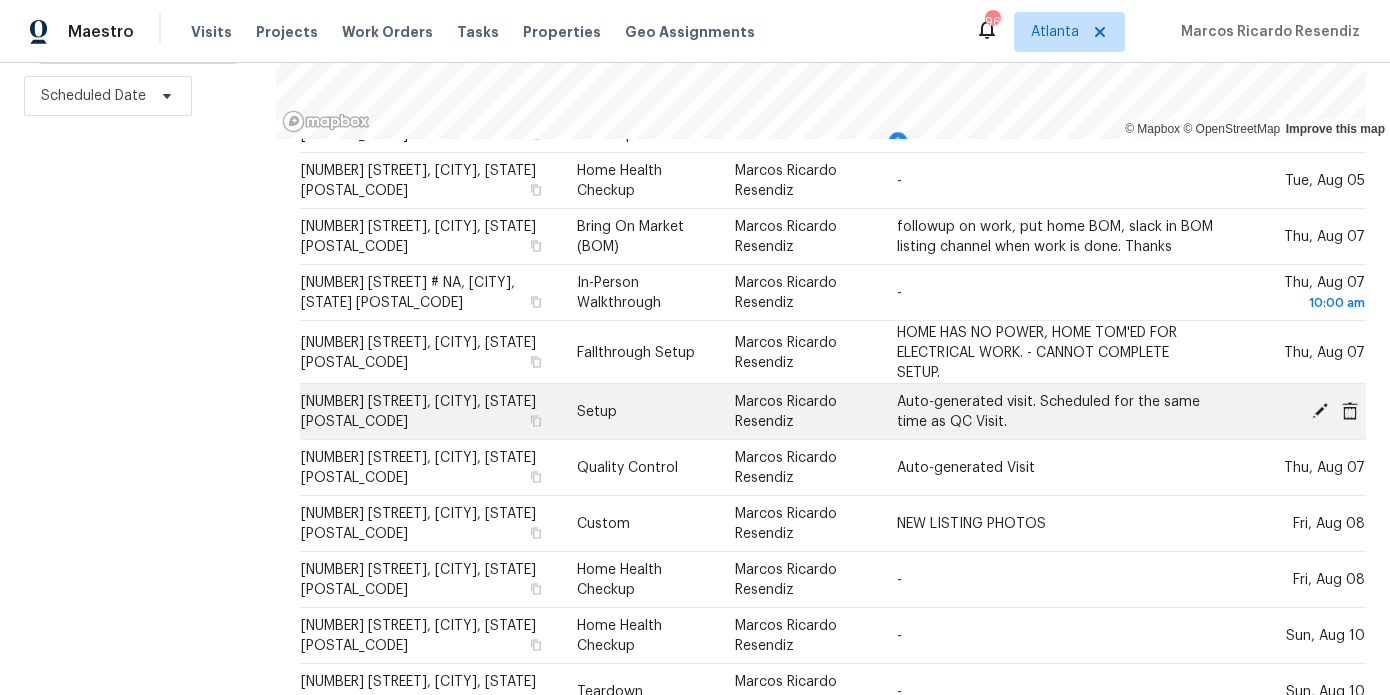 click 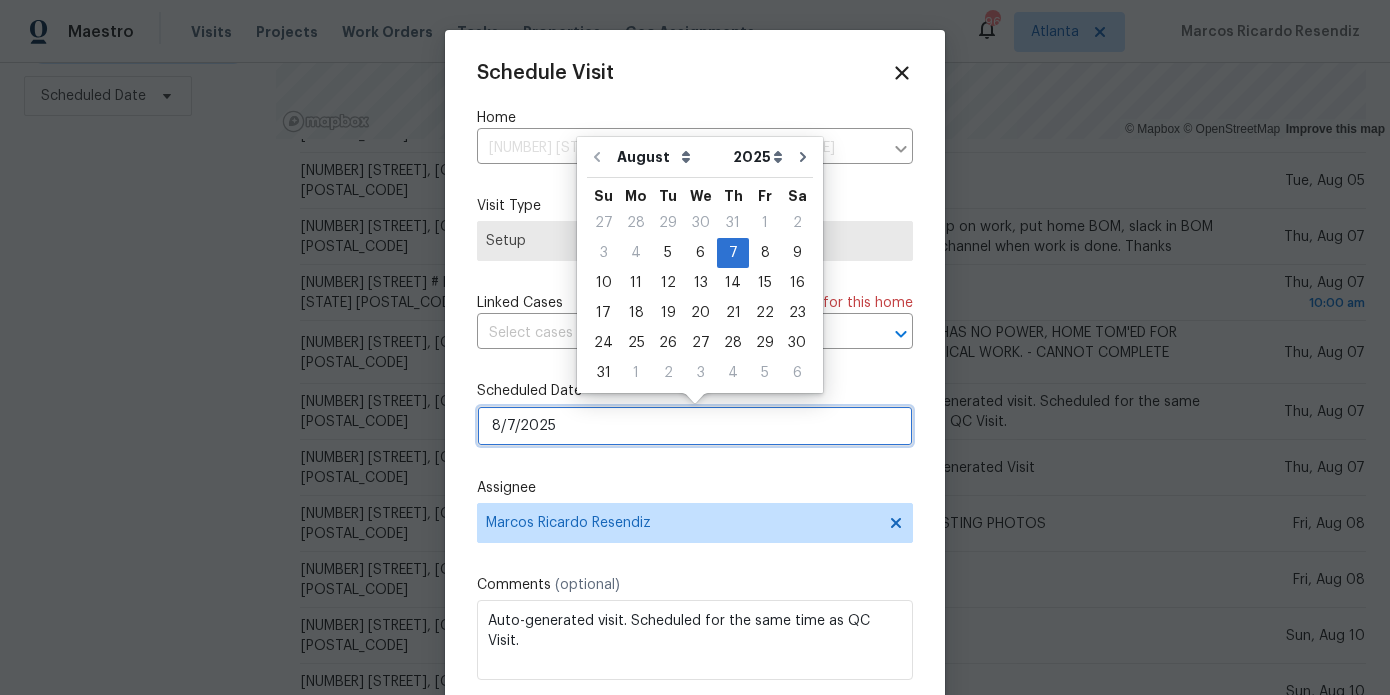 click on "8/7/2025" at bounding box center (695, 426) 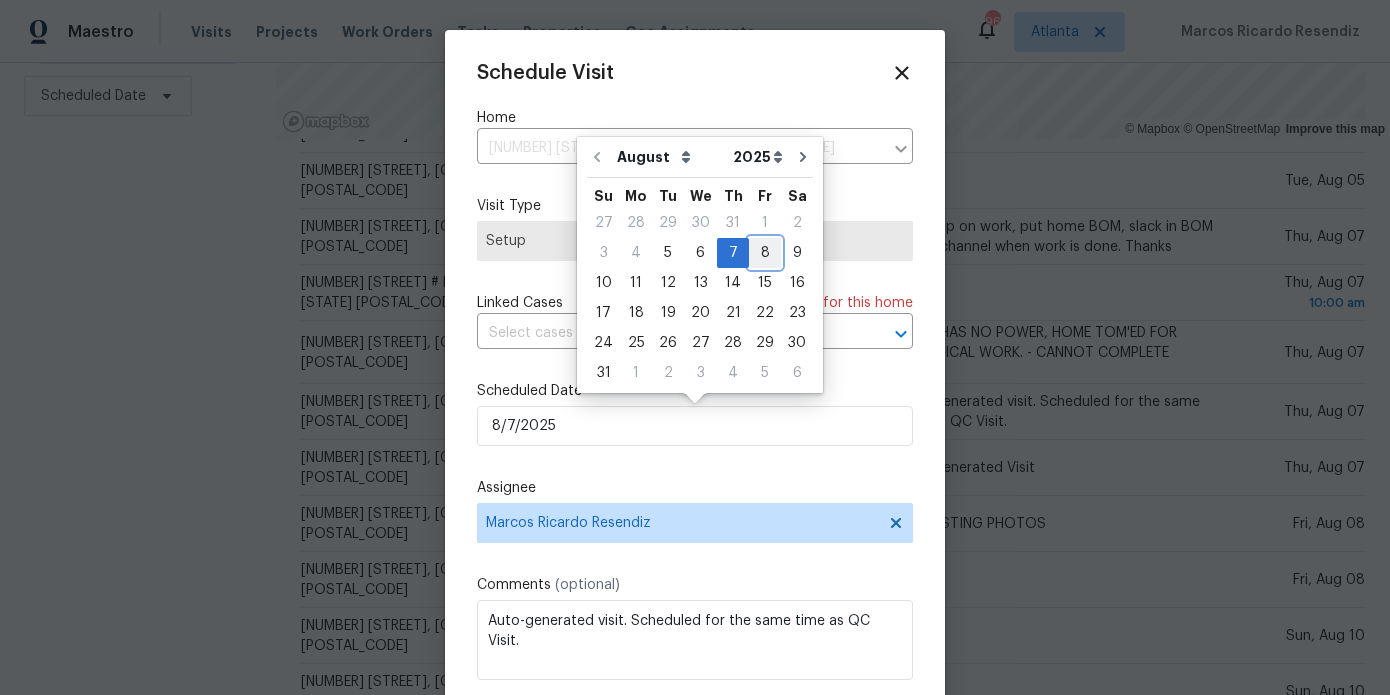 click on "8" at bounding box center [765, 253] 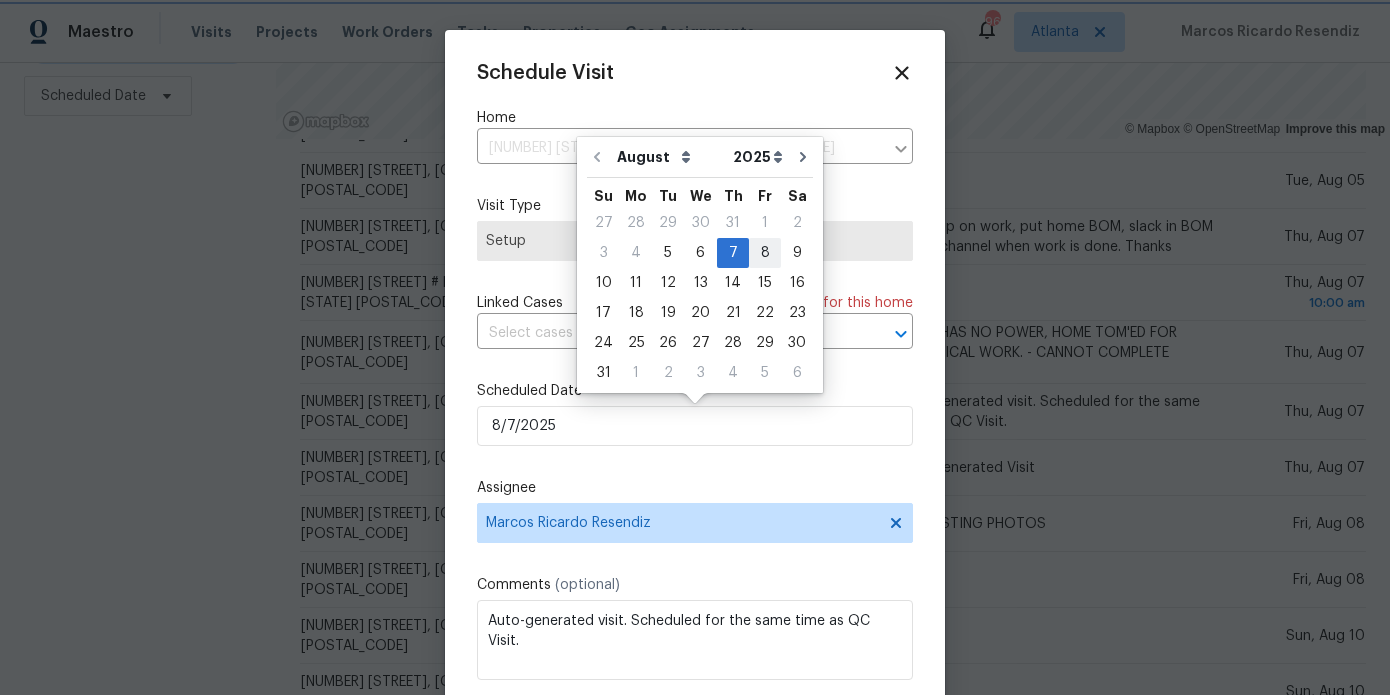 type on "8/8/2025" 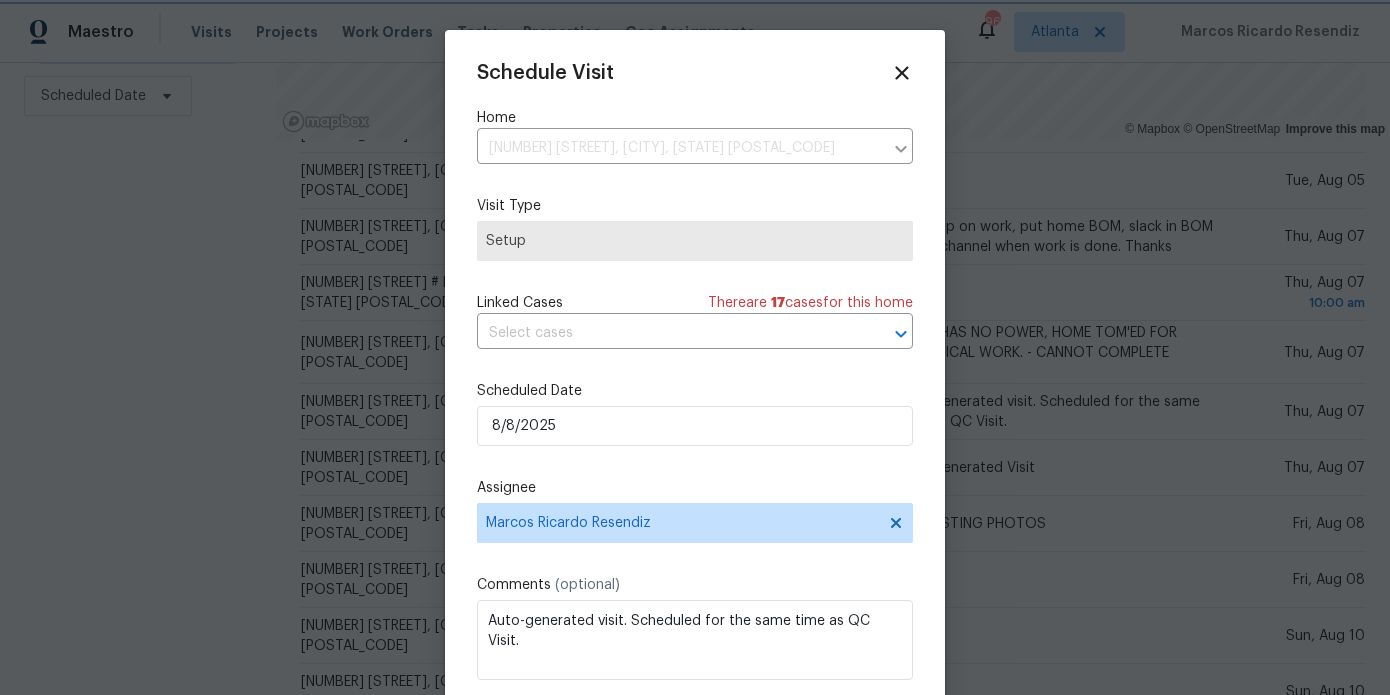 scroll, scrollTop: 36, scrollLeft: 0, axis: vertical 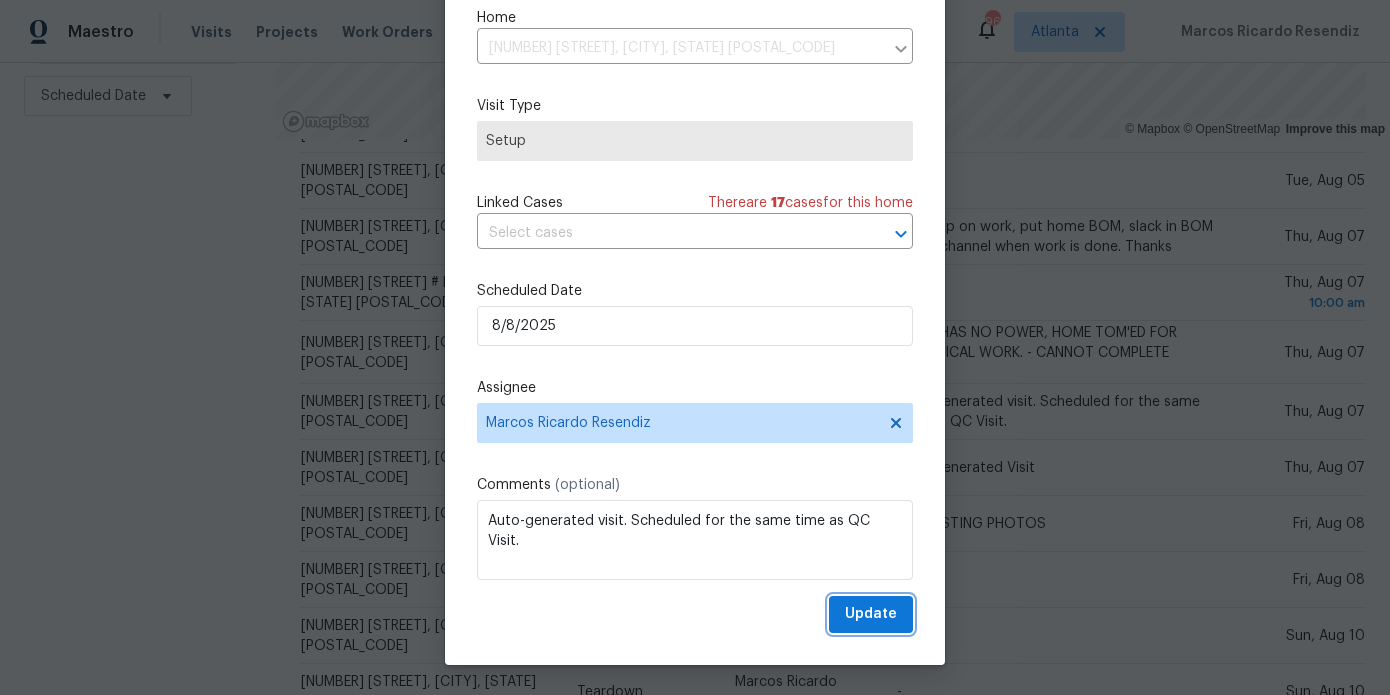 click on "Update" at bounding box center [871, 614] 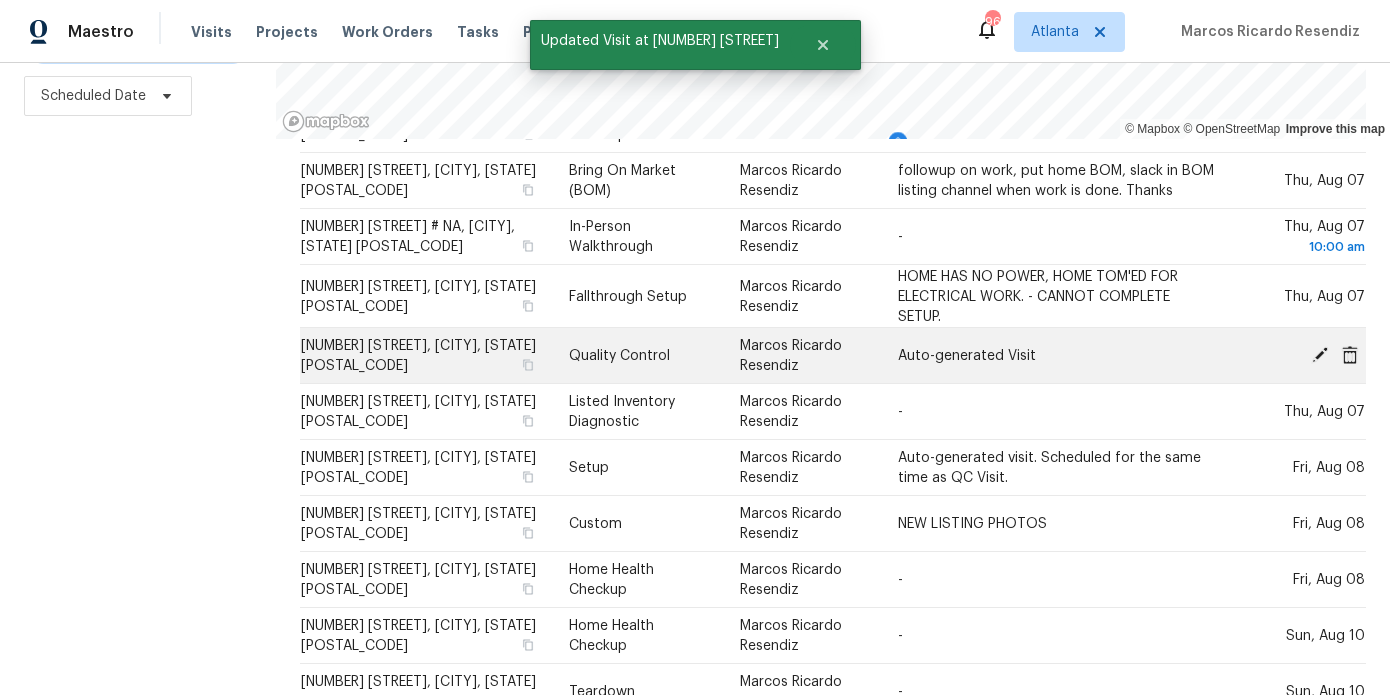 scroll, scrollTop: 278, scrollLeft: 0, axis: vertical 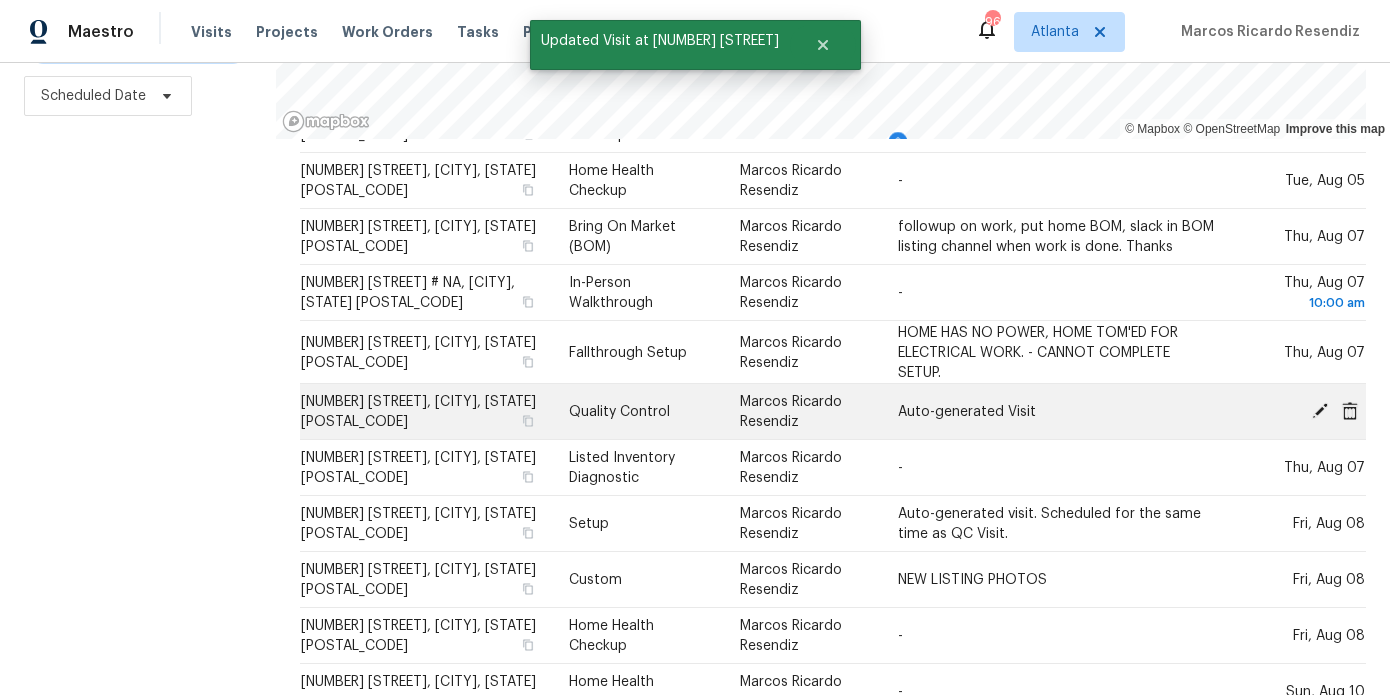 click 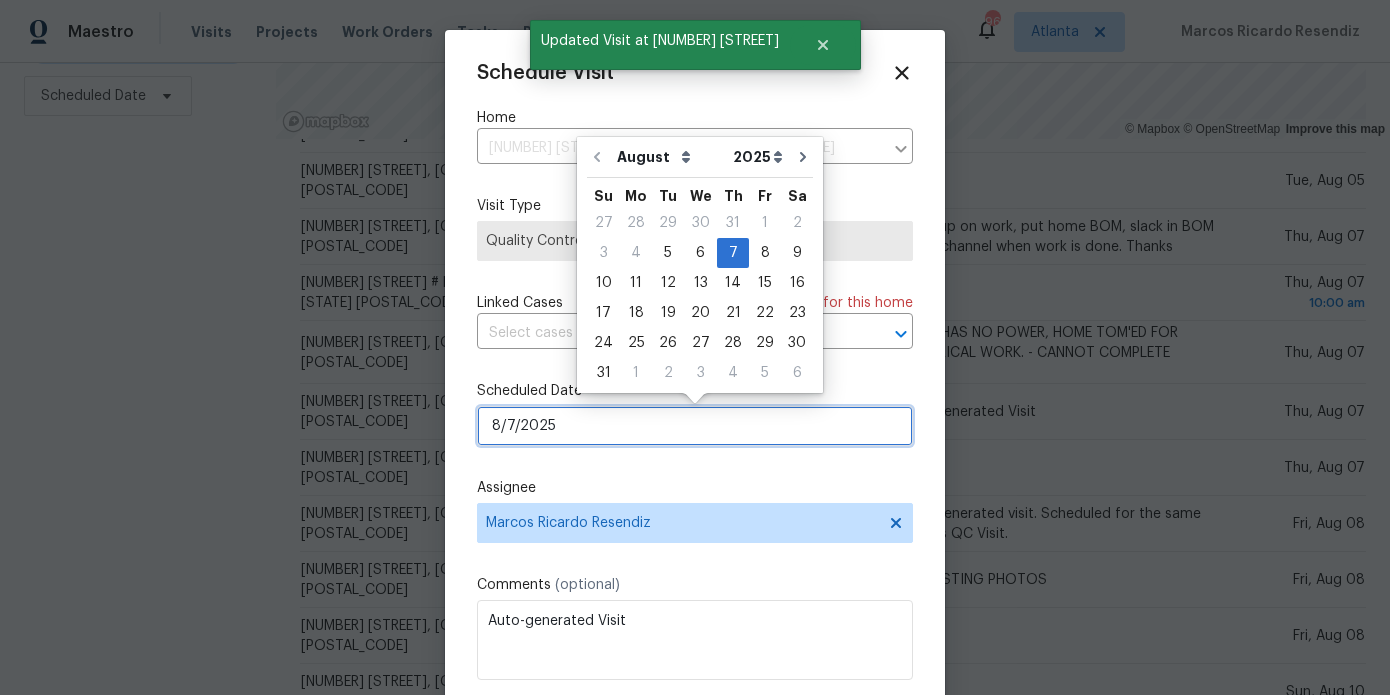 click on "8/7/2025" at bounding box center [695, 426] 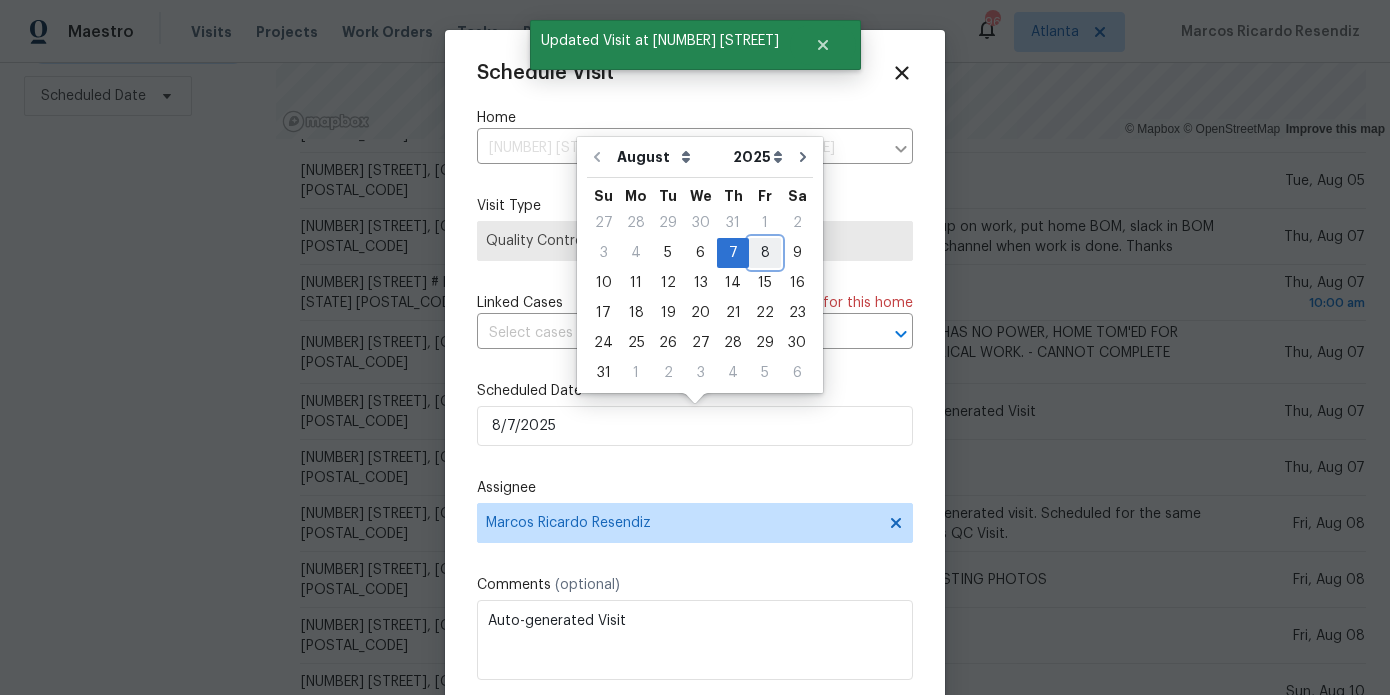 click on "8" at bounding box center [765, 253] 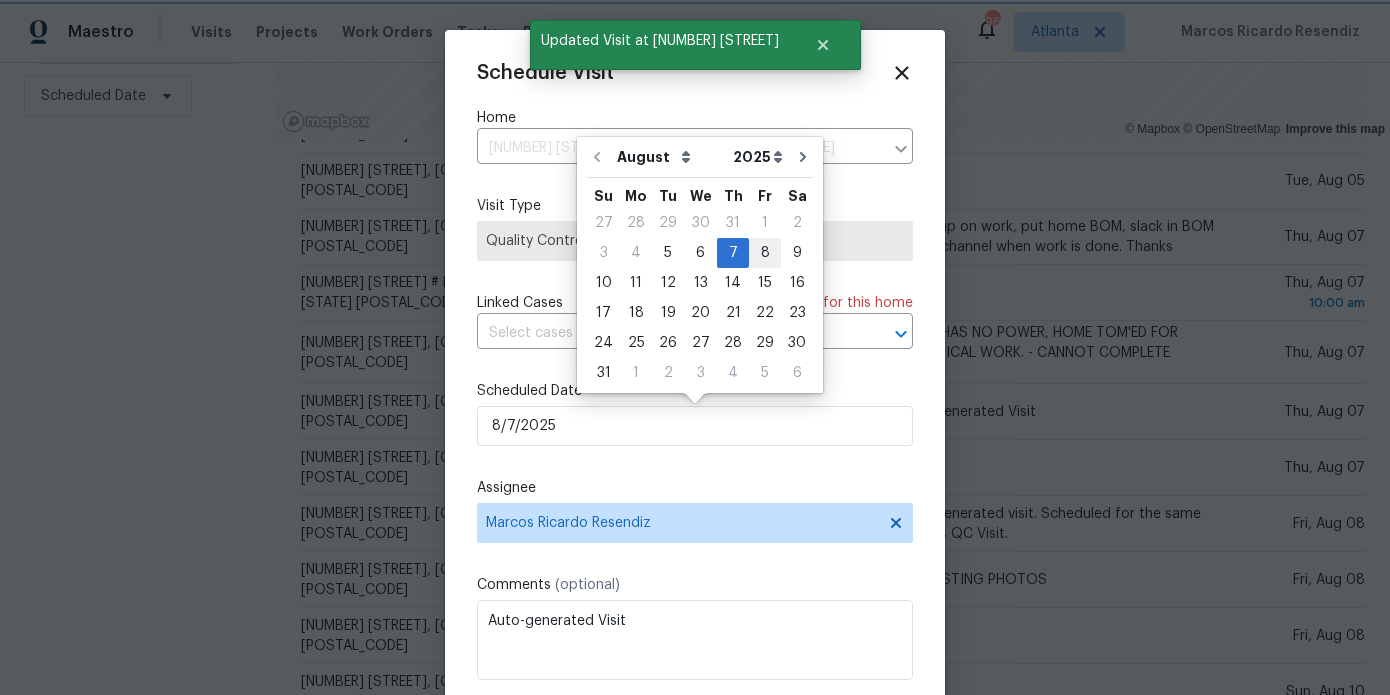 type on "8/8/2025" 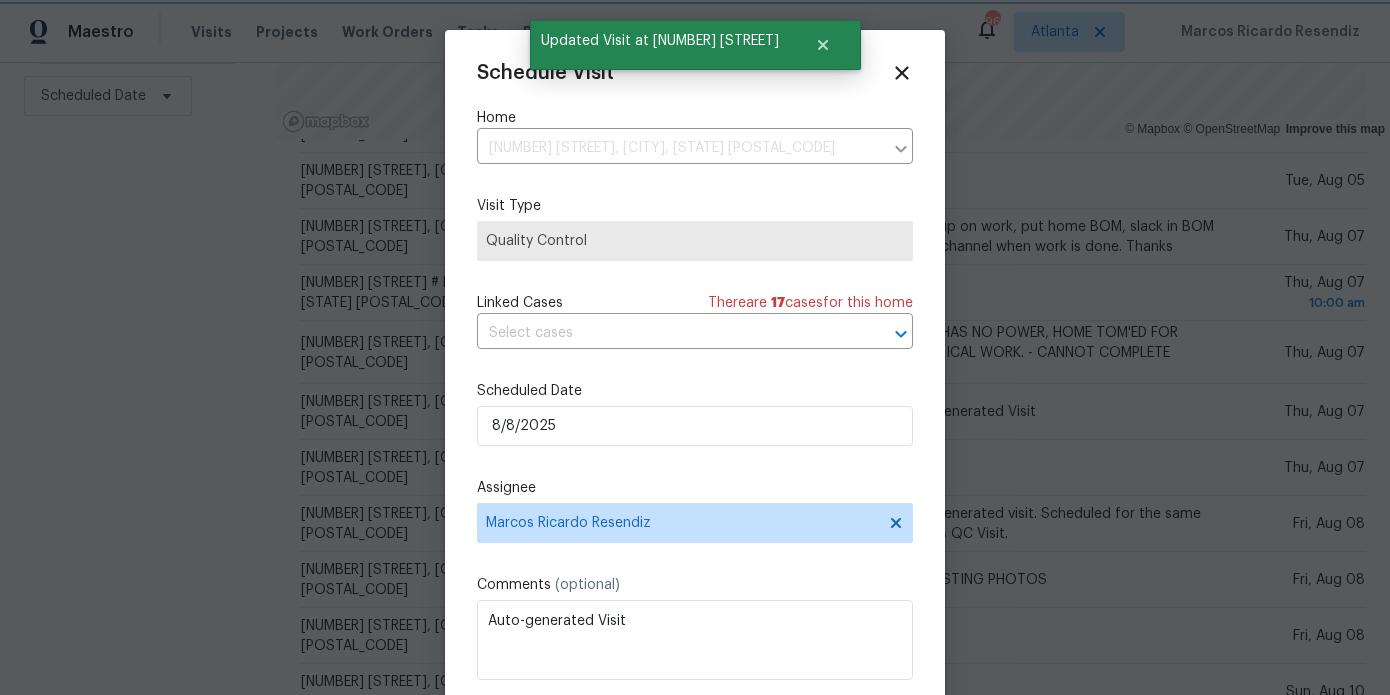 scroll, scrollTop: 36, scrollLeft: 0, axis: vertical 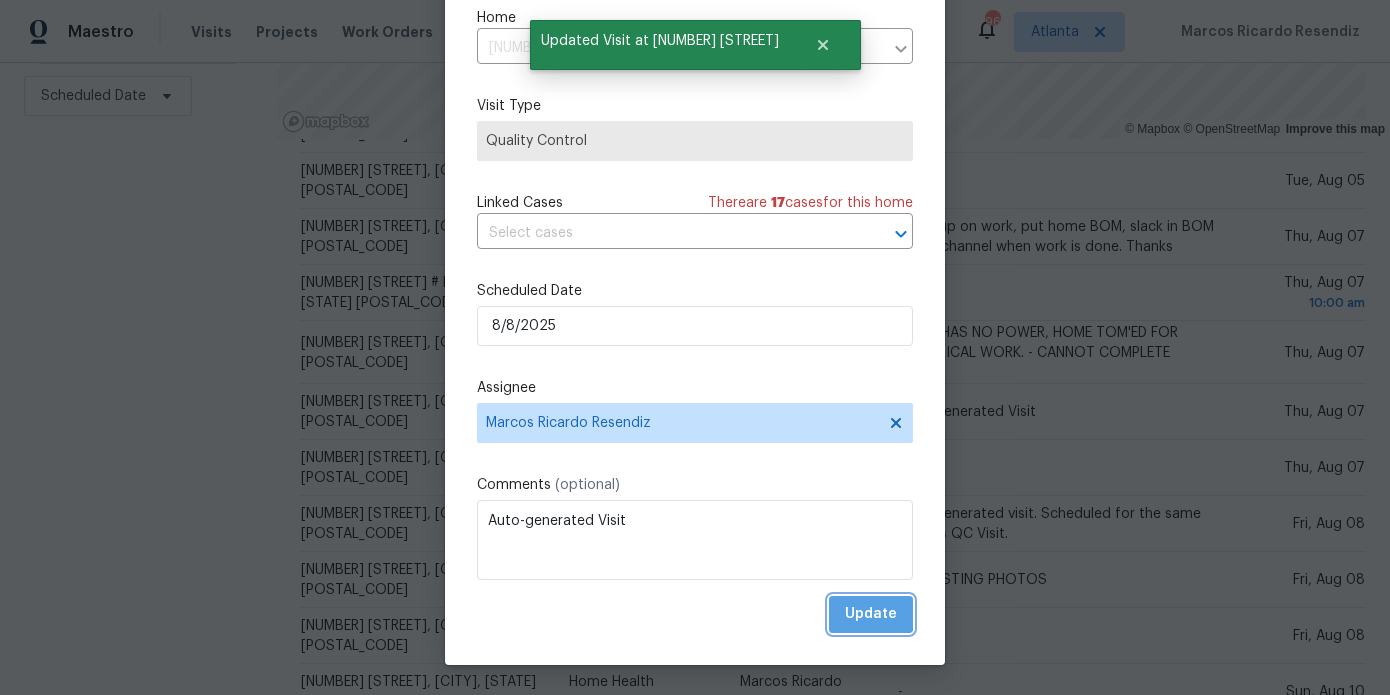 click on "Update" at bounding box center (871, 614) 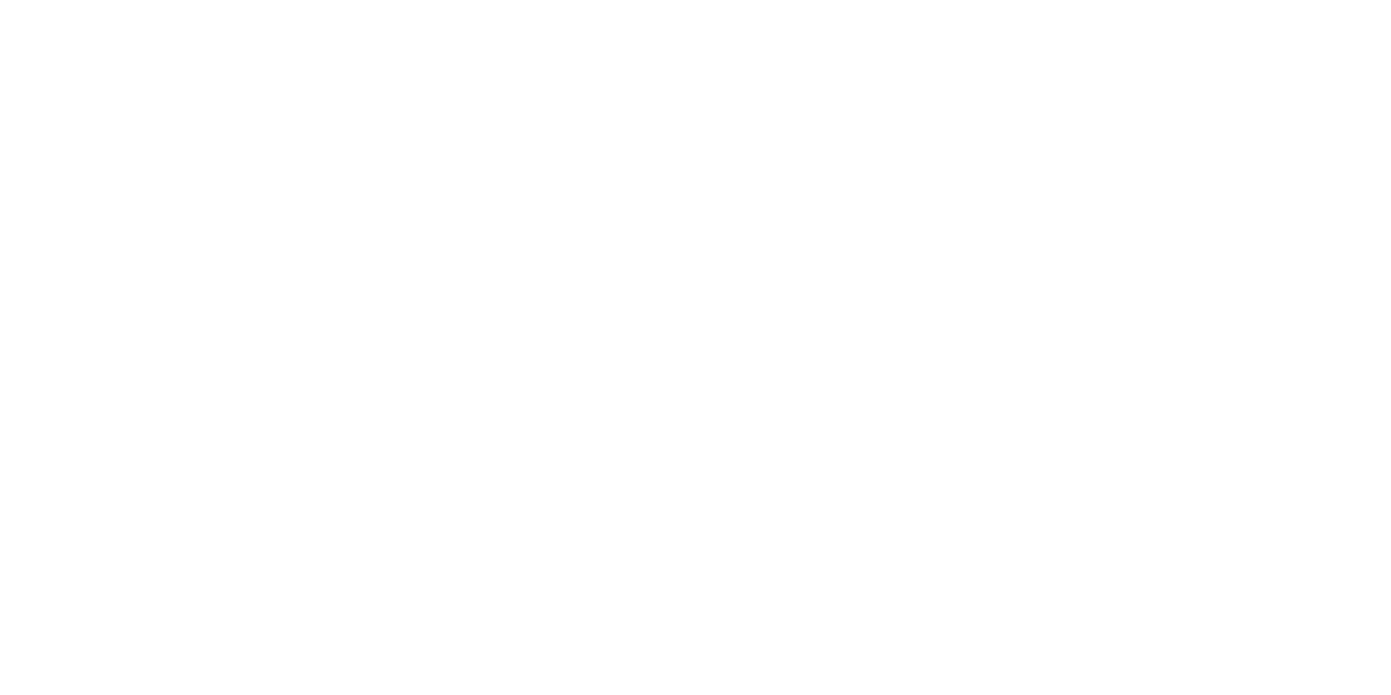 scroll, scrollTop: 0, scrollLeft: 0, axis: both 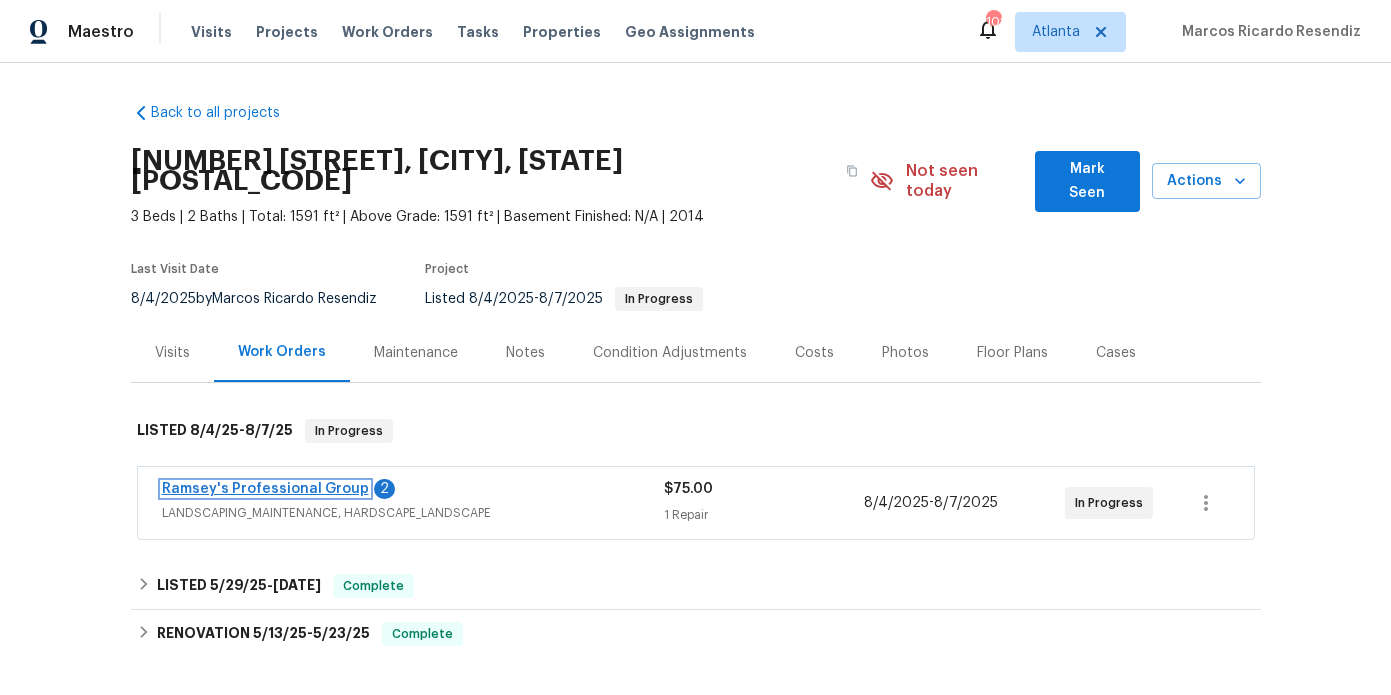 click on "Ramsey's Professional Group" at bounding box center [265, 489] 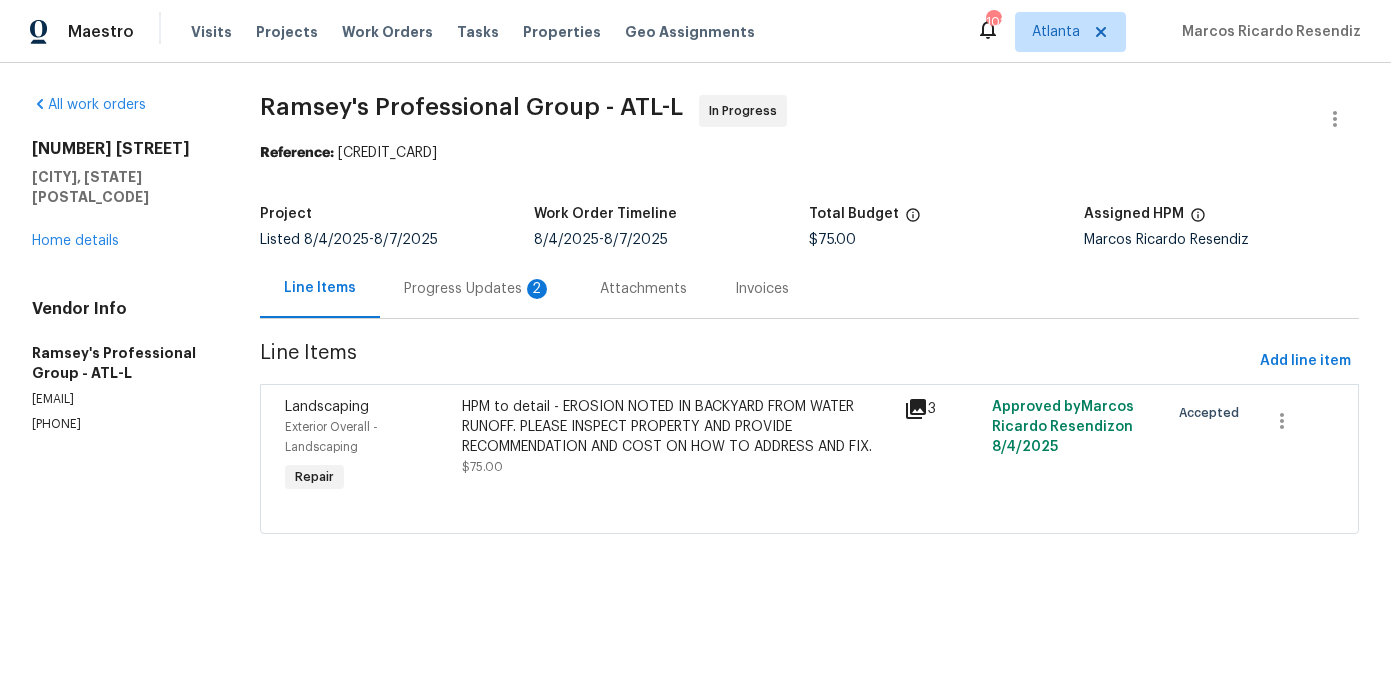 click on "Progress Updates 2" at bounding box center [478, 288] 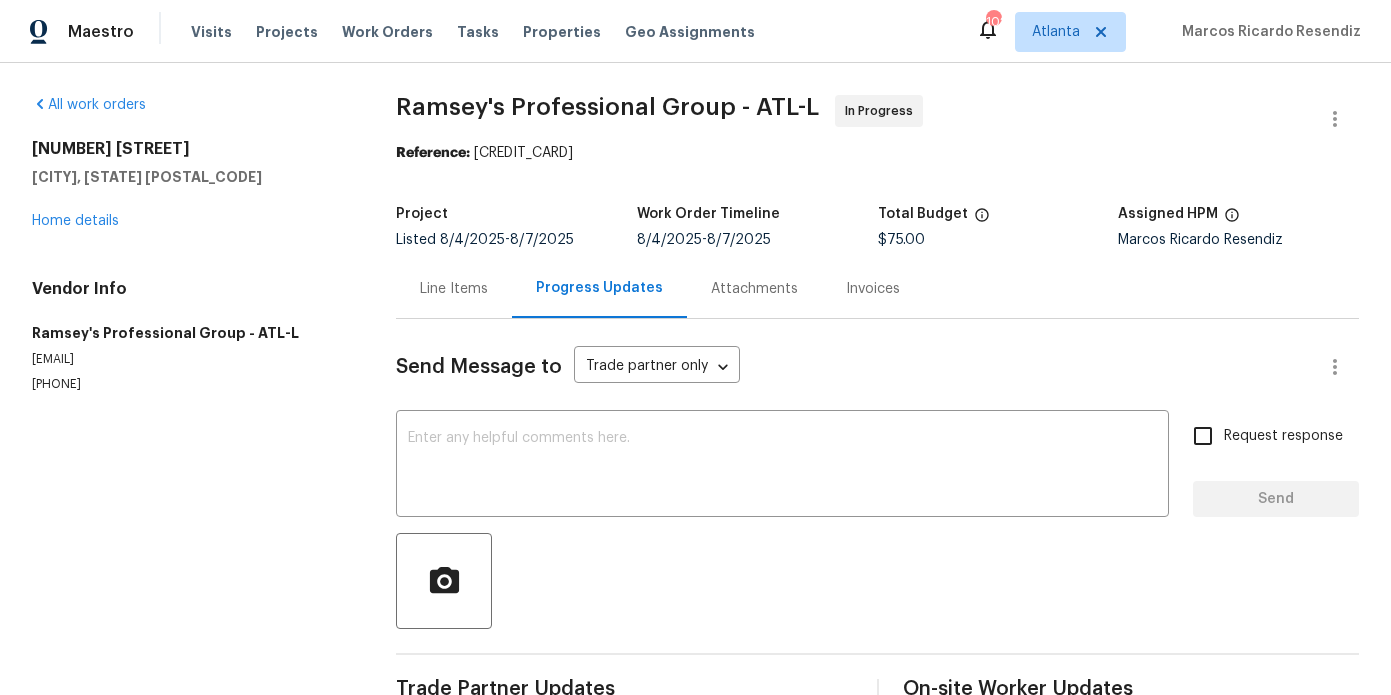 scroll, scrollTop: 442, scrollLeft: 0, axis: vertical 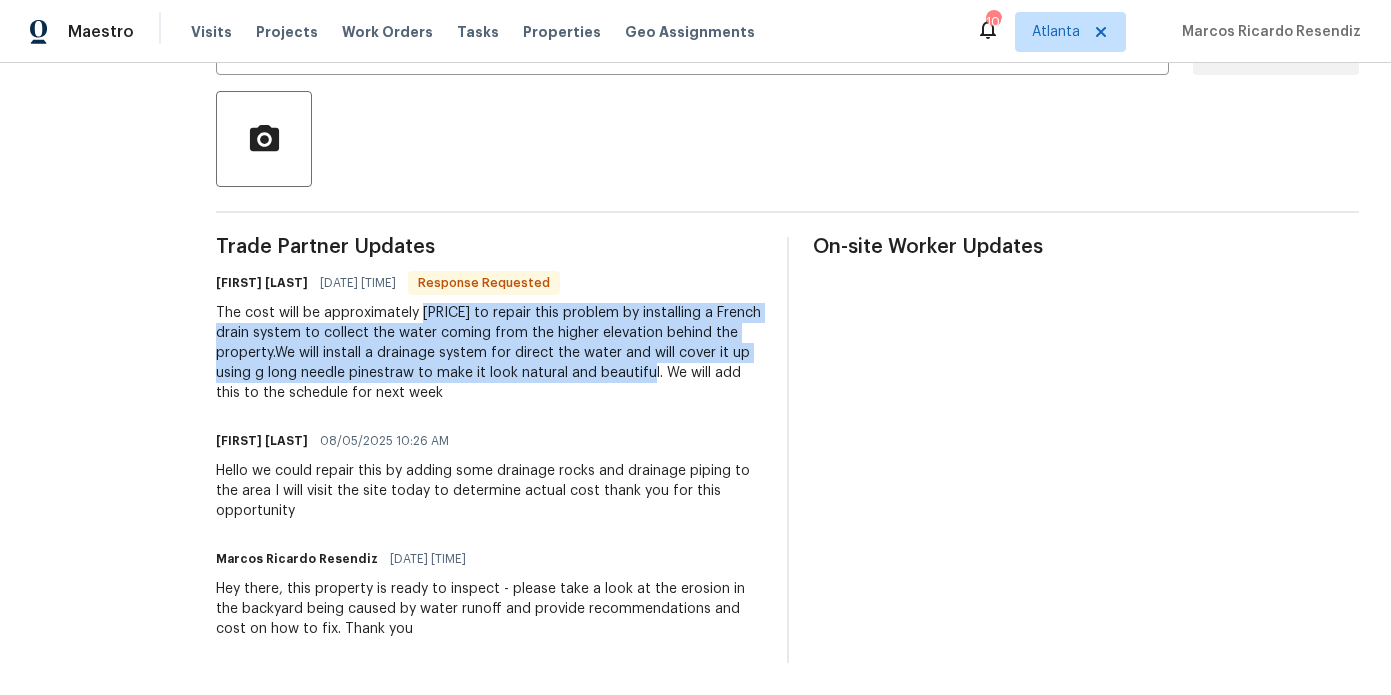 drag, startPoint x: 453, startPoint y: 310, endPoint x: 780, endPoint y: 379, distance: 334.20053 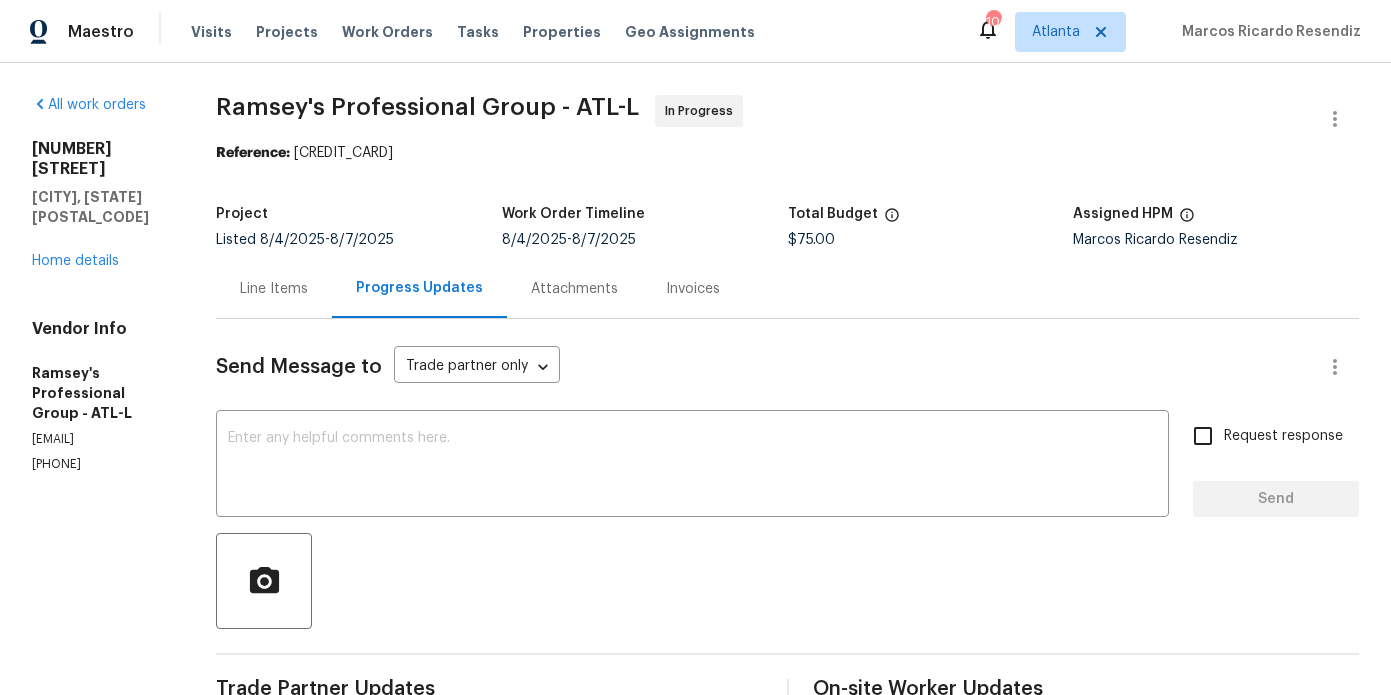 click on "Line Items" at bounding box center (274, 288) 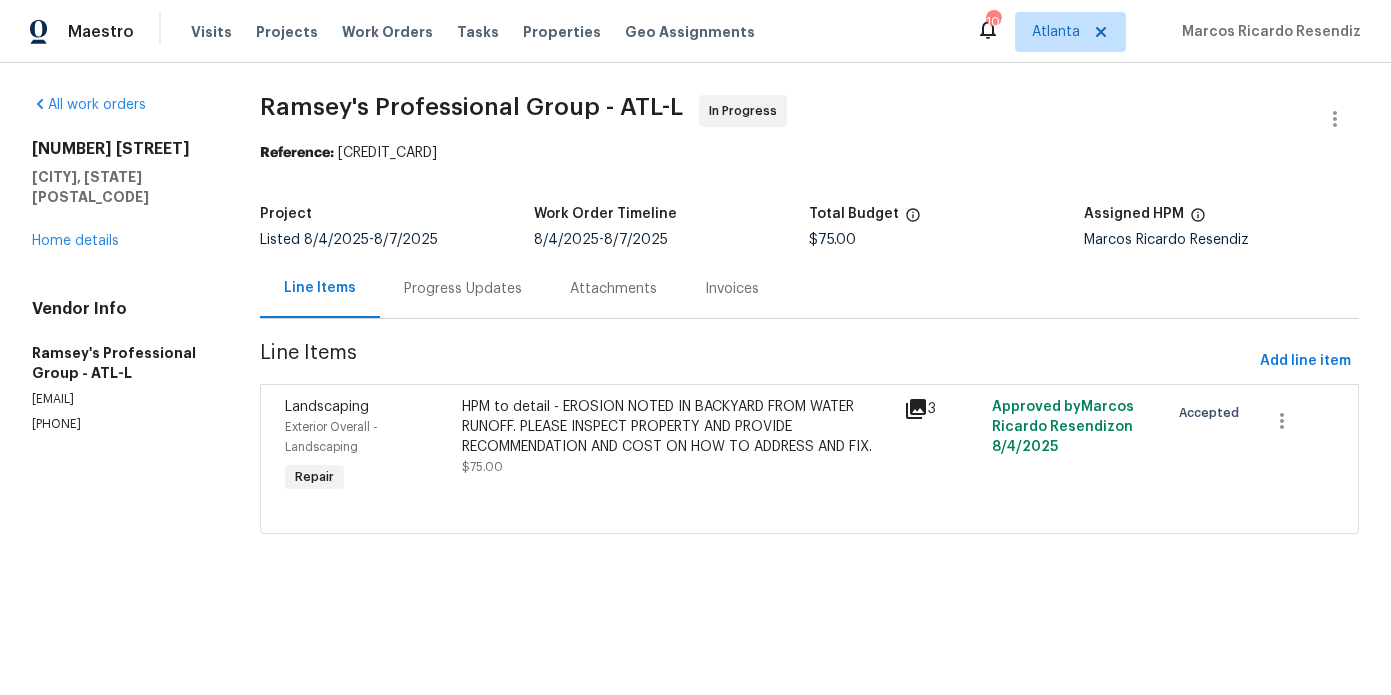 click on "HPM to detail - EROSION NOTED IN BACKYARD FROM WATER RUNOFF. PLEASE INSPECT PROPERTY AND PROVIDE RECOMMENDATION AND COST ON HOW TO ADDRESS AND FIX." at bounding box center [677, 427] 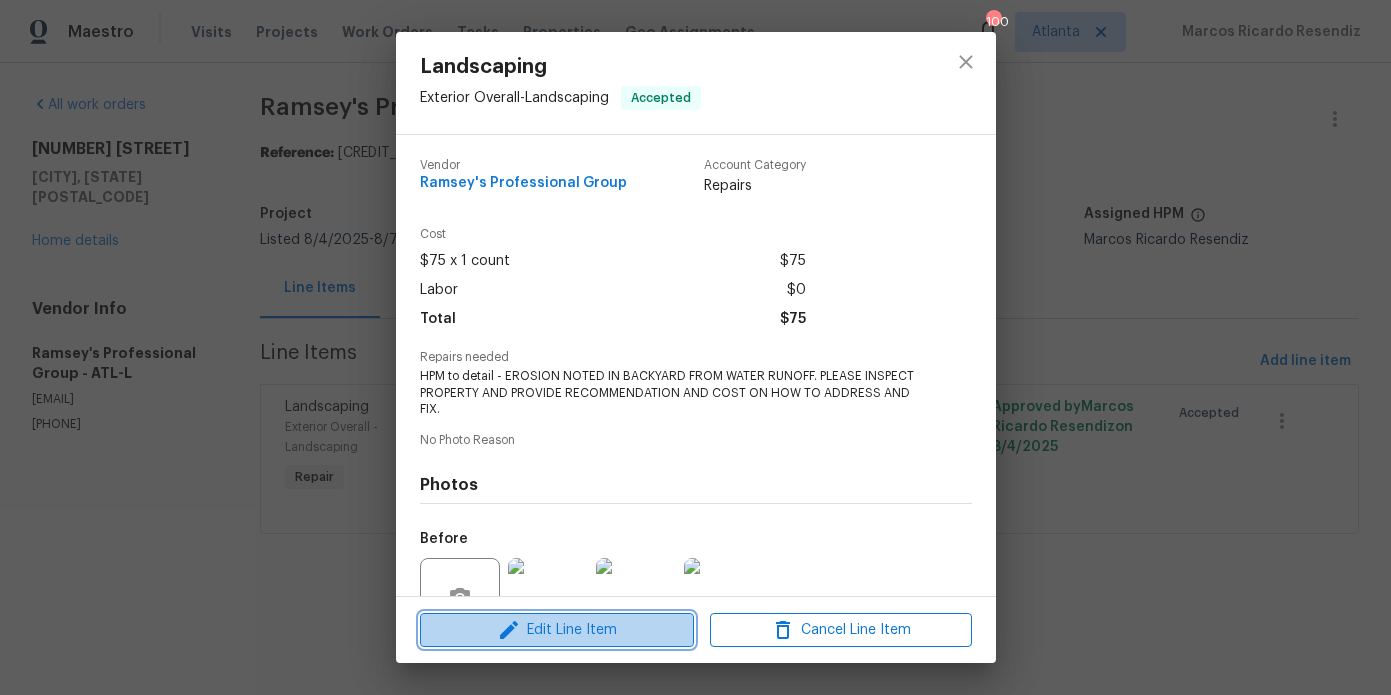 click on "Edit Line Item" at bounding box center (557, 630) 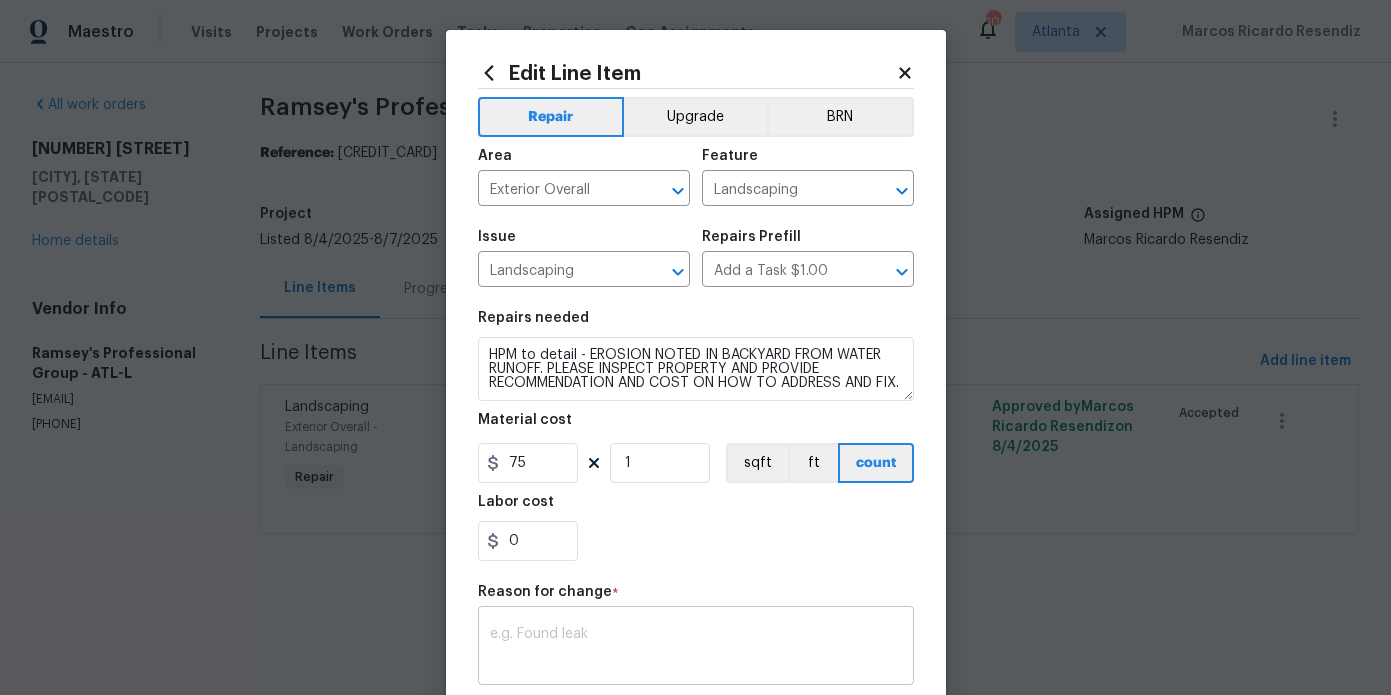 click at bounding box center (696, 648) 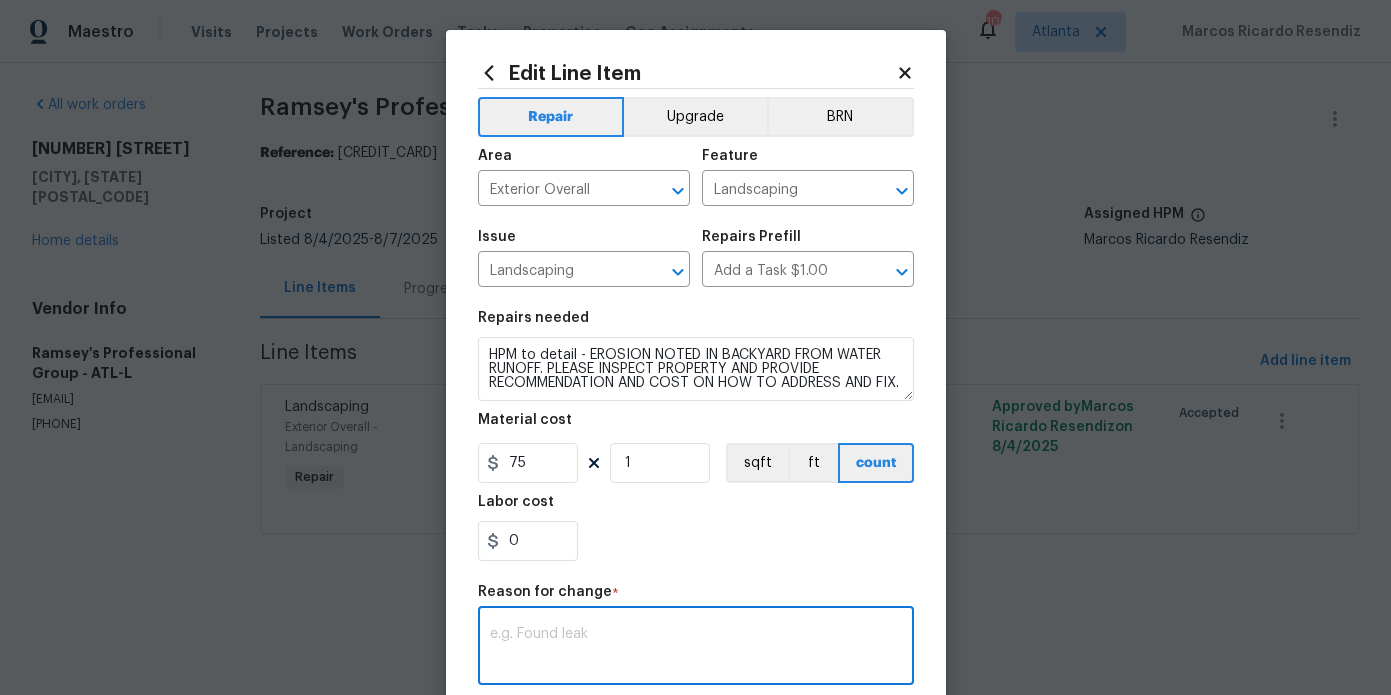 paste on "$1500 to repair this problem by installing a French drain system to collect the water coming from the higher elevation behind the property.We will install a drainage system for direct the water and will cover it up using g long needle pinestraw to make it look natural and beautiful." 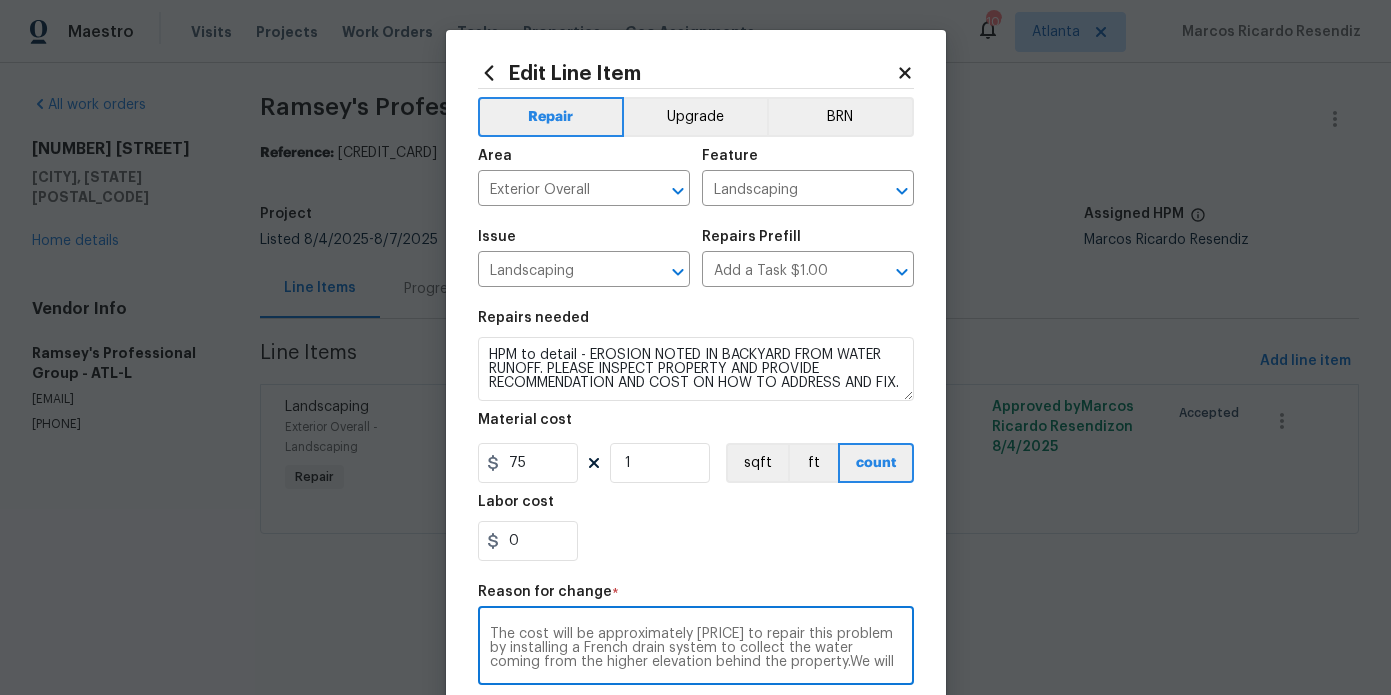 scroll, scrollTop: 28, scrollLeft: 0, axis: vertical 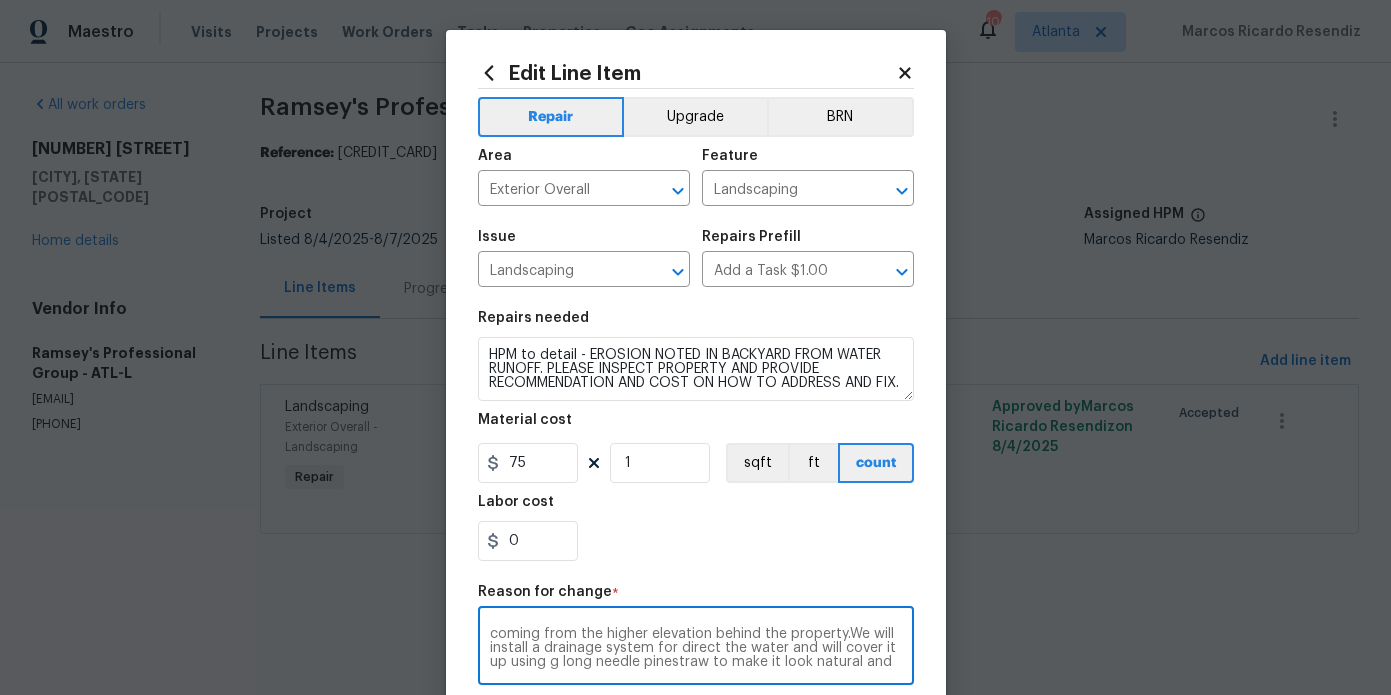 type on "$1500 to repair this problem by installing a French drain system to collect the water coming from the higher elevation behind the property.We will install a drainage system for direct the water and will cover it up using g long needle pinestraw to make it look natural and beautiful." 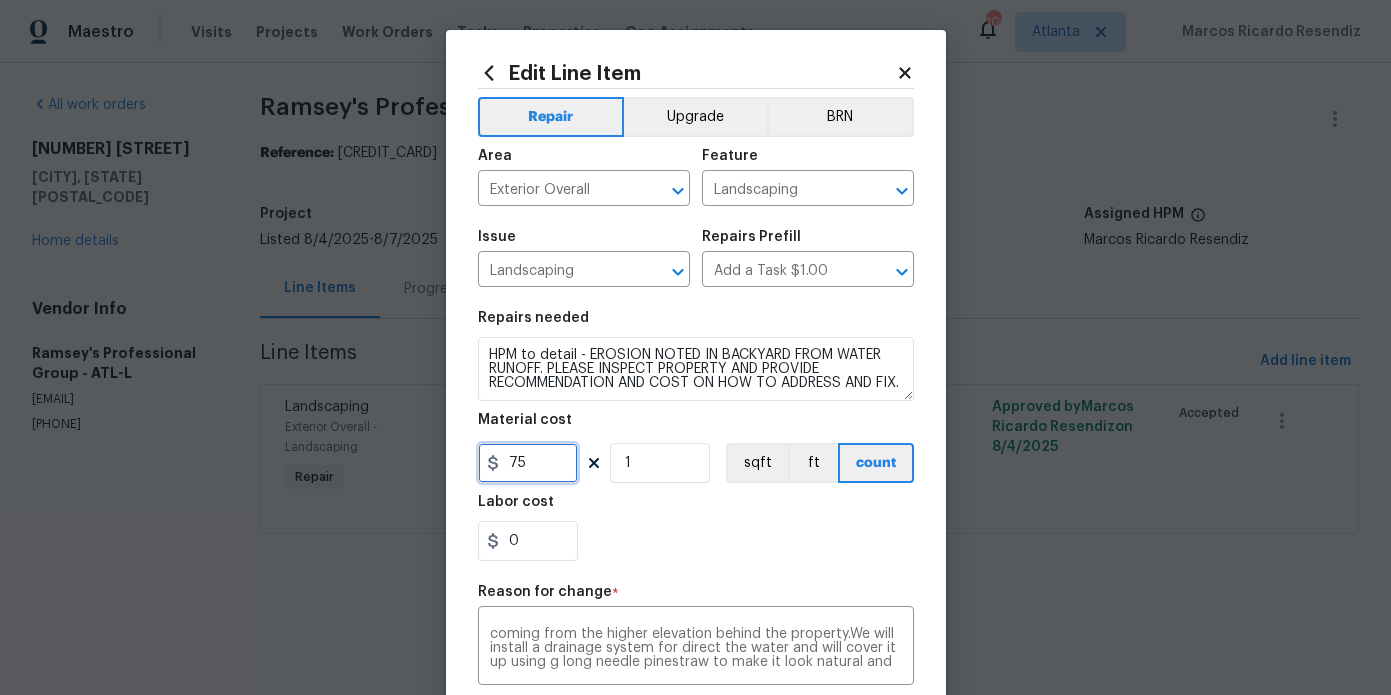 click on "75" at bounding box center (528, 463) 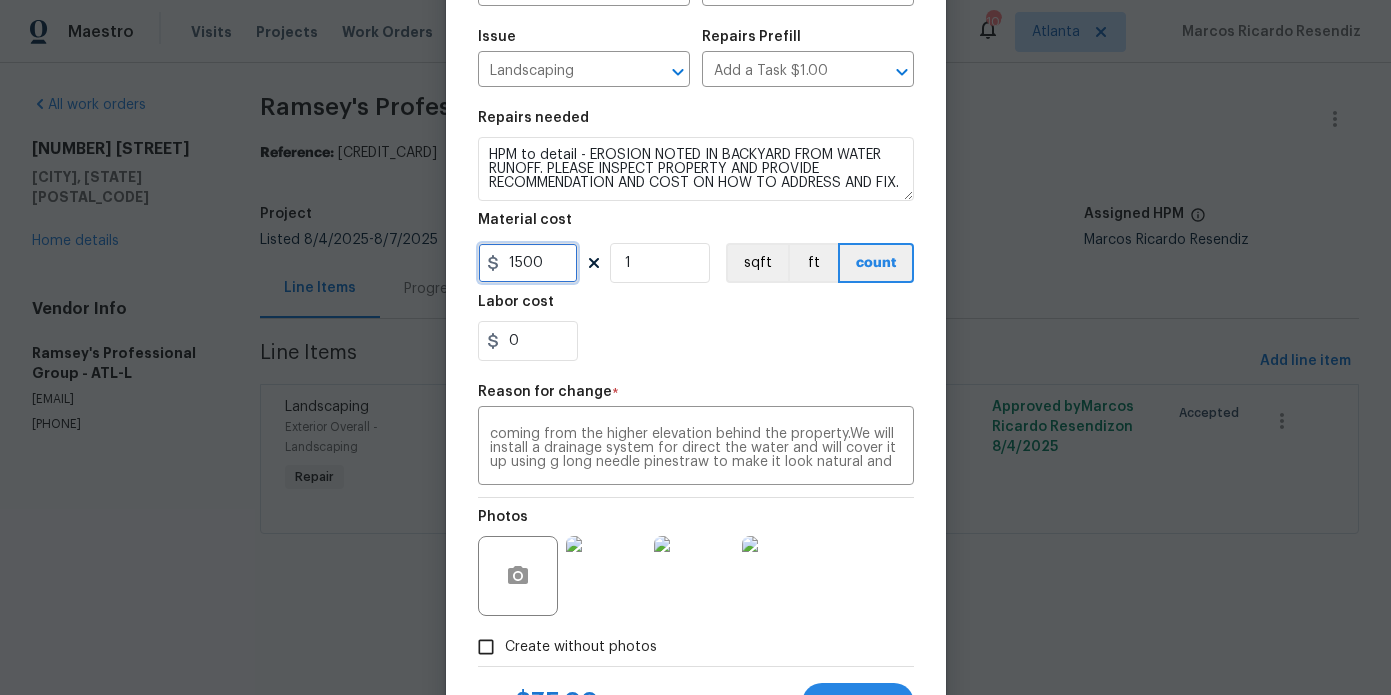 scroll, scrollTop: 291, scrollLeft: 0, axis: vertical 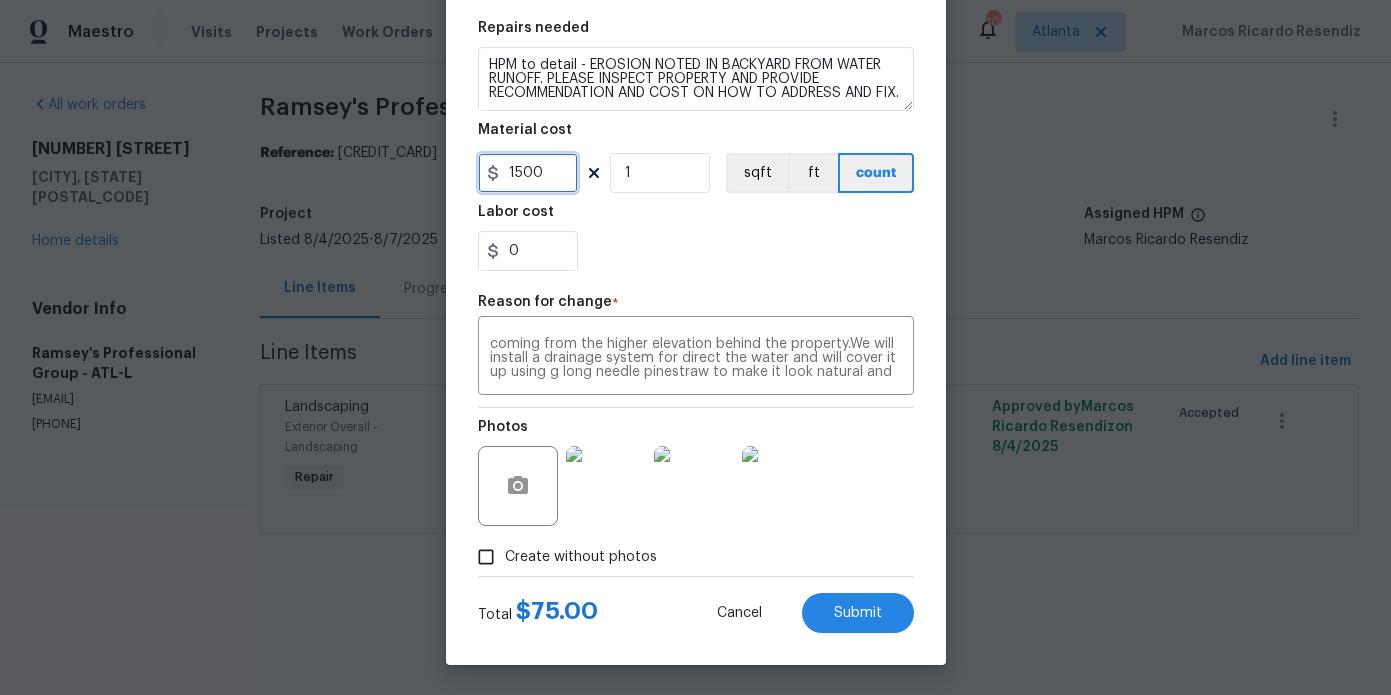 type on "1500" 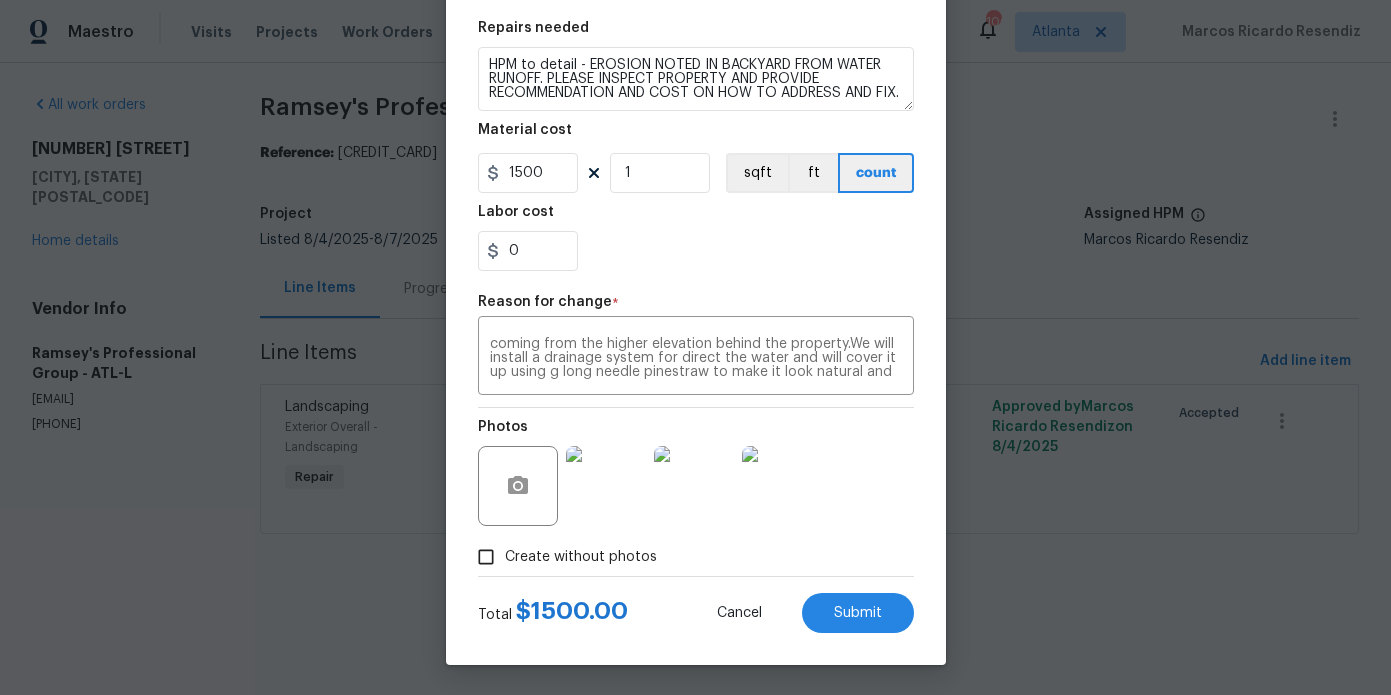 click on "Photos" at bounding box center [696, 473] 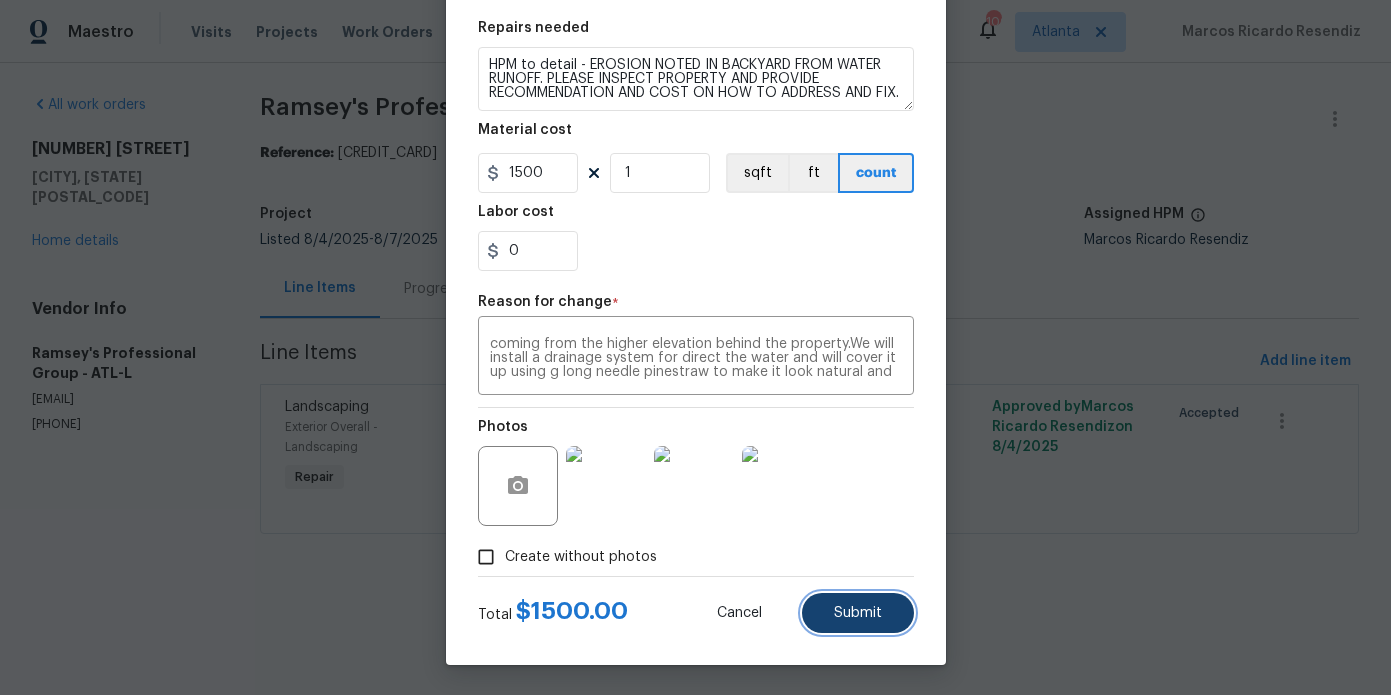 click on "Submit" at bounding box center (858, 613) 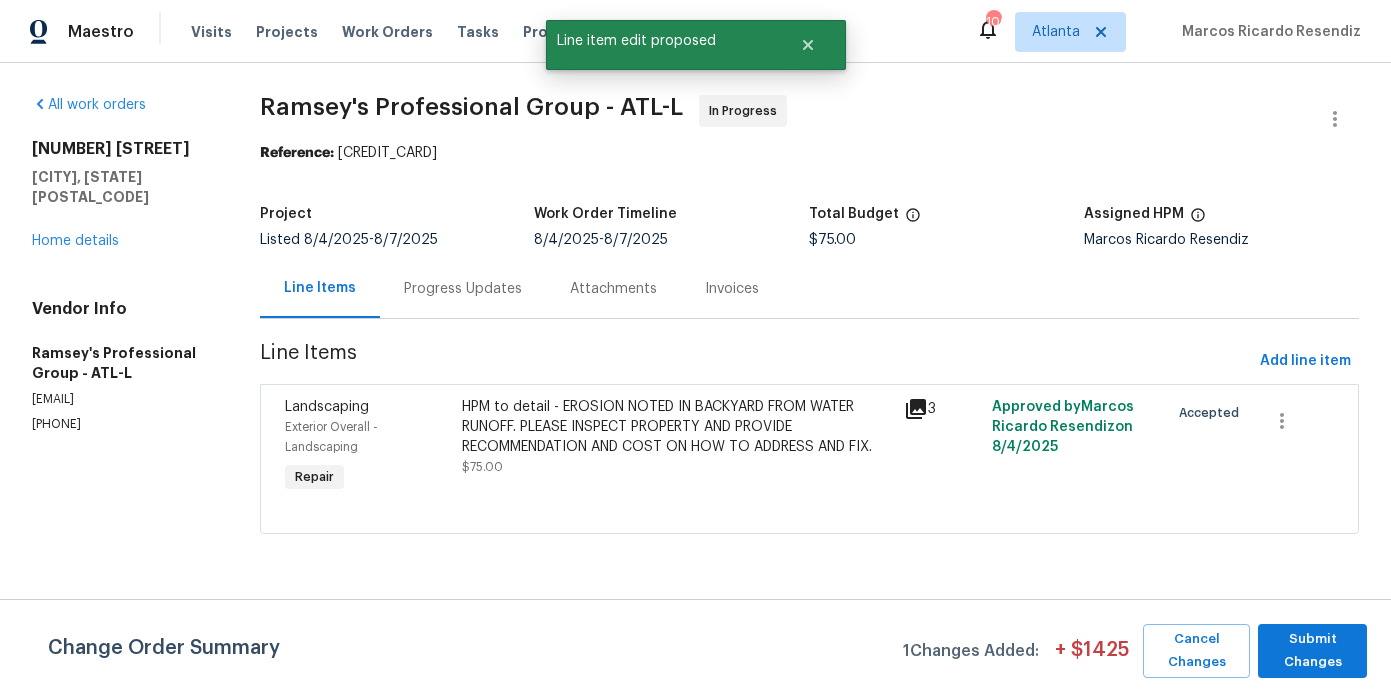 scroll, scrollTop: 0, scrollLeft: 0, axis: both 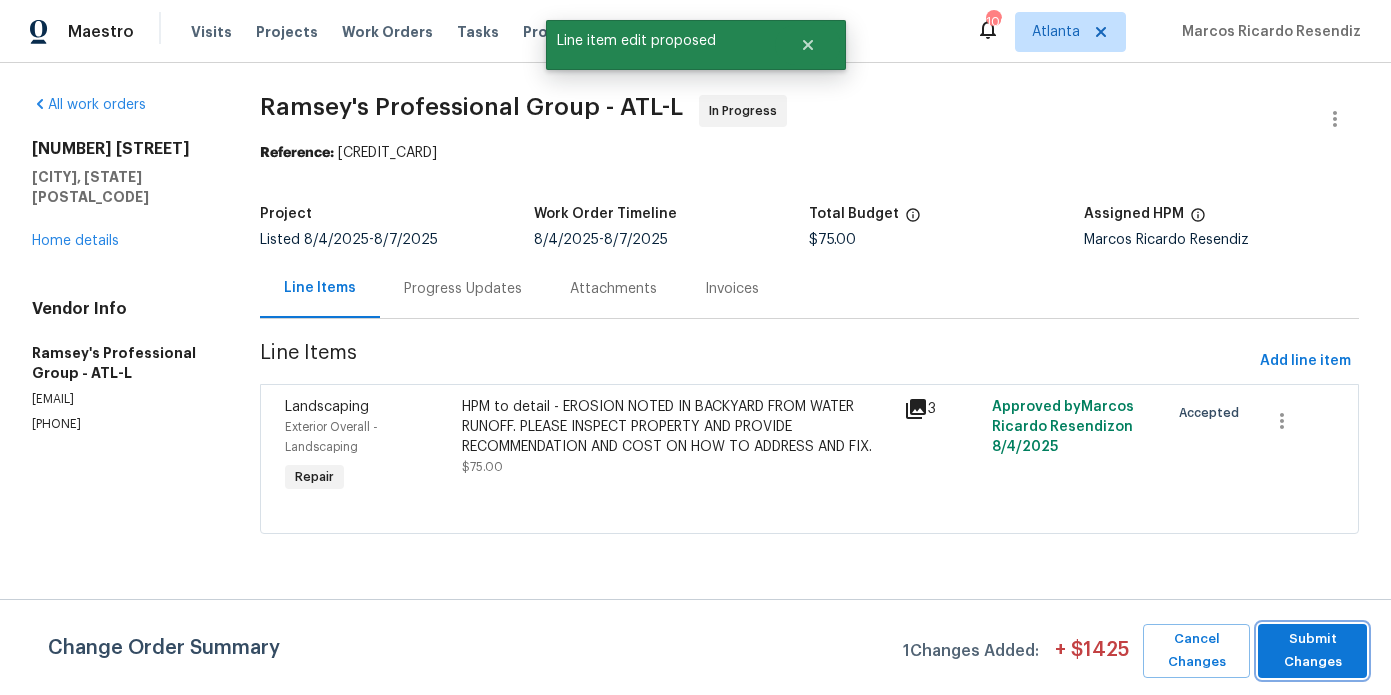 click on "Submit Changes" at bounding box center [1312, 651] 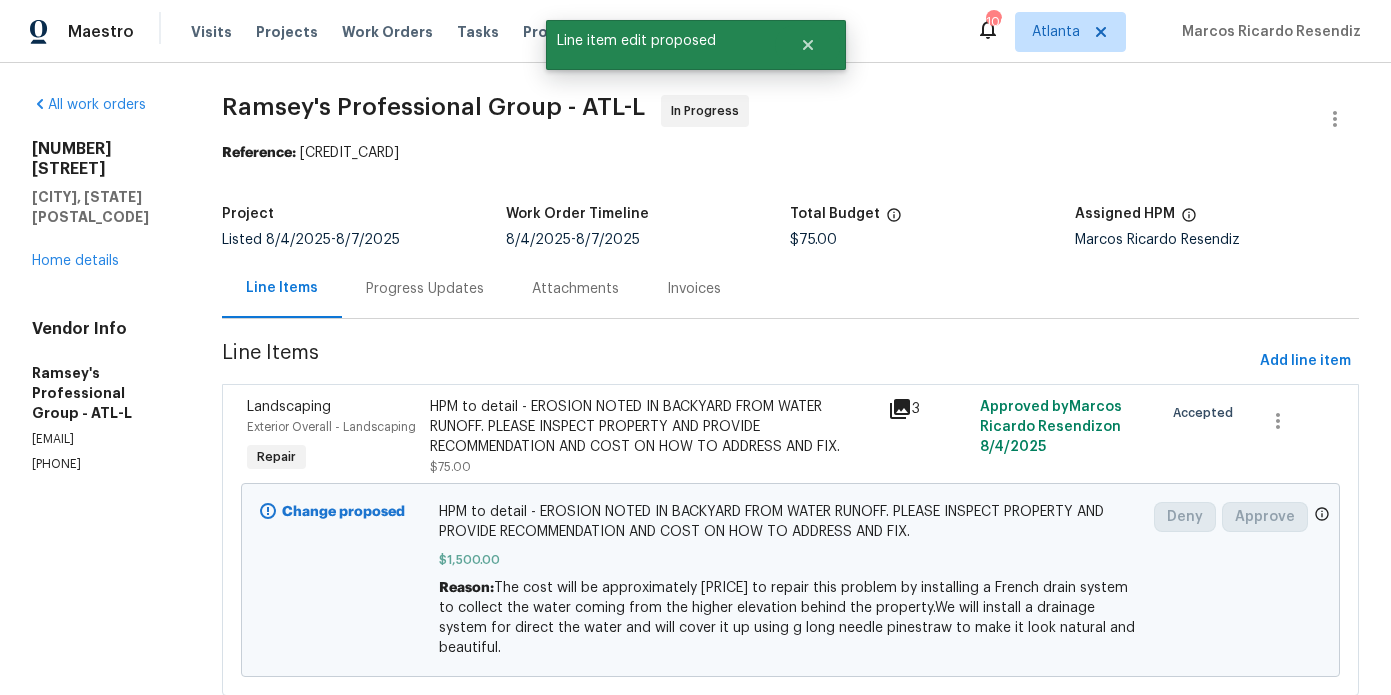 click on "Progress Updates" at bounding box center [425, 289] 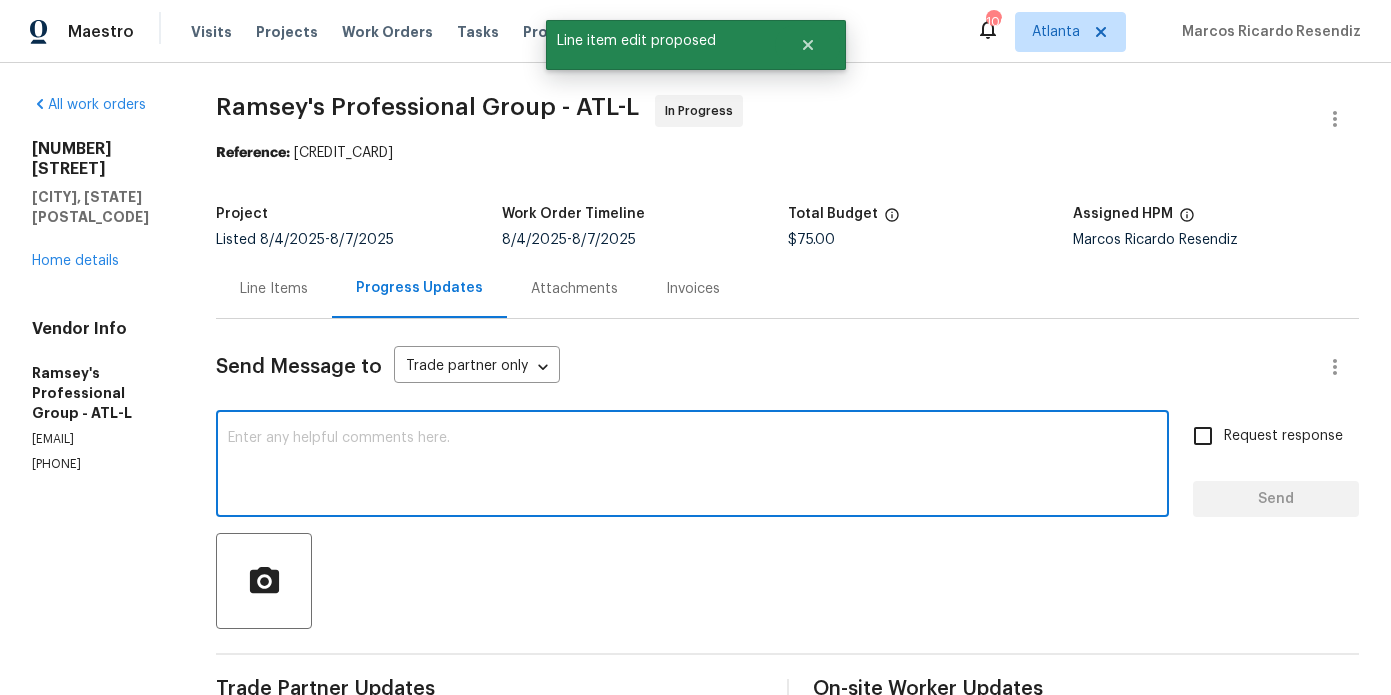 click at bounding box center (692, 466) 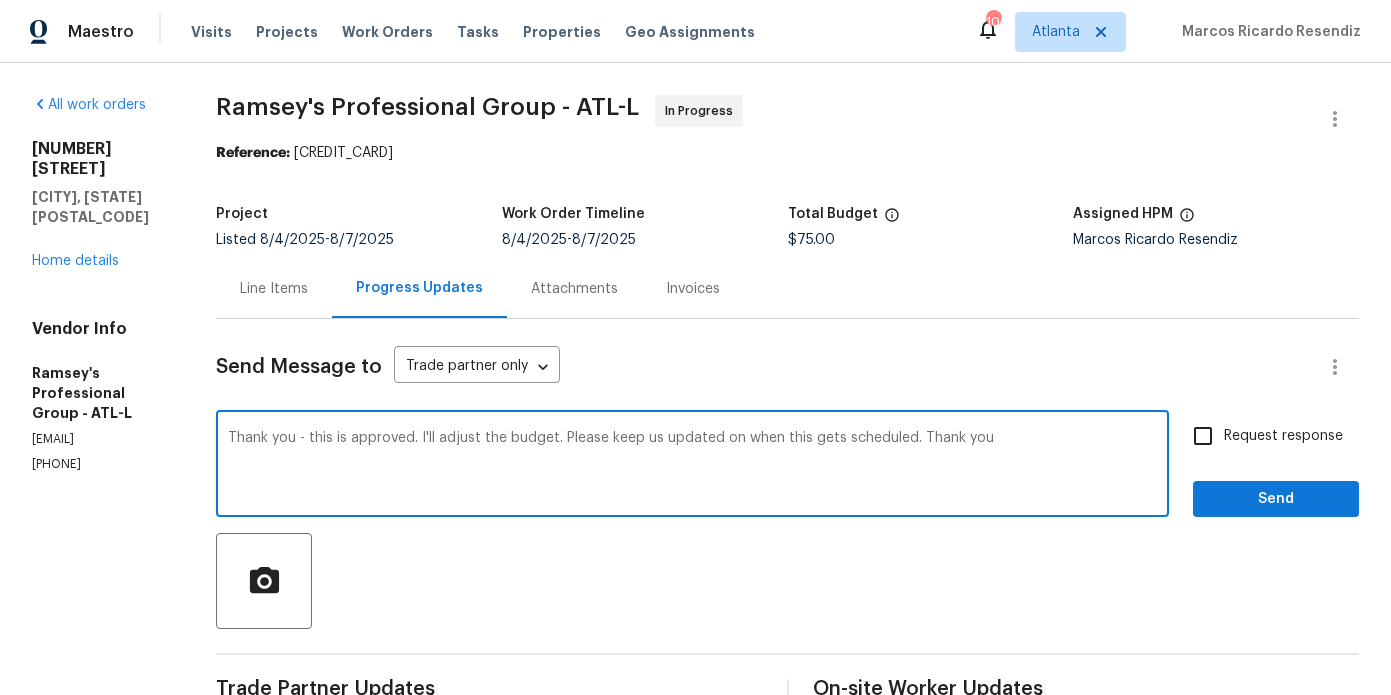 type on "Thank you - this is approved. I'll adjust the budget. Please keep us updated on when this gets scheduled. Thank you" 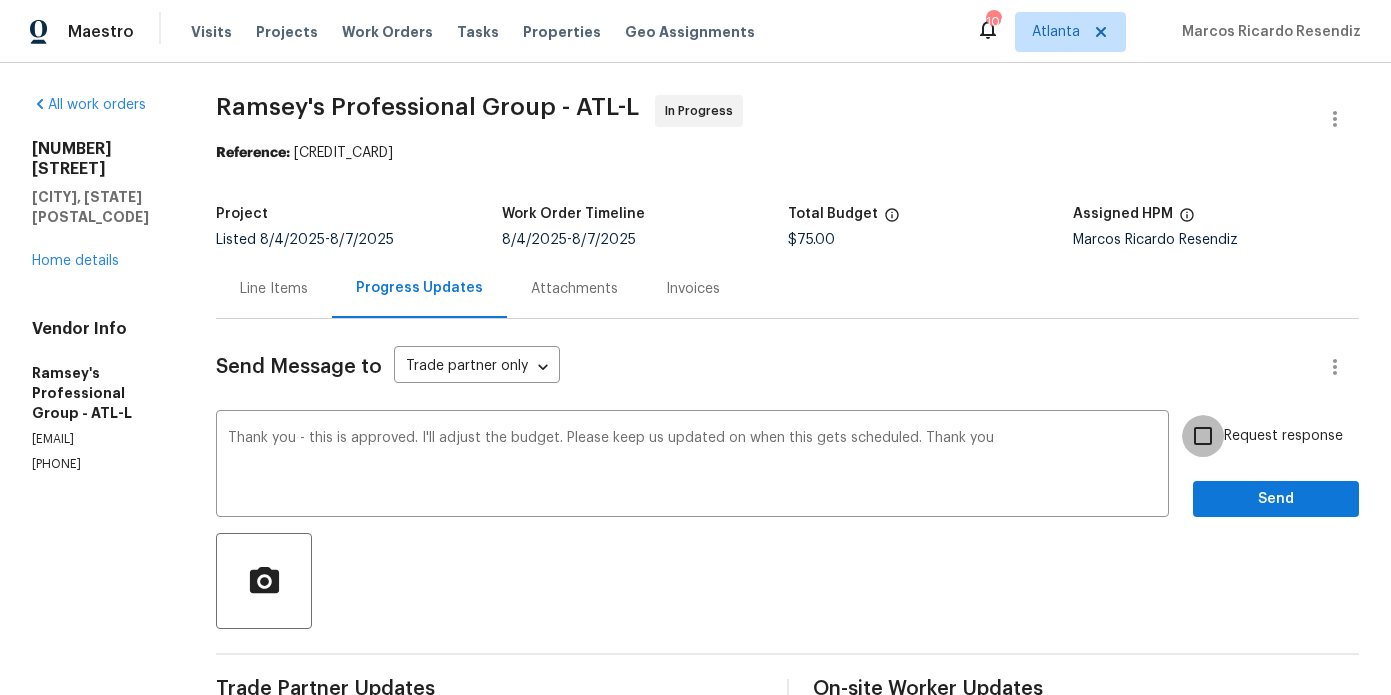 click on "Request response" at bounding box center (1203, 436) 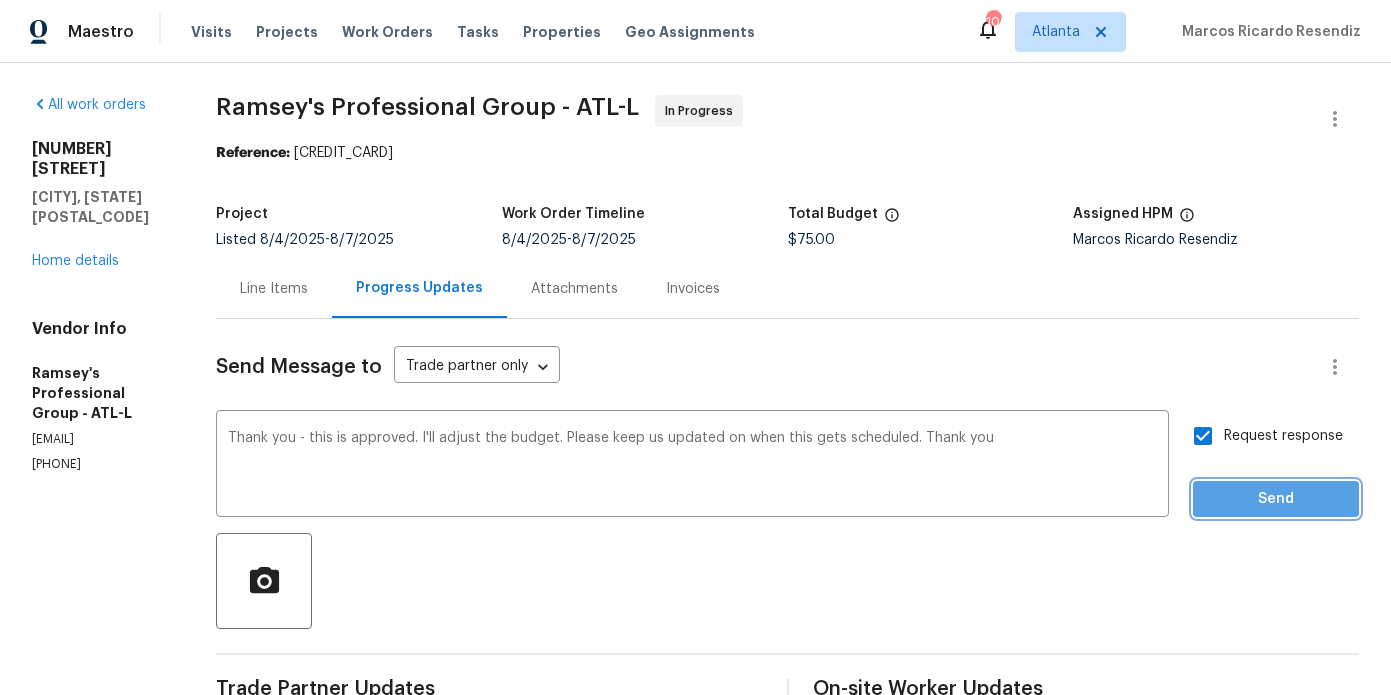 click on "Send" at bounding box center [1276, 499] 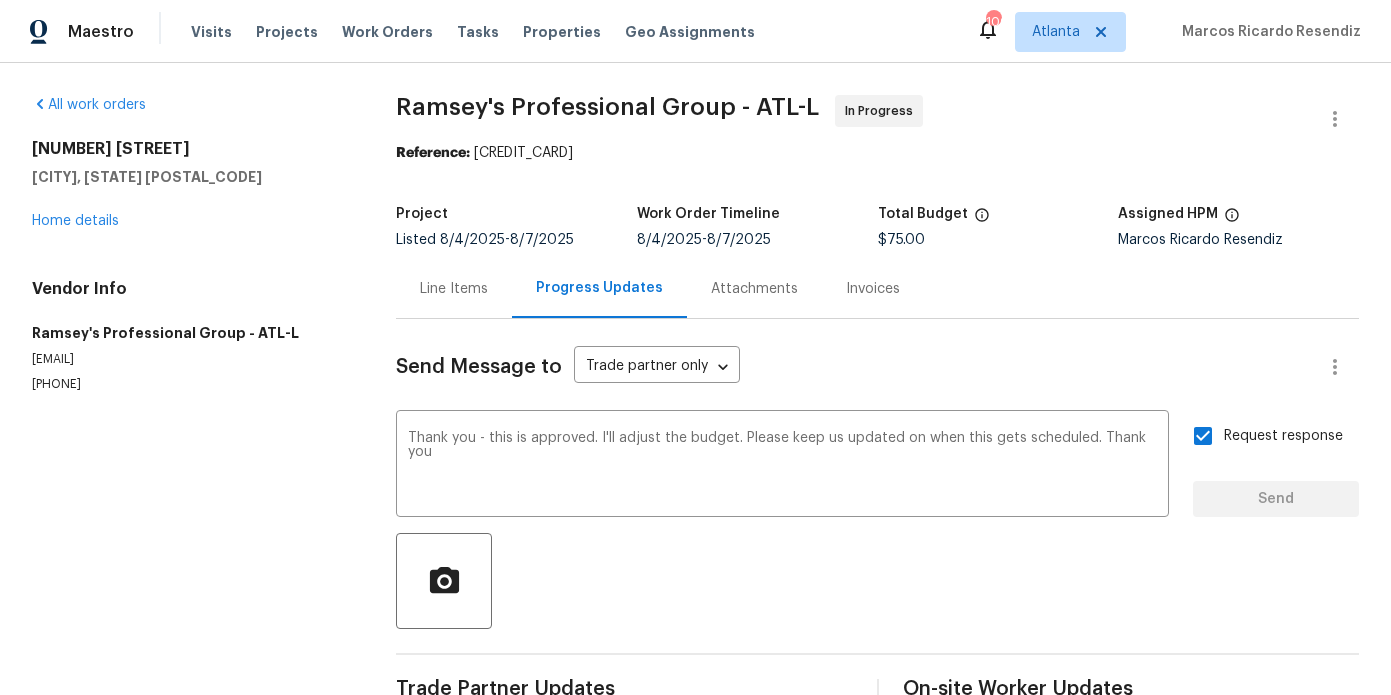 type 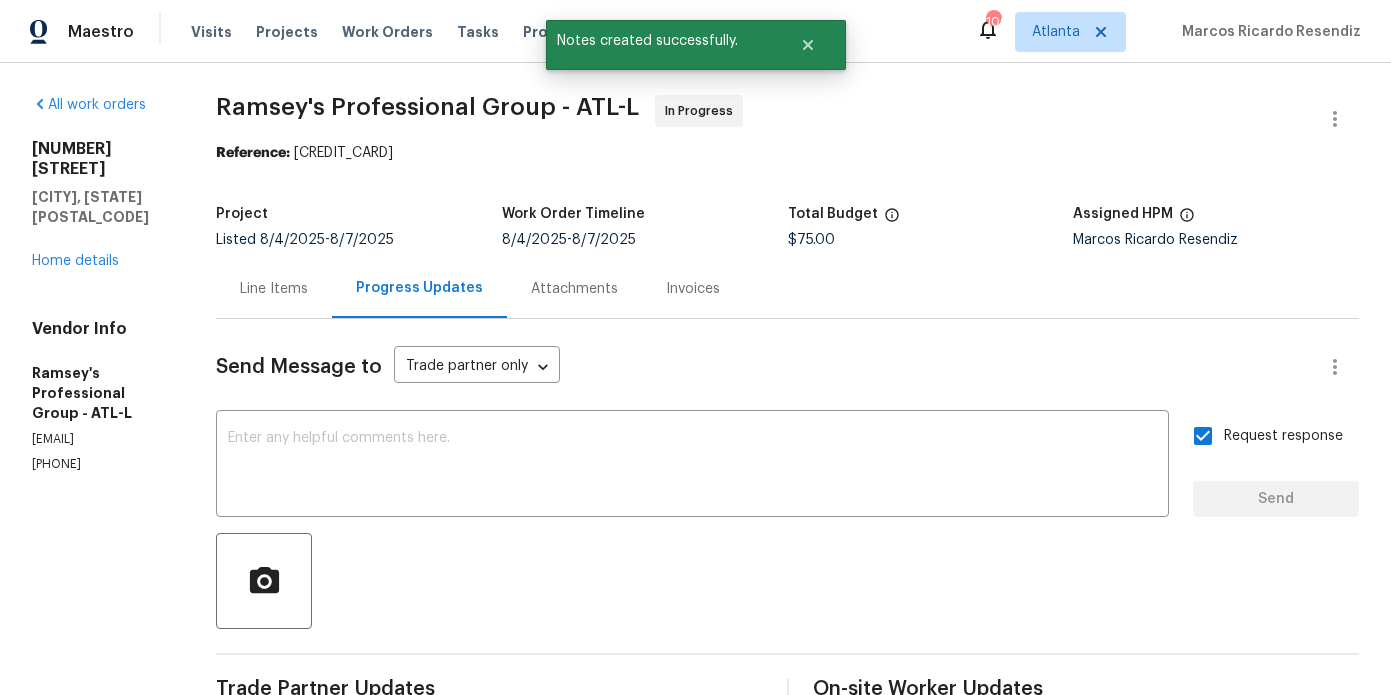 click on "6100 Semaphore Rdg Rex, GA 30273 Home details" at bounding box center (100, 205) 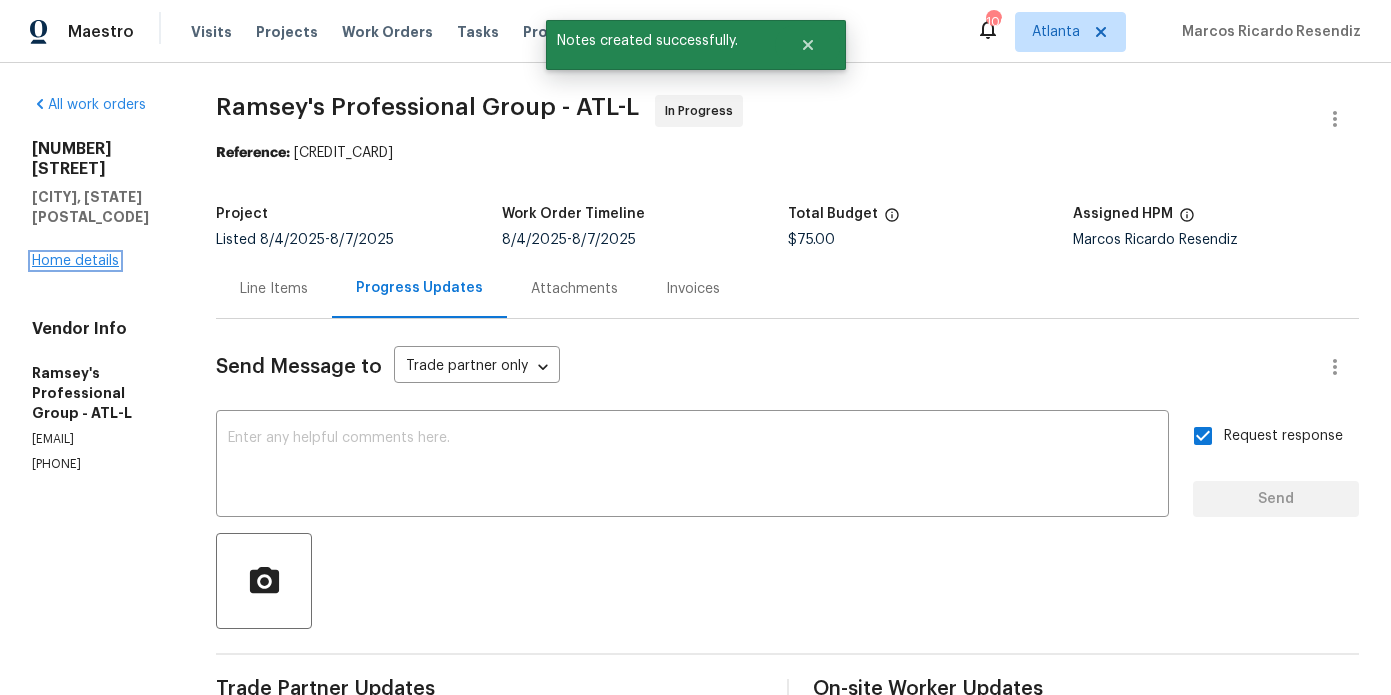 click on "Home details" at bounding box center (75, 261) 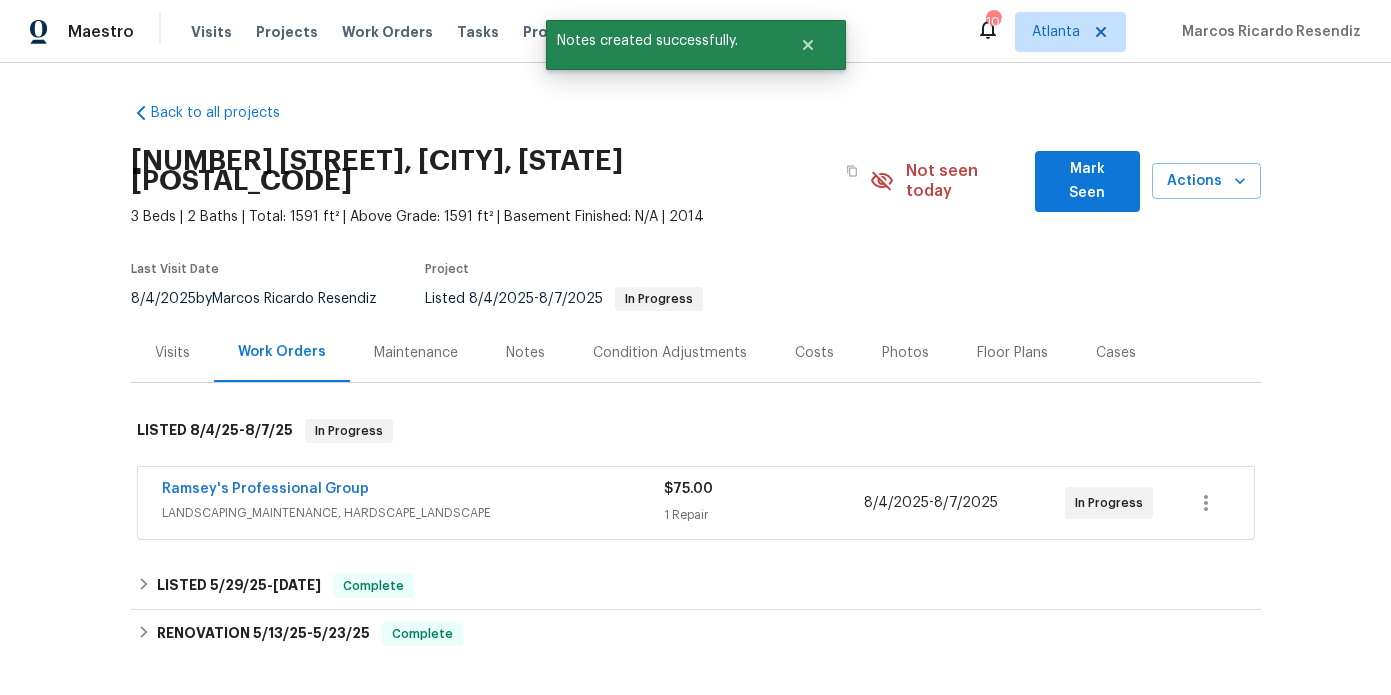 click on "Notes" at bounding box center [525, 352] 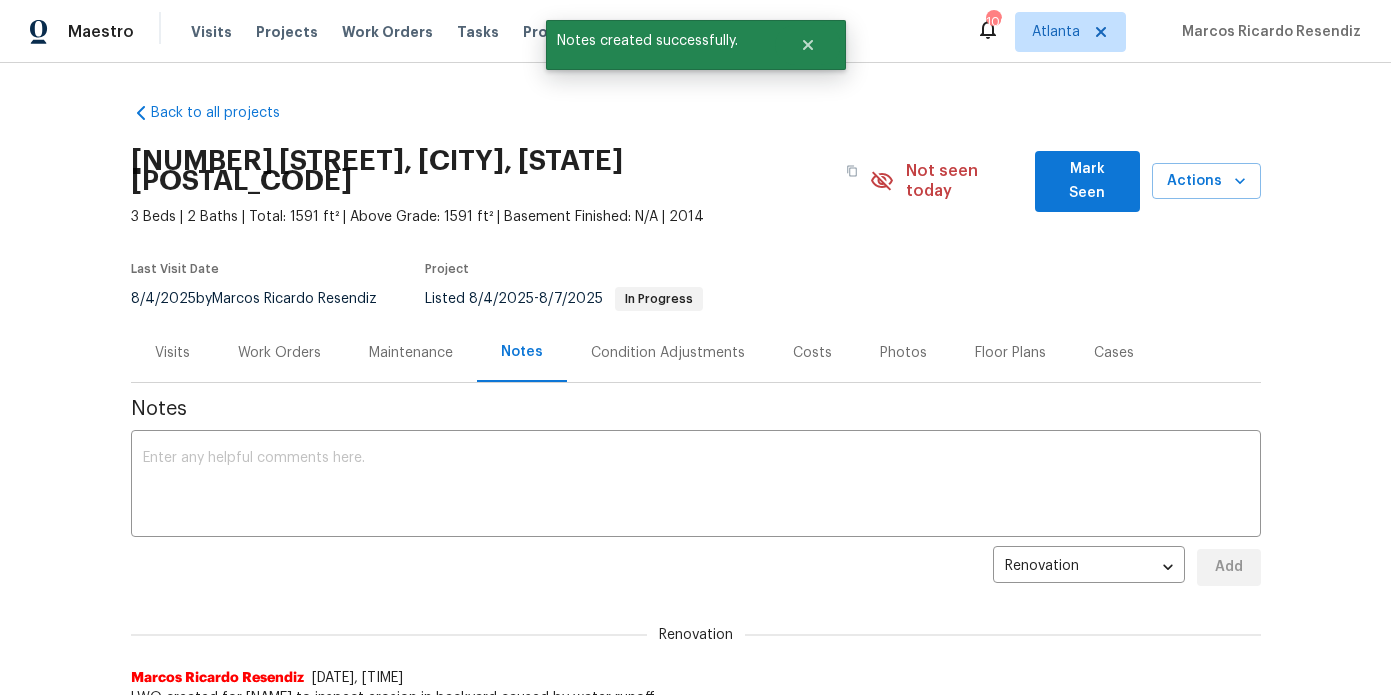 scroll, scrollTop: 64, scrollLeft: 0, axis: vertical 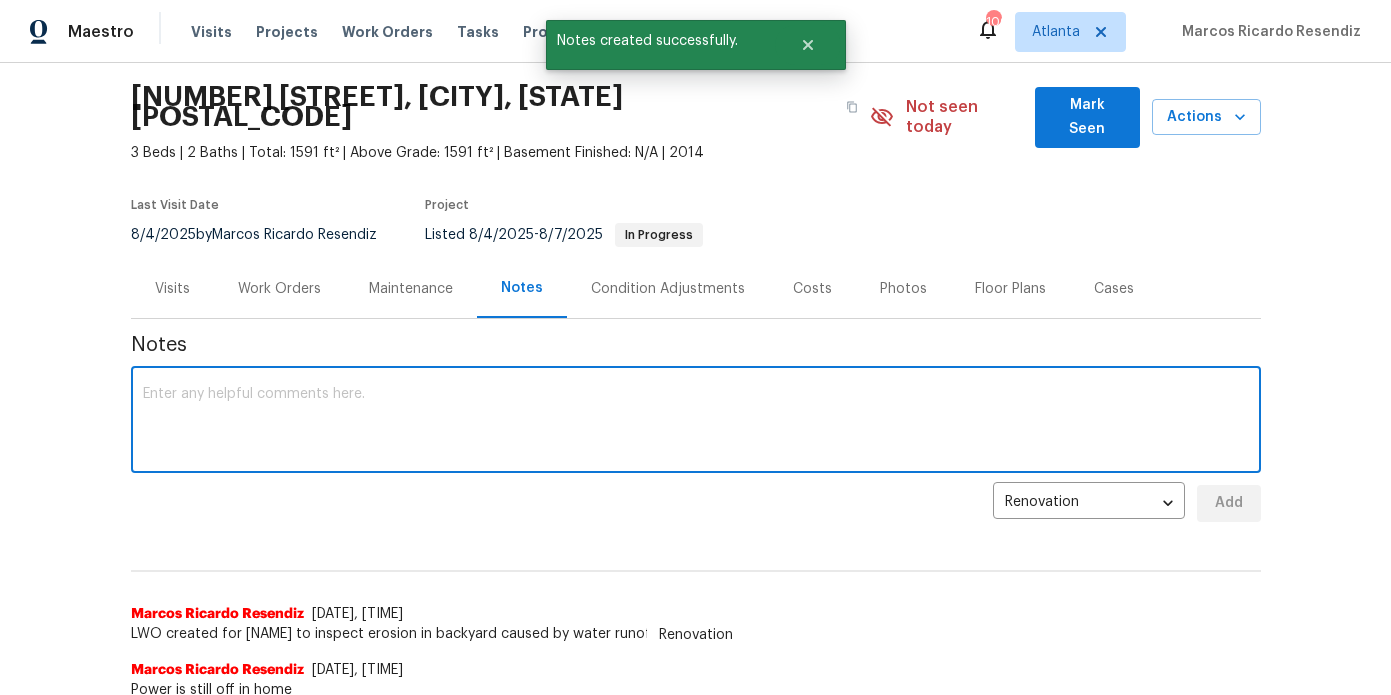 click at bounding box center (696, 422) 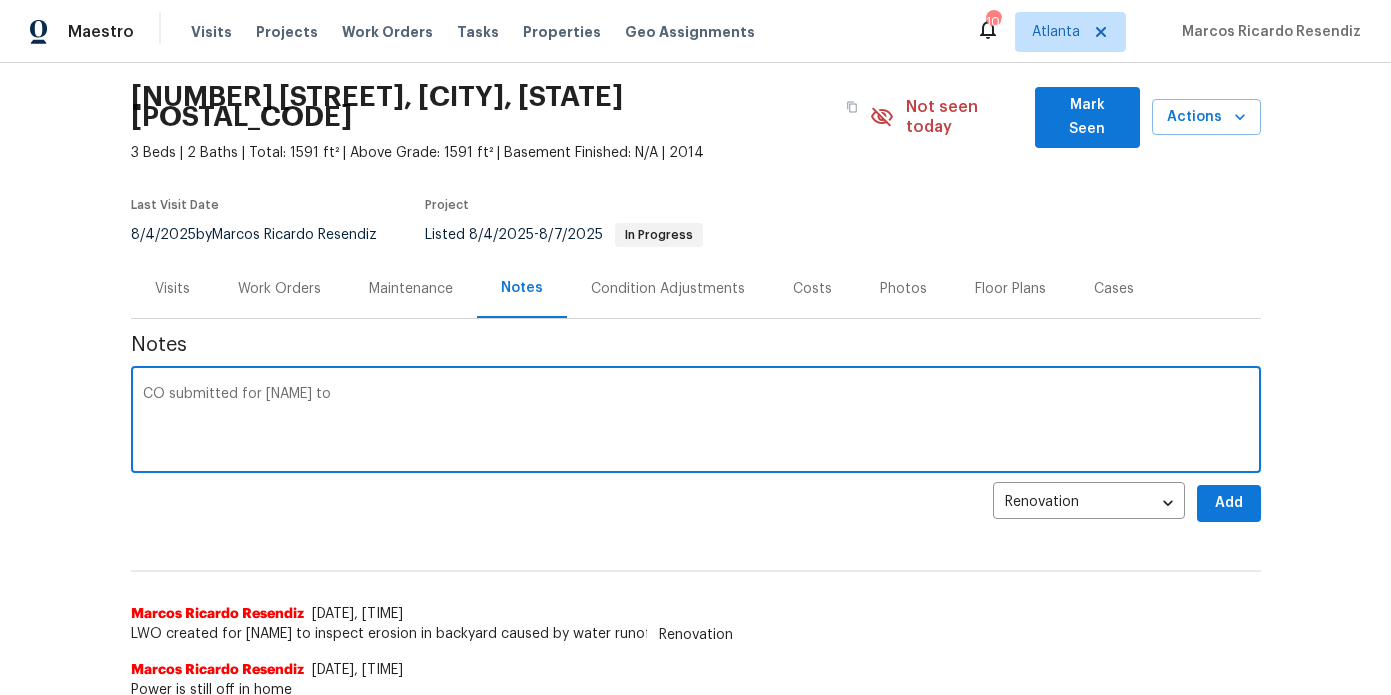 paste on "$1500 to repair this problem by installing a French drain system to collect the water coming from the higher elevation behind the property.We will install a drainage system for direct the water and will cover it up using g long needle pinestraw to make it look natural and beautiful." 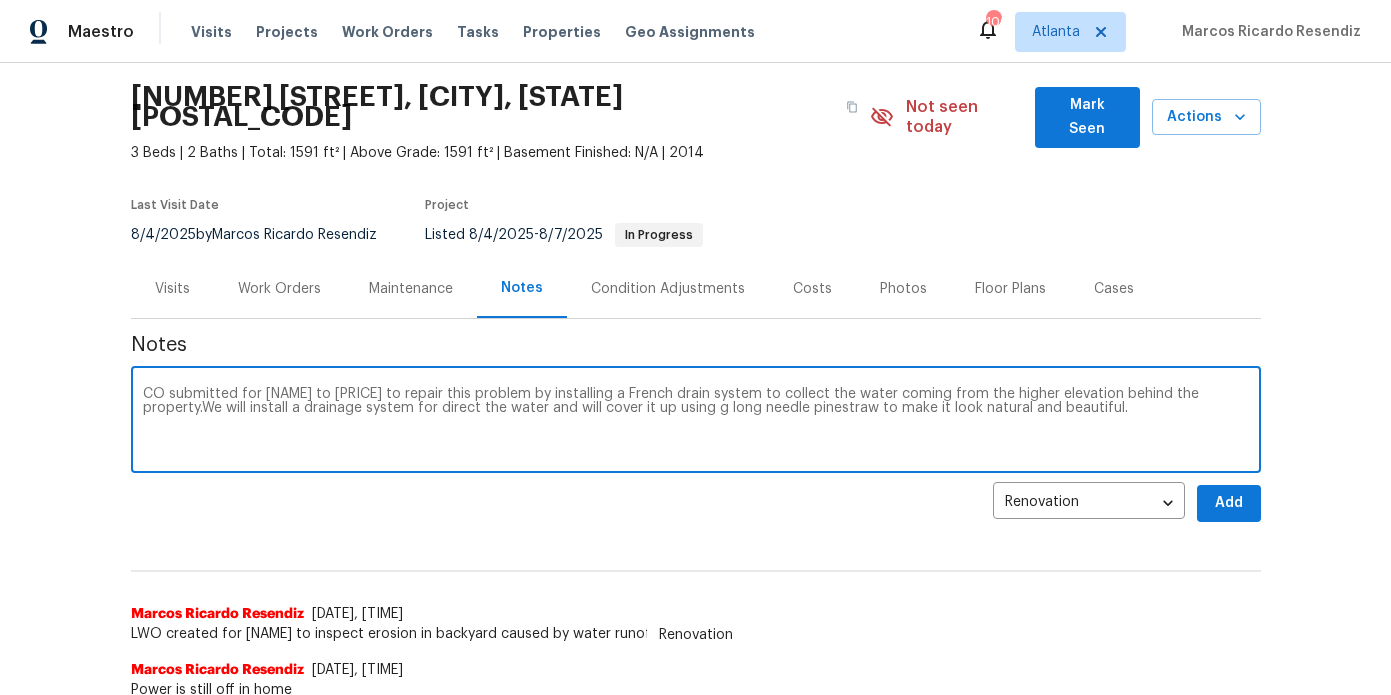 type on "CO submitted for Ramsey to $1500 to repair this problem by installing a French drain system to collect the water coming from the higher elevation behind the property.We will install a drainage system for direct the water and will cover it up using g long needle pinestraw to make it look natural and beautiful." 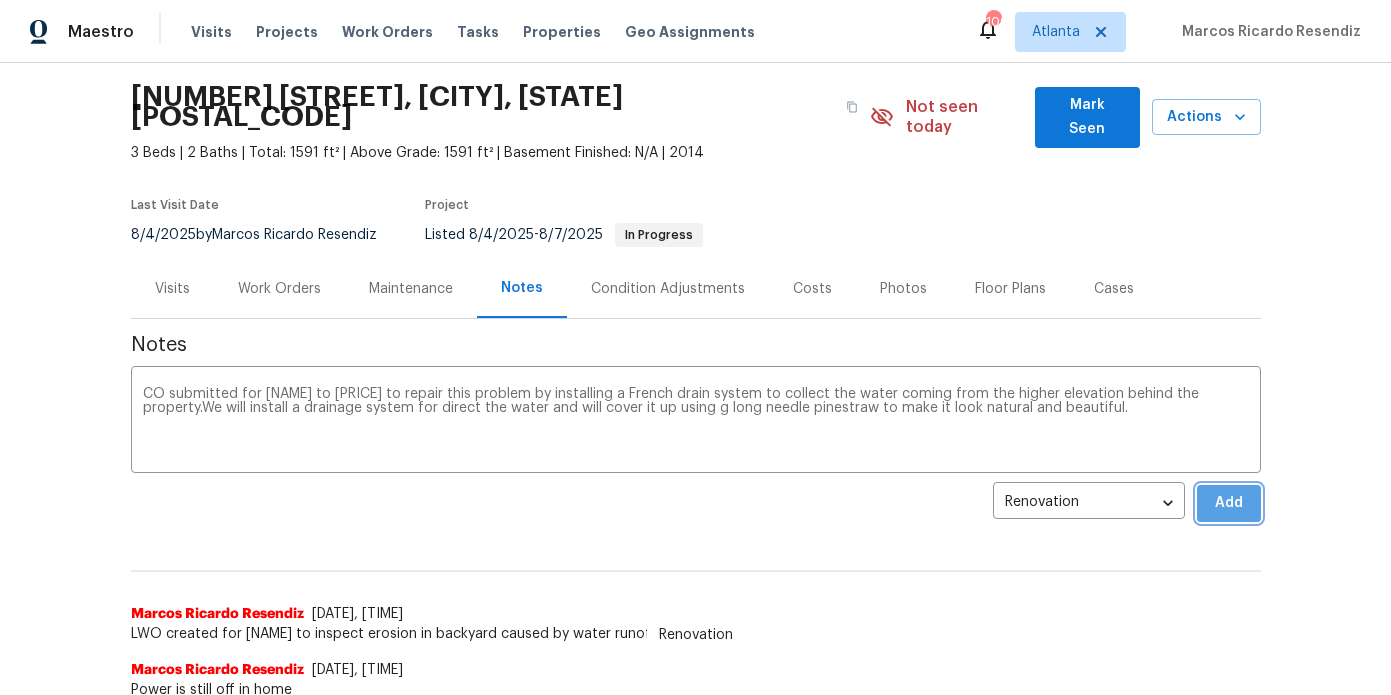 click on "Add" at bounding box center (1229, 503) 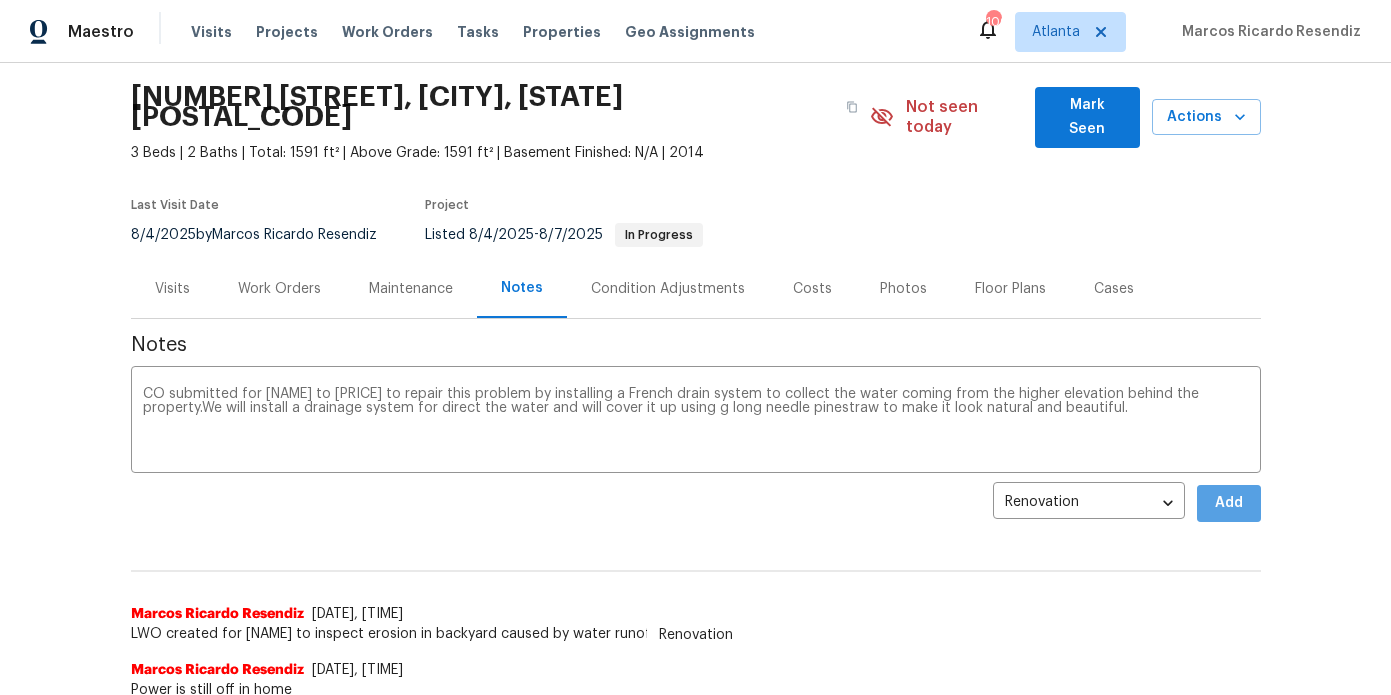 type 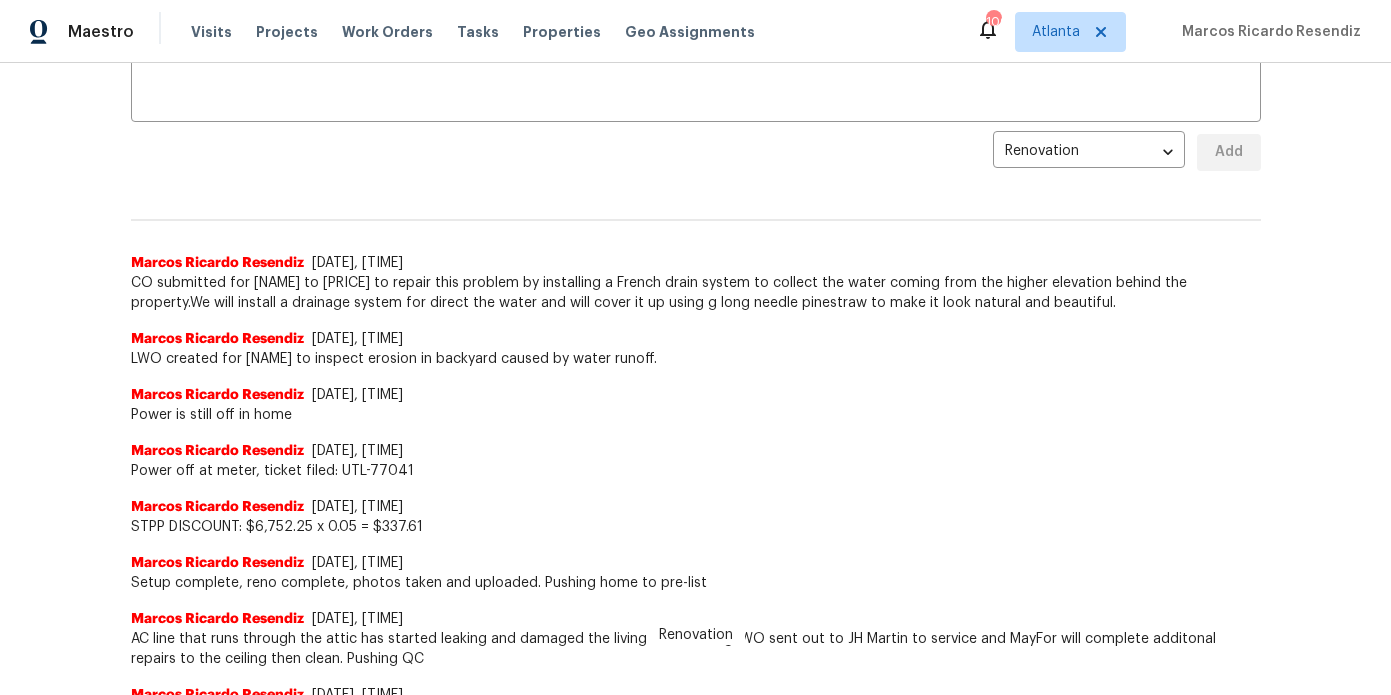 scroll, scrollTop: 0, scrollLeft: 0, axis: both 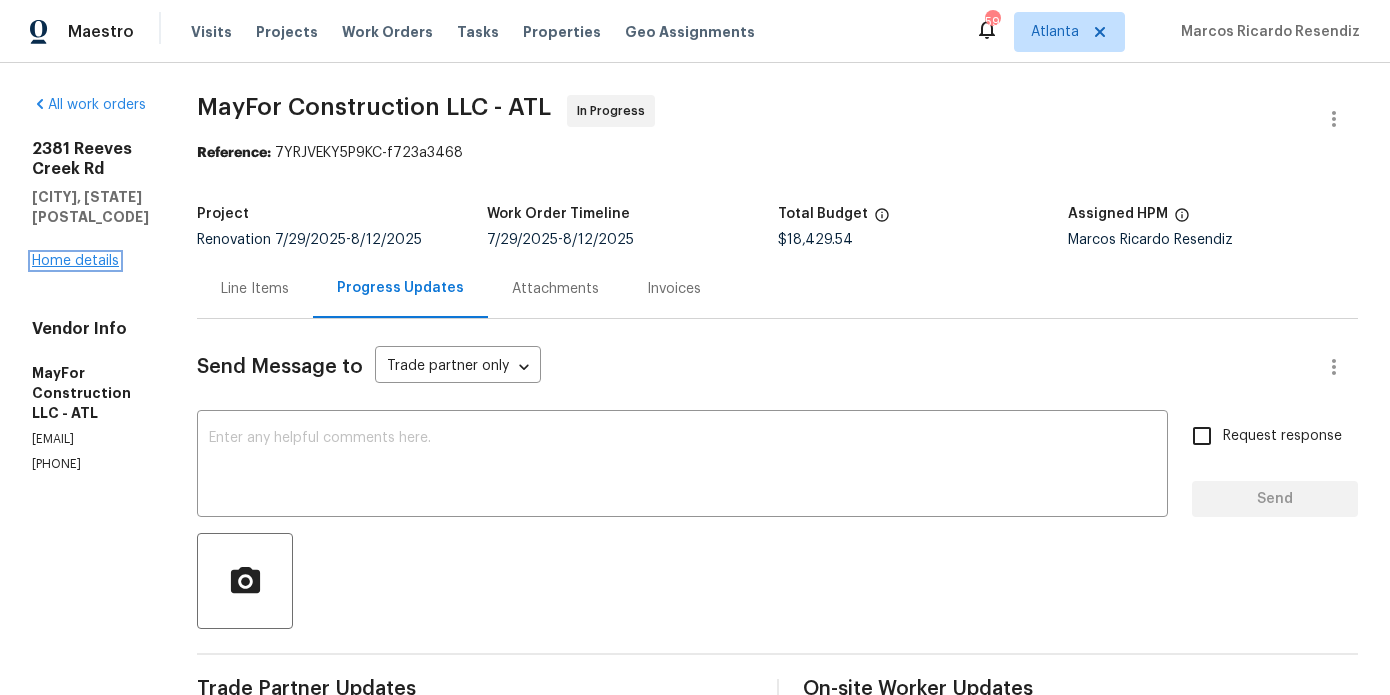 click on "Home details" at bounding box center [75, 261] 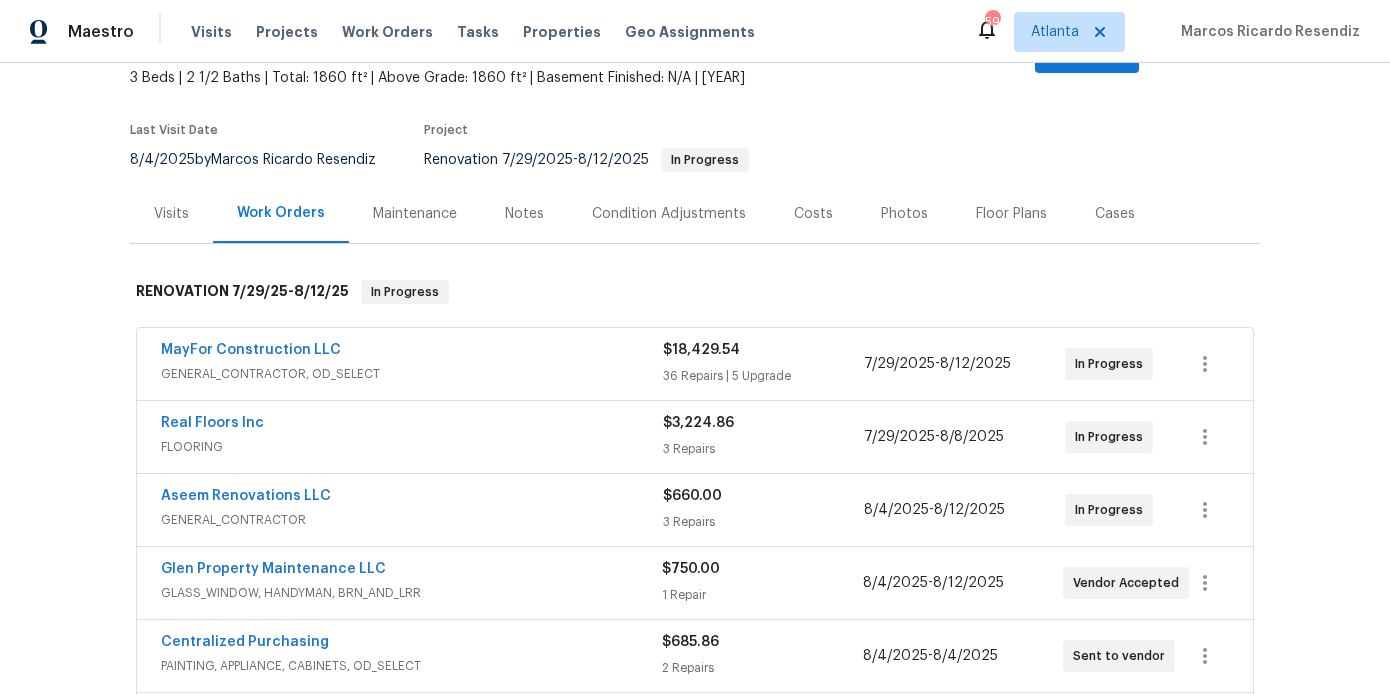scroll, scrollTop: 160, scrollLeft: 0, axis: vertical 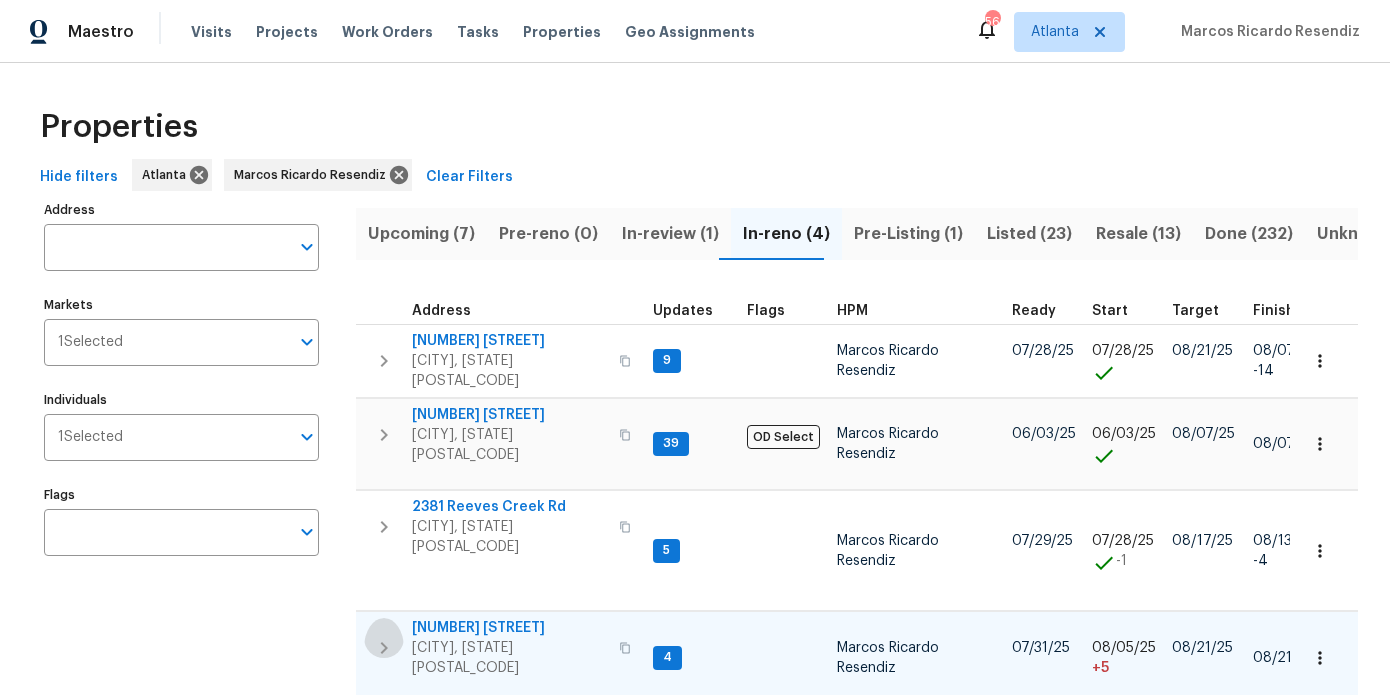 click 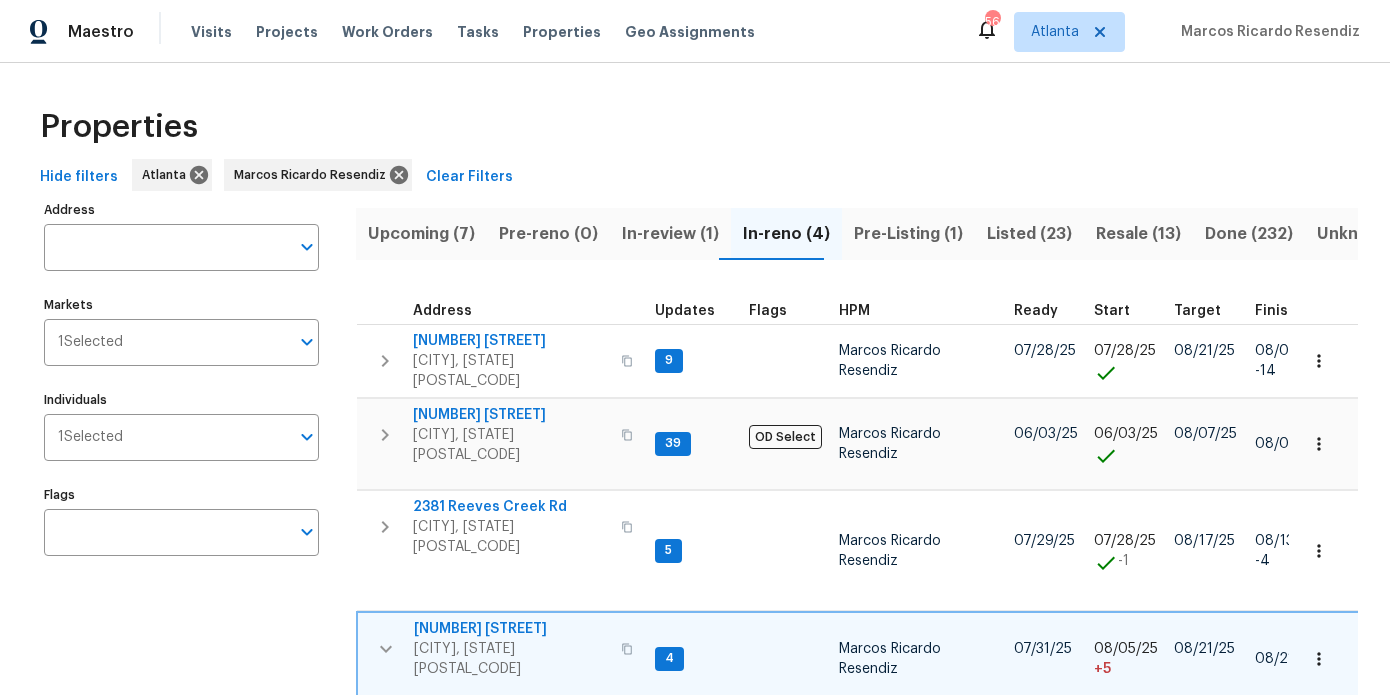 click on "125 Johnsons Walk" at bounding box center [511, 629] 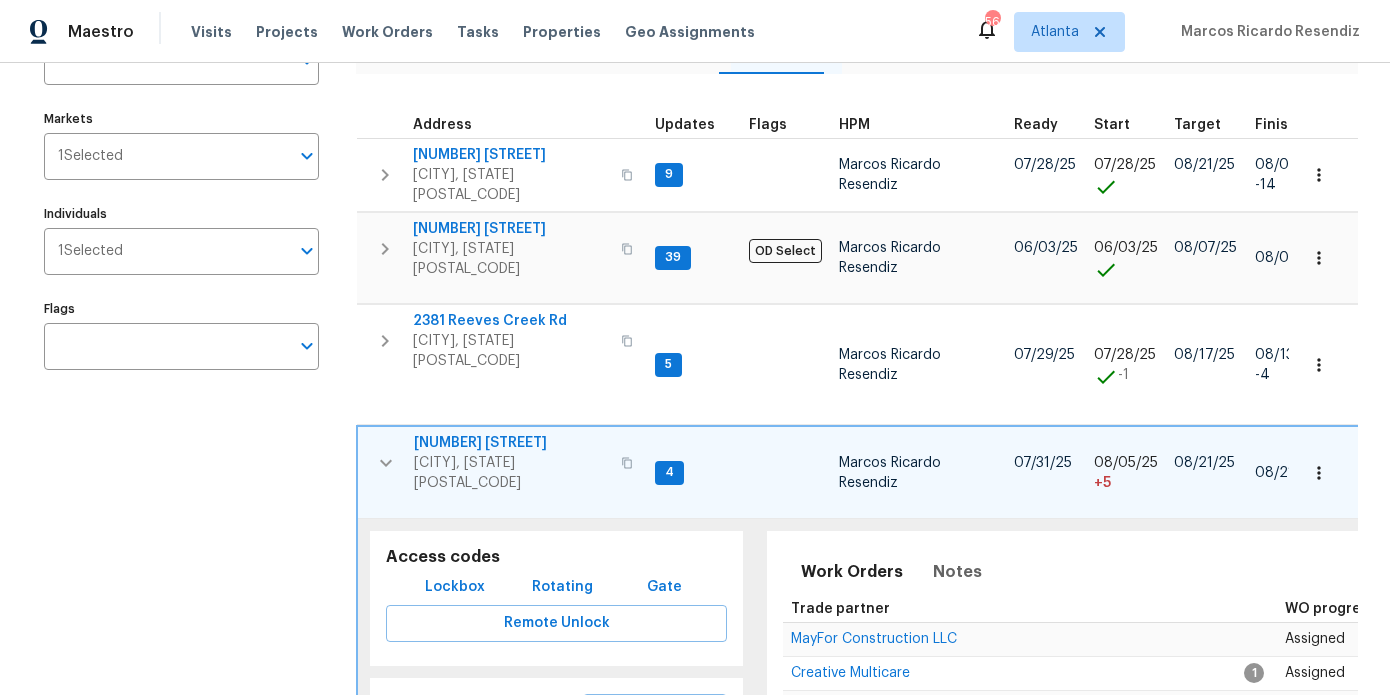 scroll, scrollTop: 243, scrollLeft: 0, axis: vertical 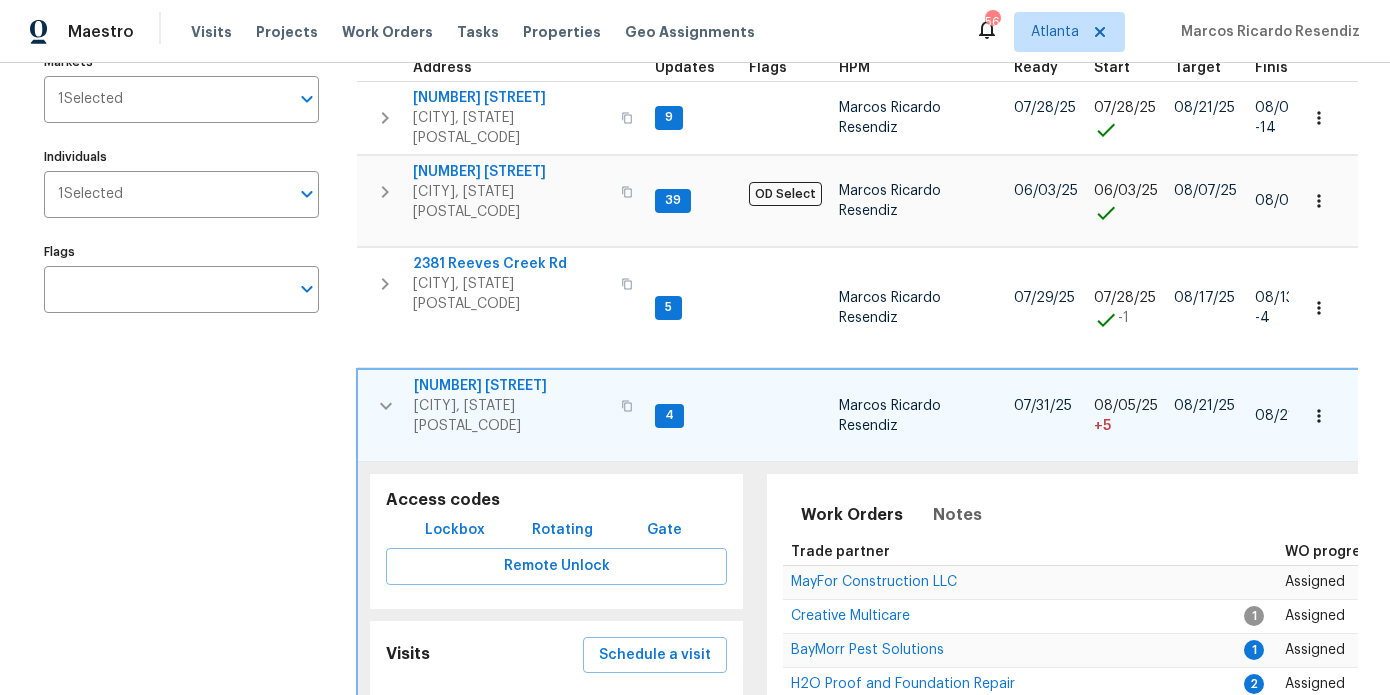 click on "Lockbox" at bounding box center (455, 530) 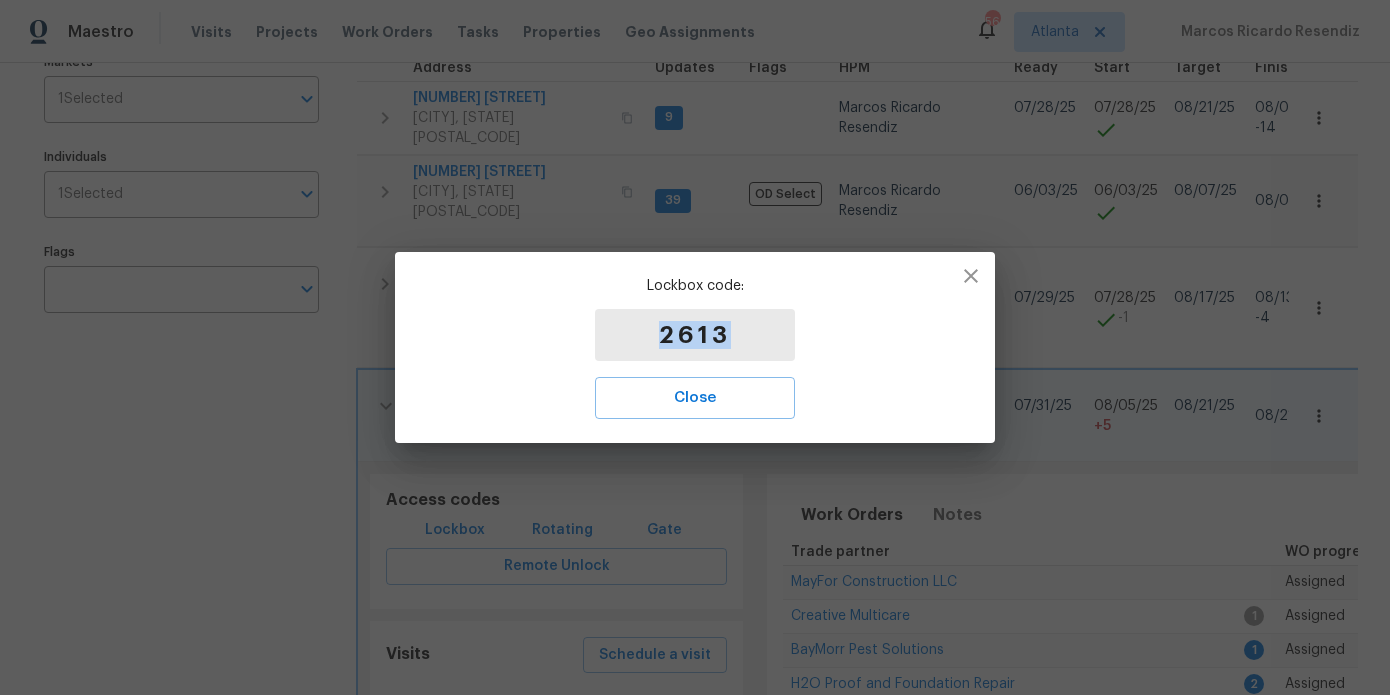 drag, startPoint x: 729, startPoint y: 338, endPoint x: 629, endPoint y: 338, distance: 100 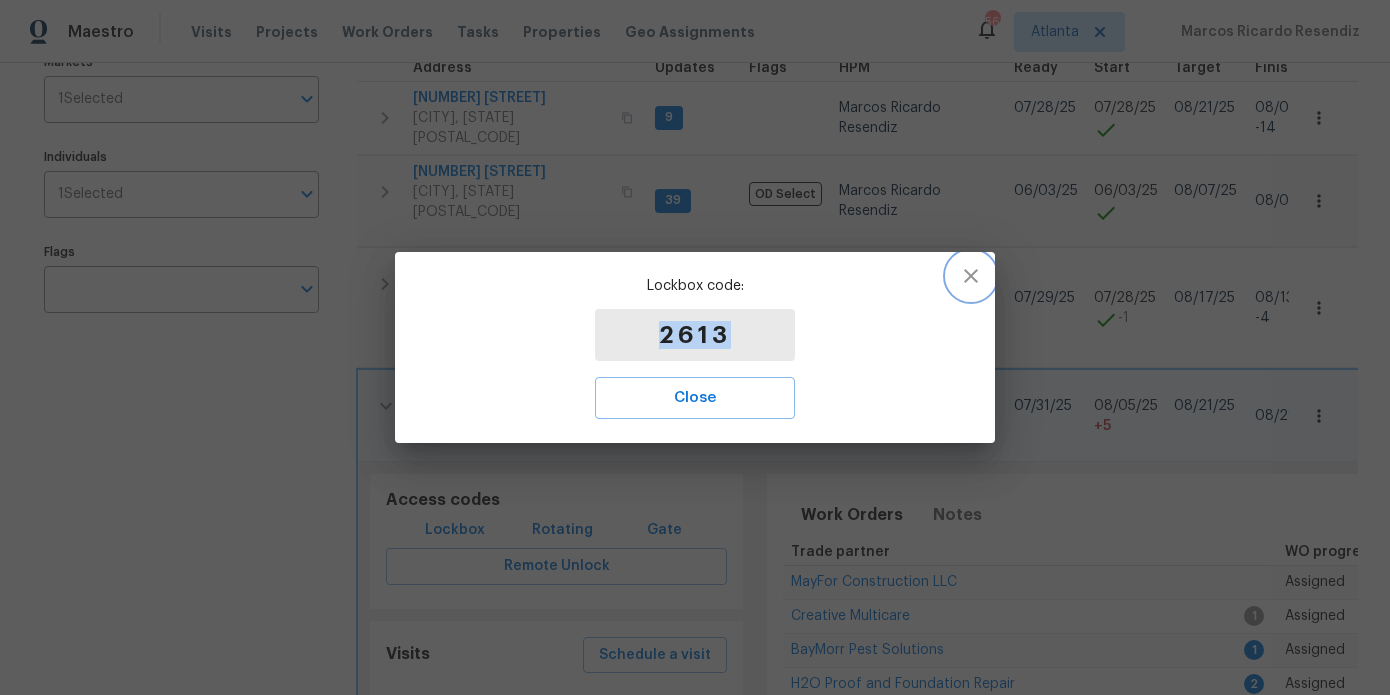 click at bounding box center [971, 276] 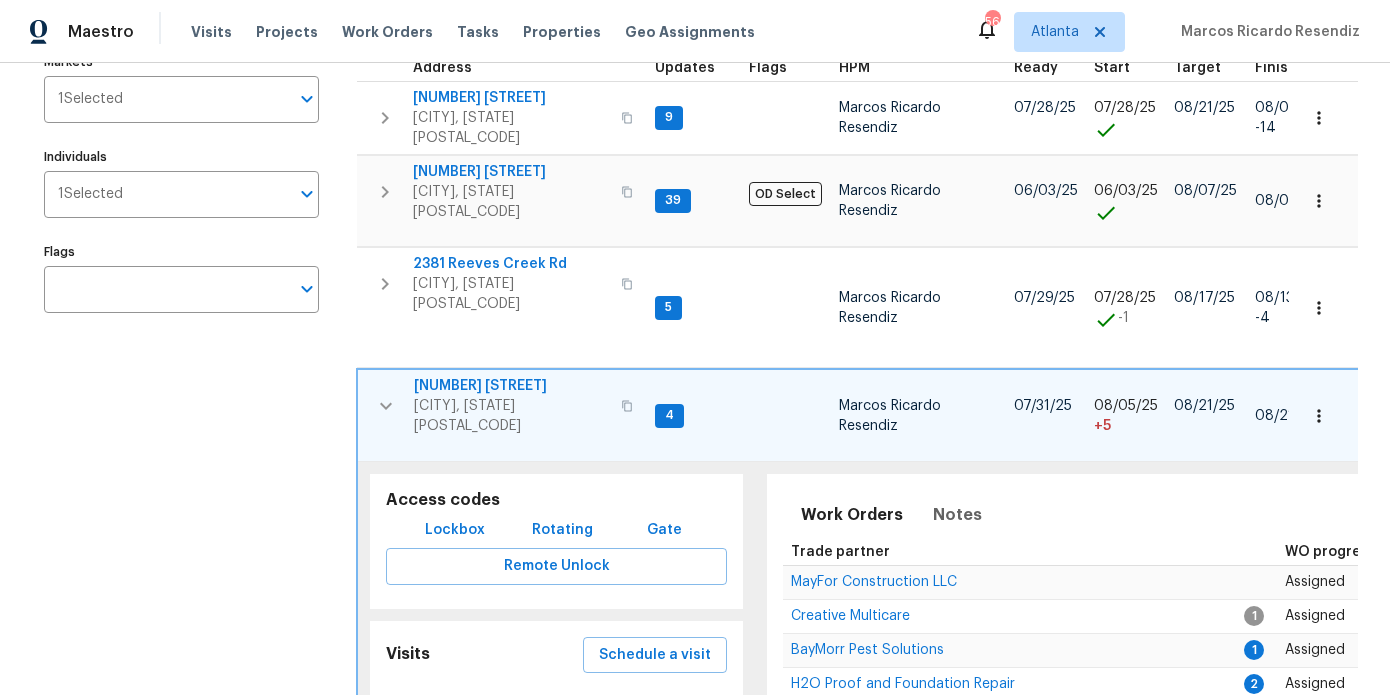 click on "125 Johnsons Walk" at bounding box center (511, 386) 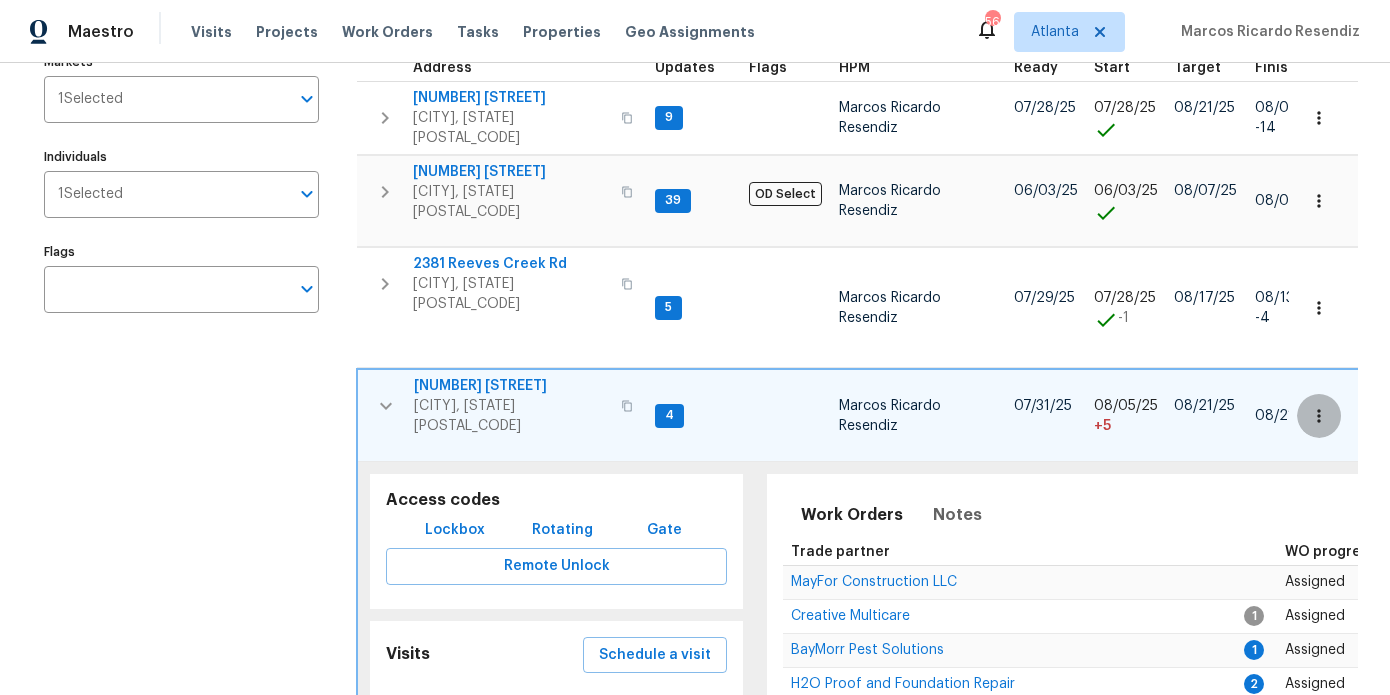 click at bounding box center [1319, 416] 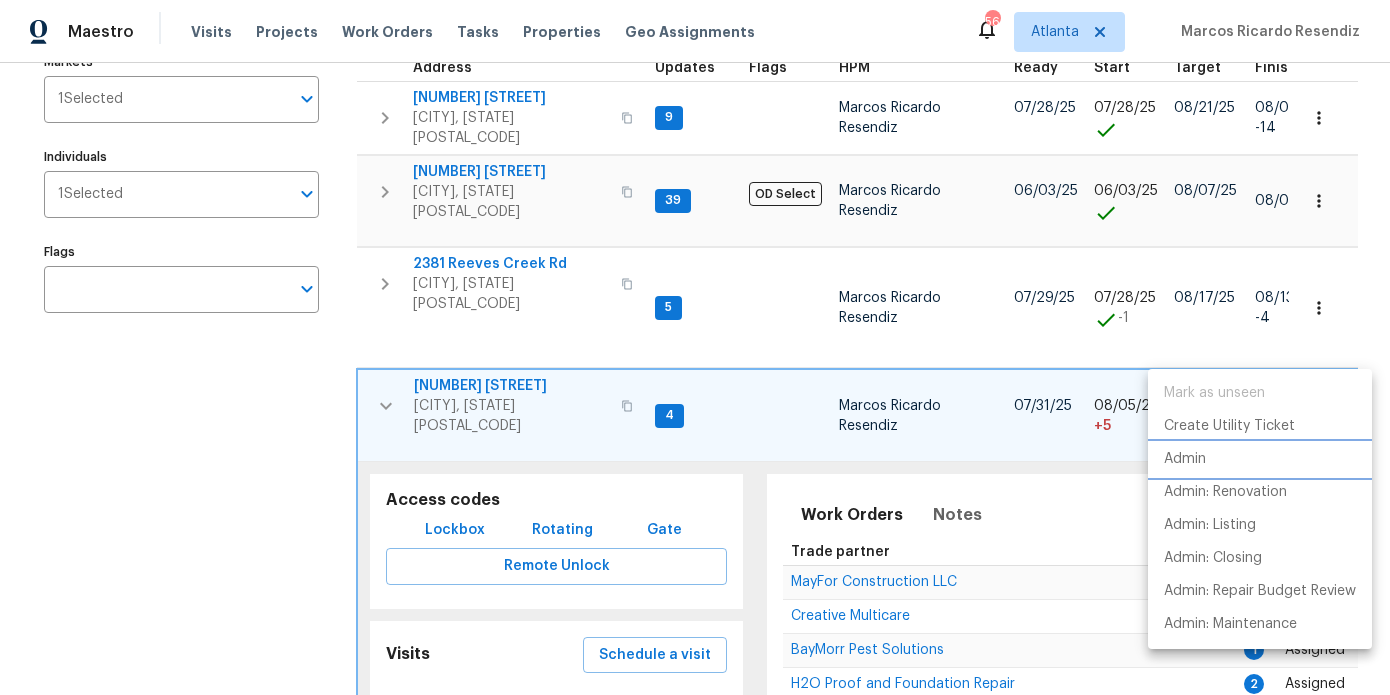 click on "Admin" at bounding box center (1185, 459) 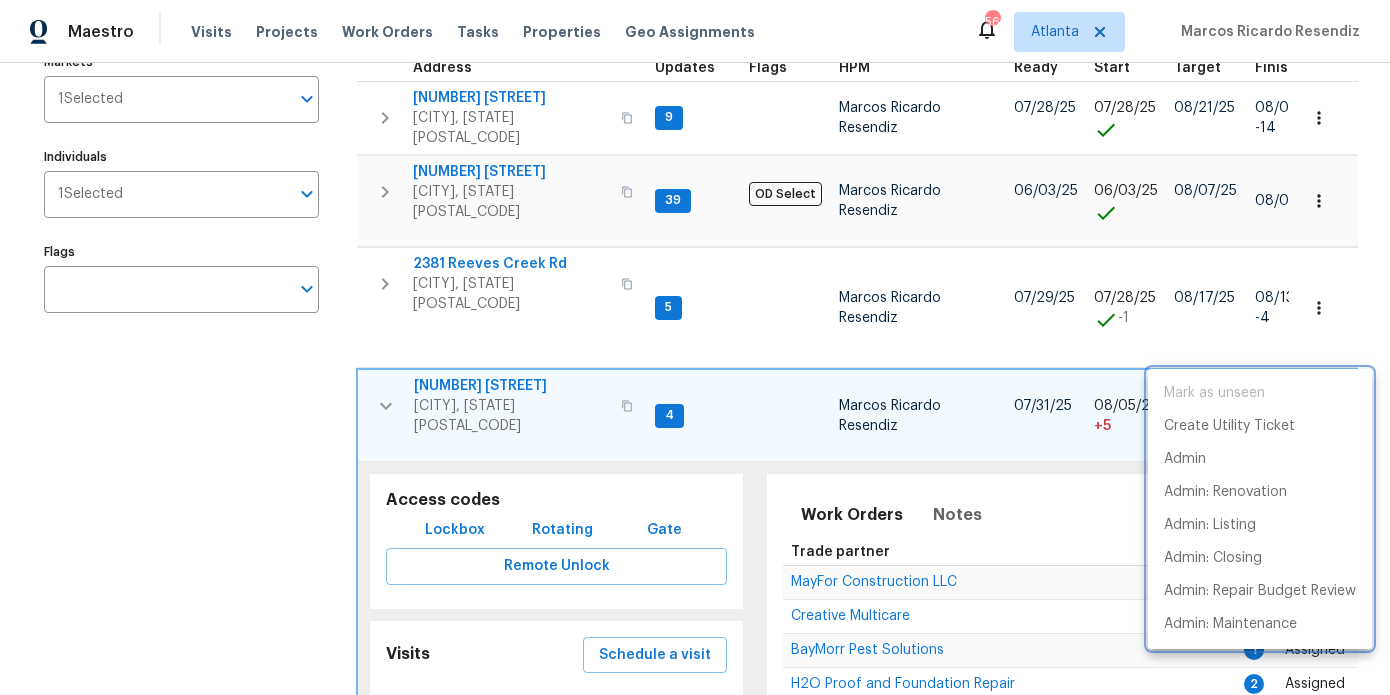 click at bounding box center [695, 347] 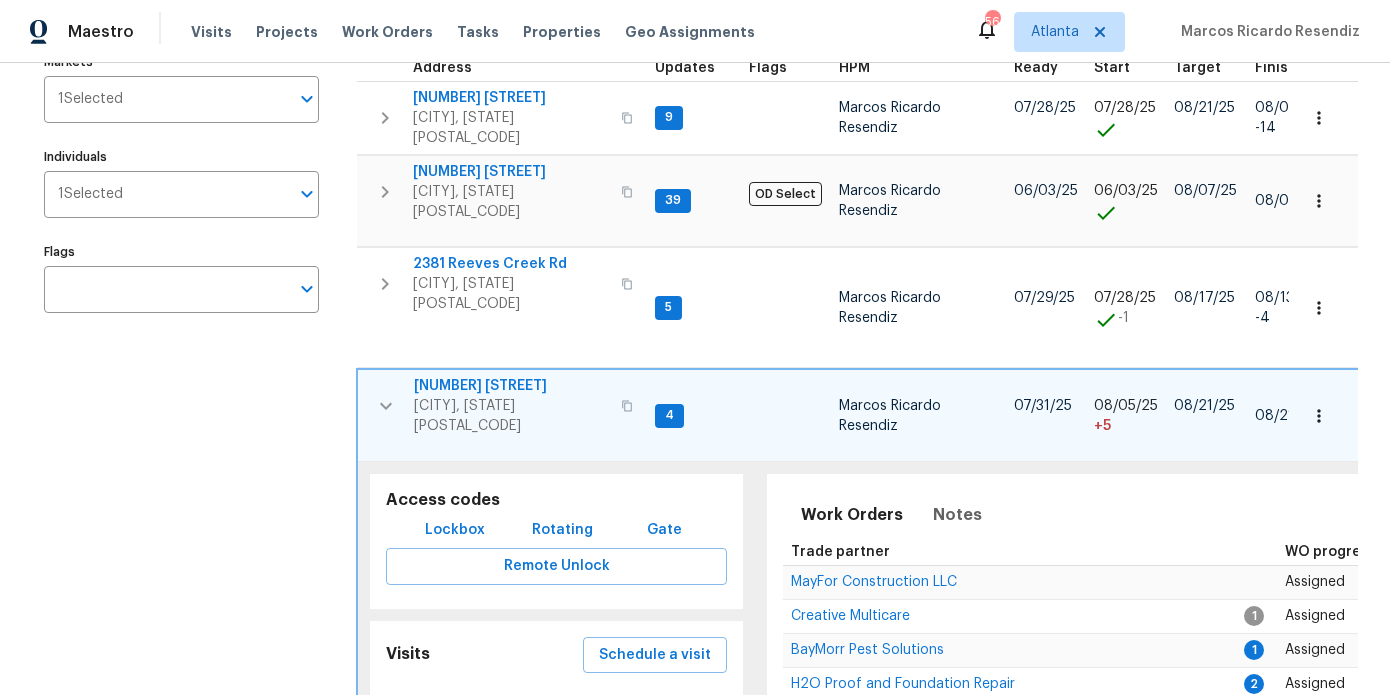 click 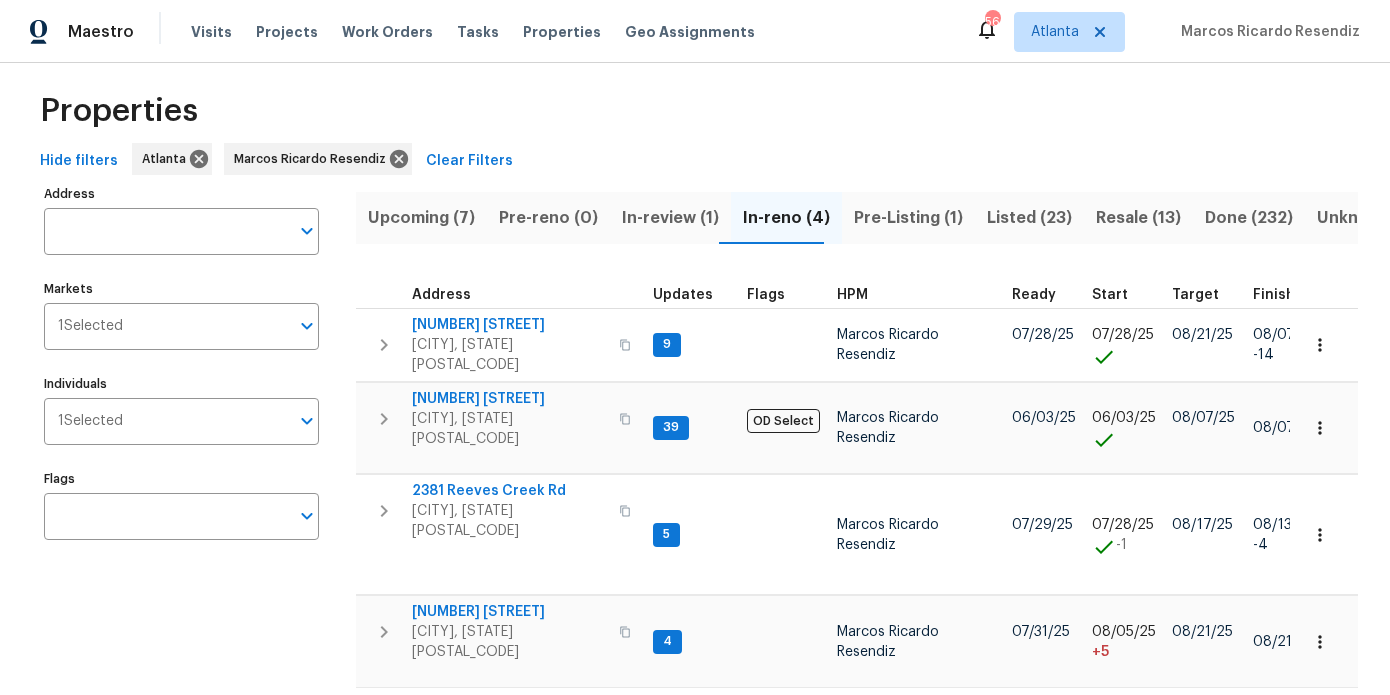 scroll, scrollTop: 16, scrollLeft: 0, axis: vertical 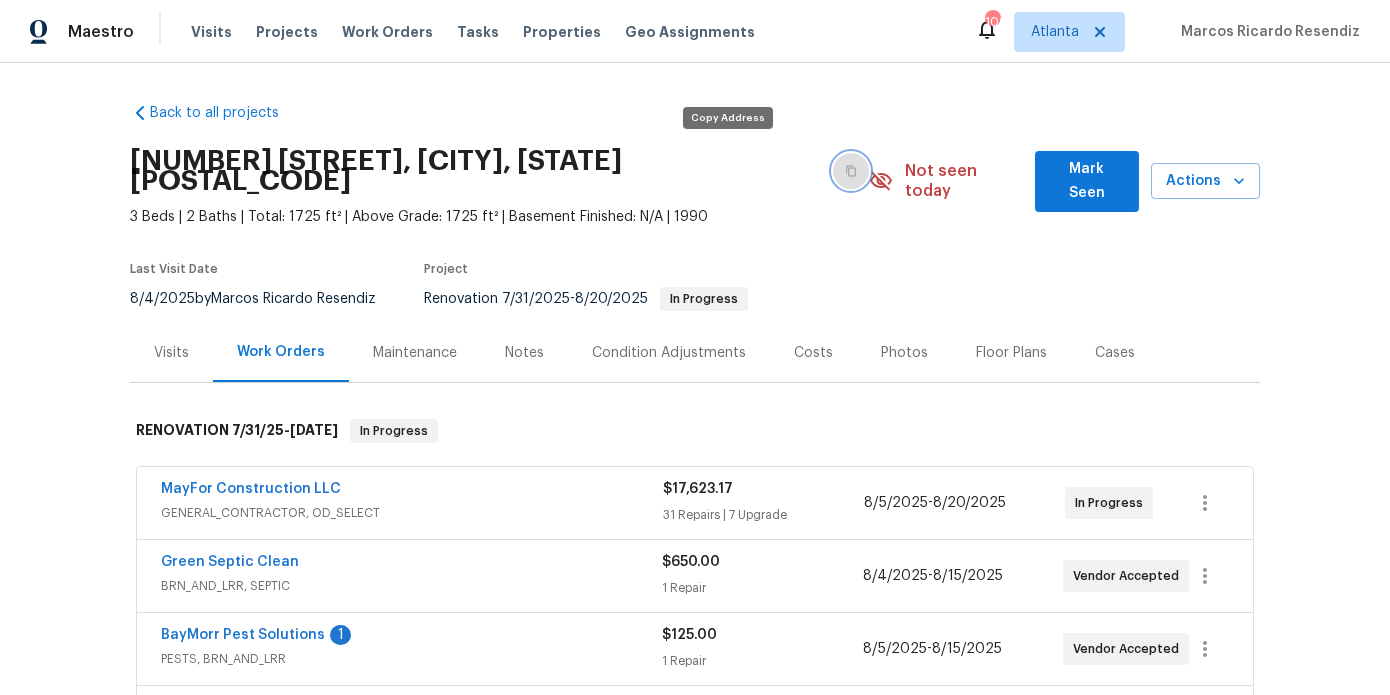 click 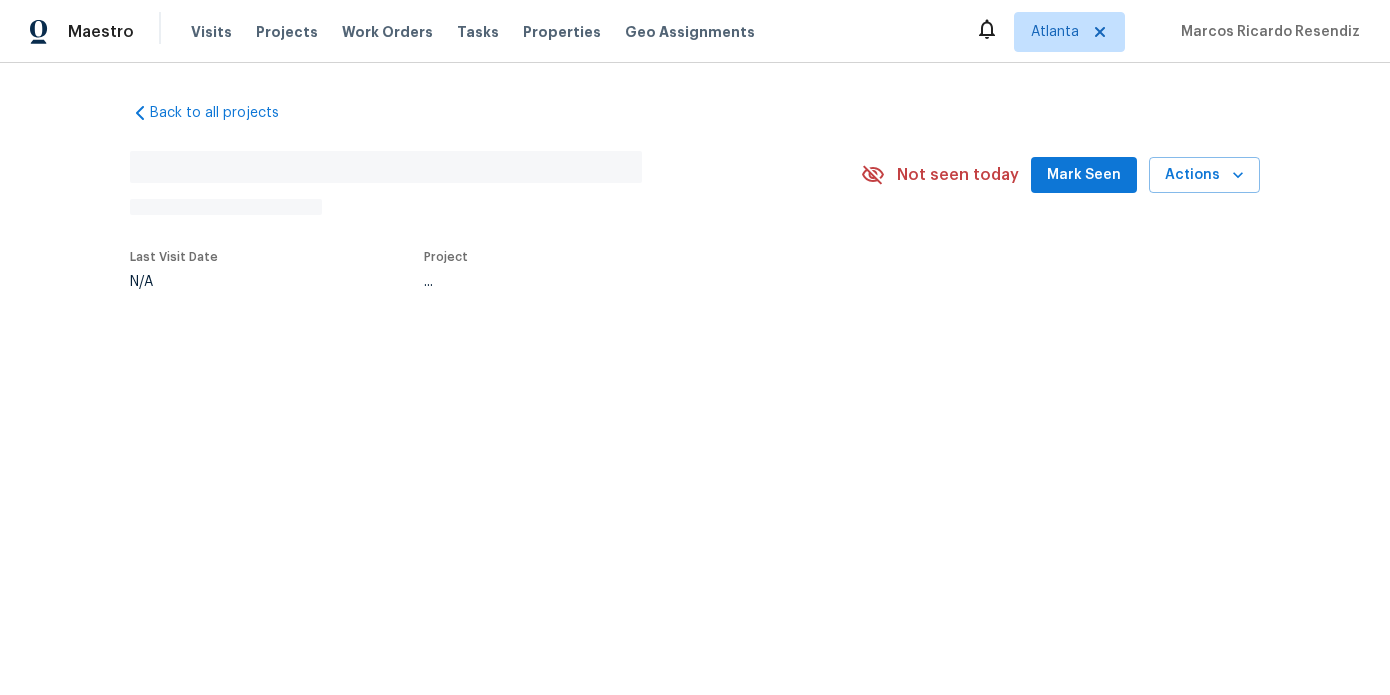 scroll, scrollTop: 0, scrollLeft: 0, axis: both 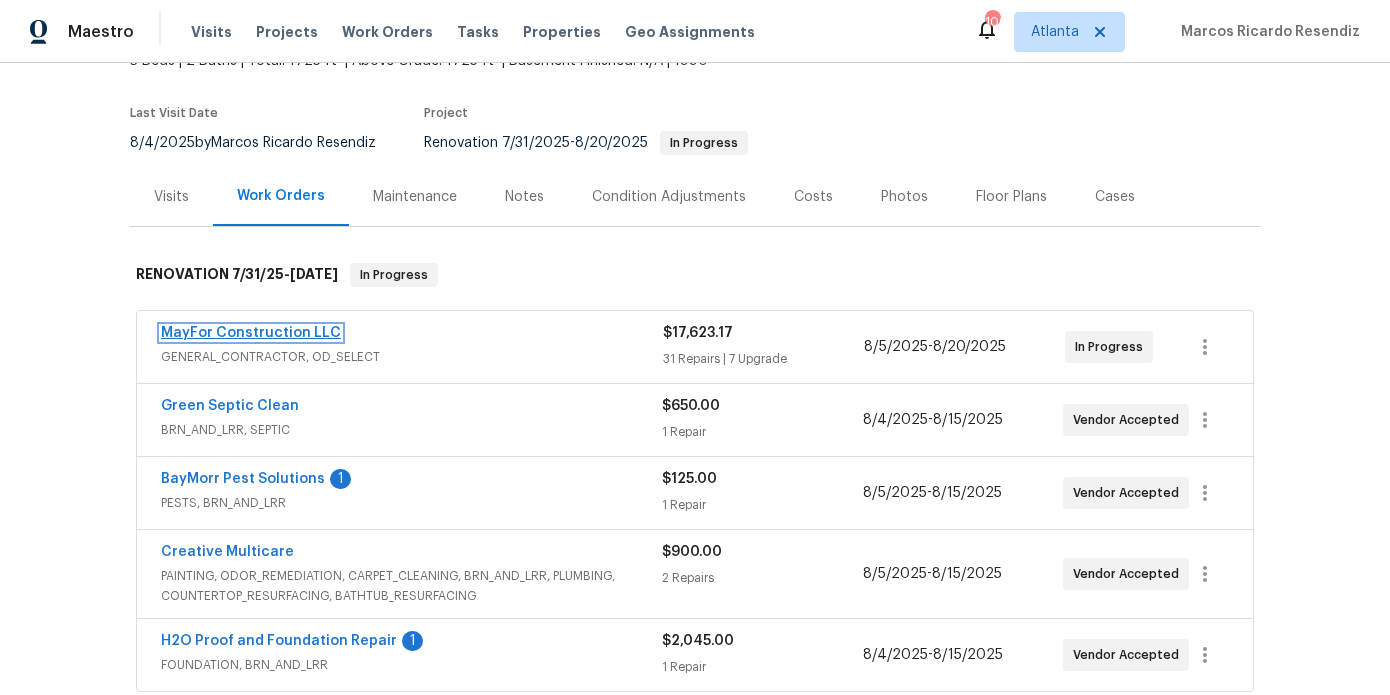 click on "MayFor Construction LLC" at bounding box center [251, 333] 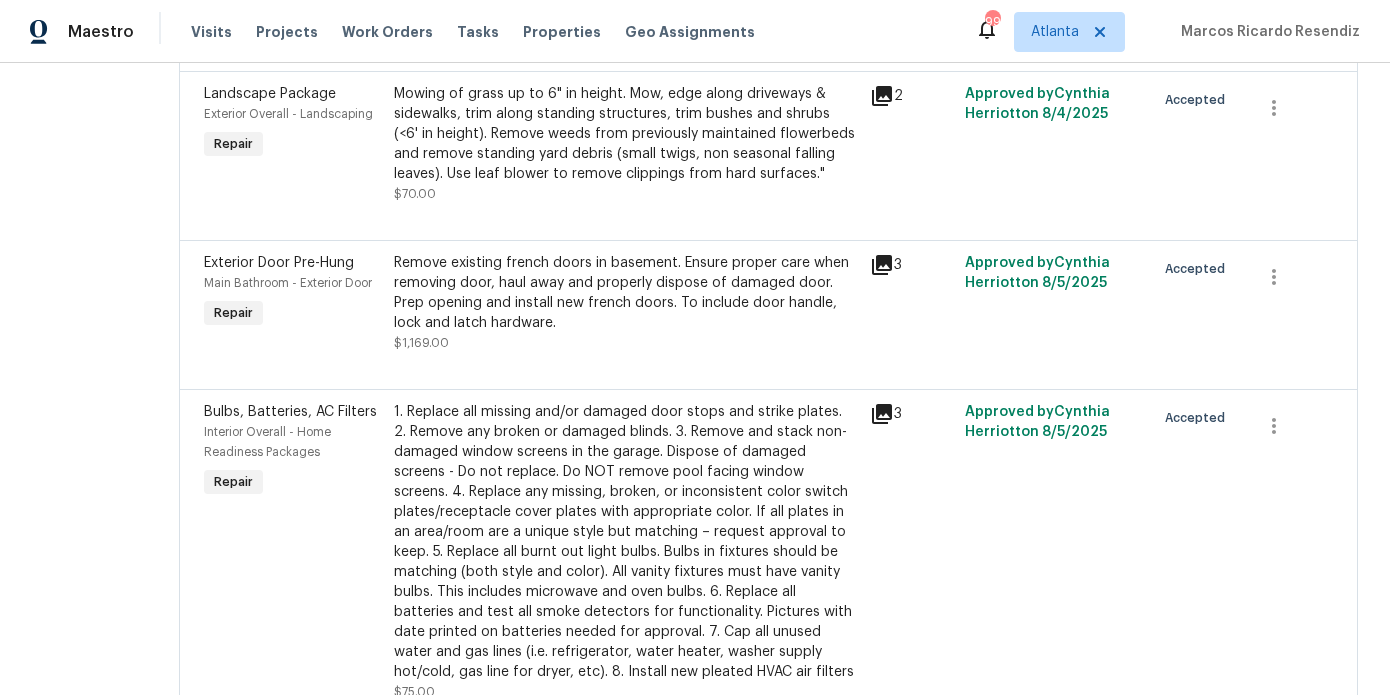 scroll, scrollTop: 0, scrollLeft: 0, axis: both 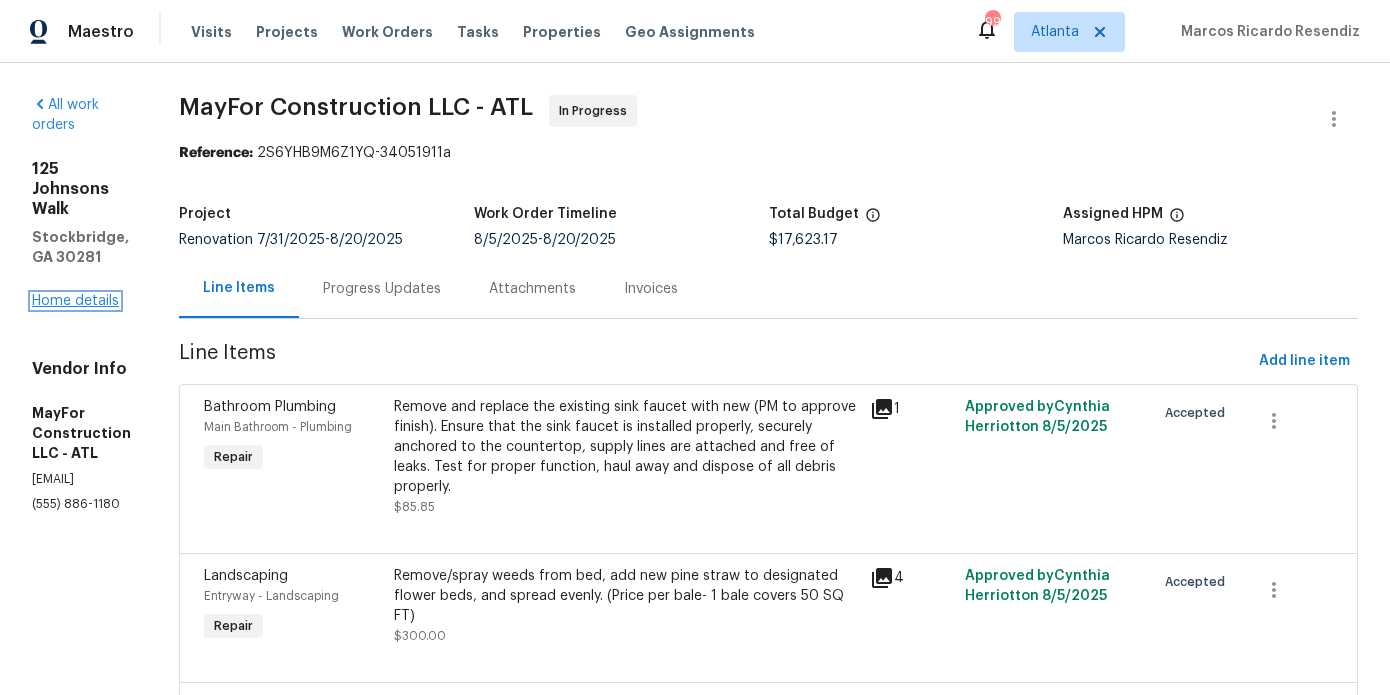 click on "Home details" at bounding box center (75, 301) 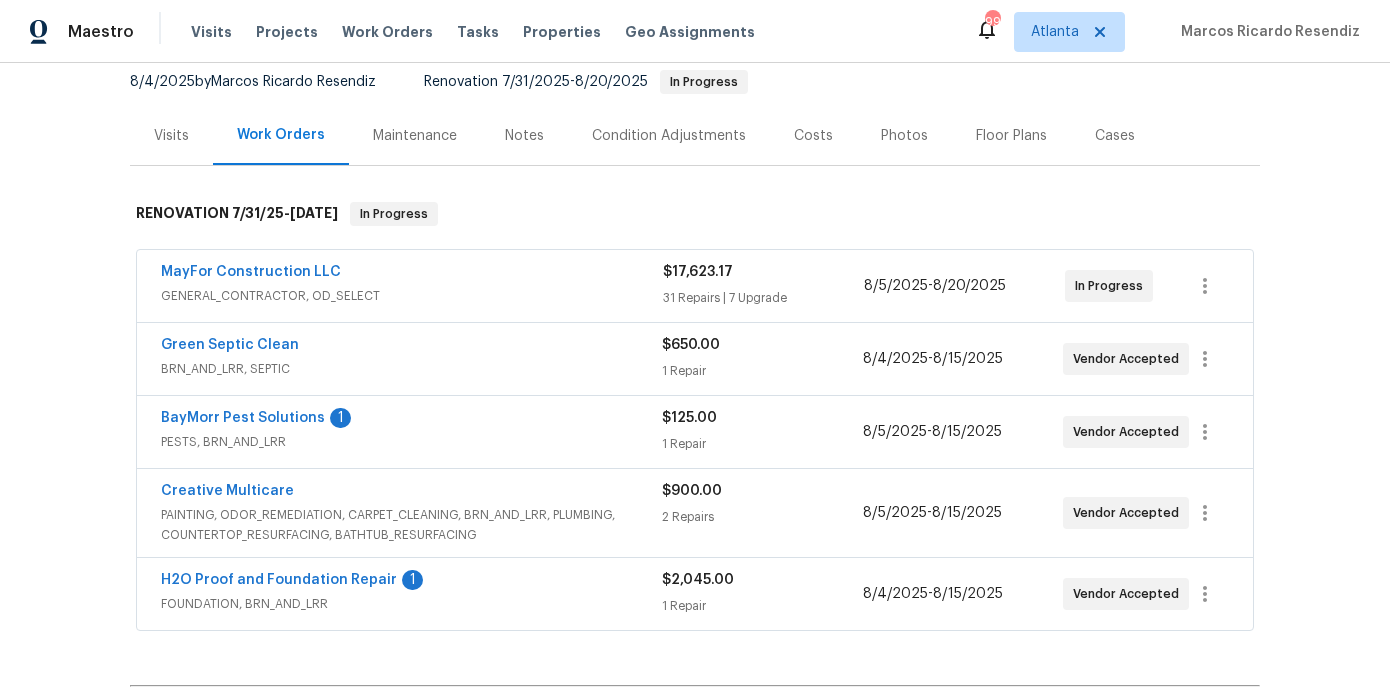 scroll, scrollTop: 211, scrollLeft: 0, axis: vertical 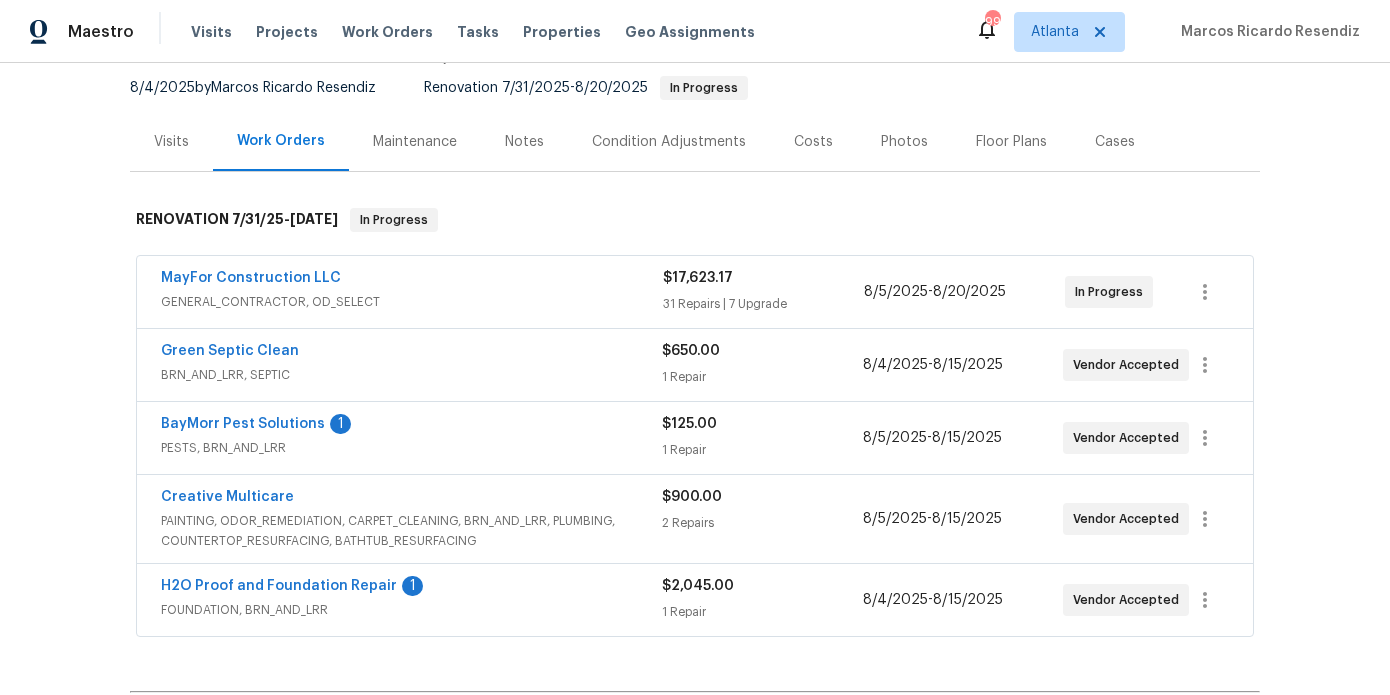 click on "H2O Proof and Foundation Repair" at bounding box center (279, 586) 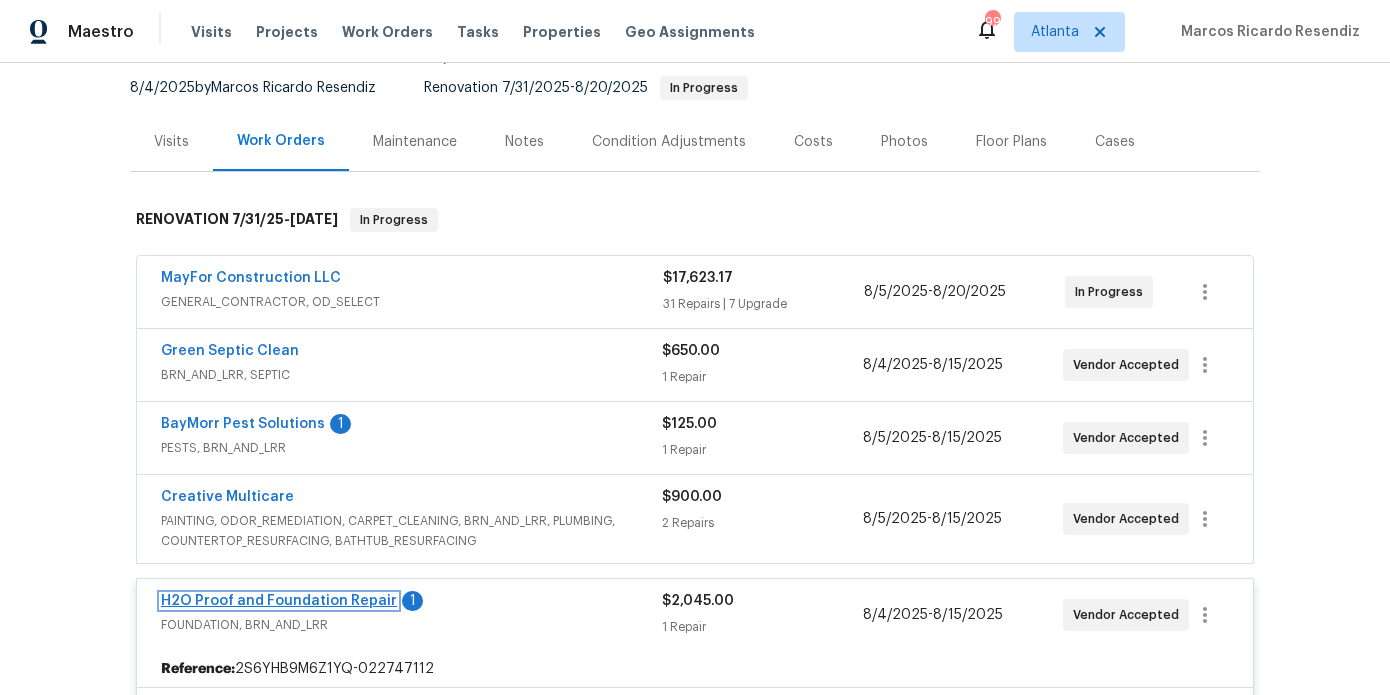 click on "H2O Proof and Foundation Repair" at bounding box center (279, 601) 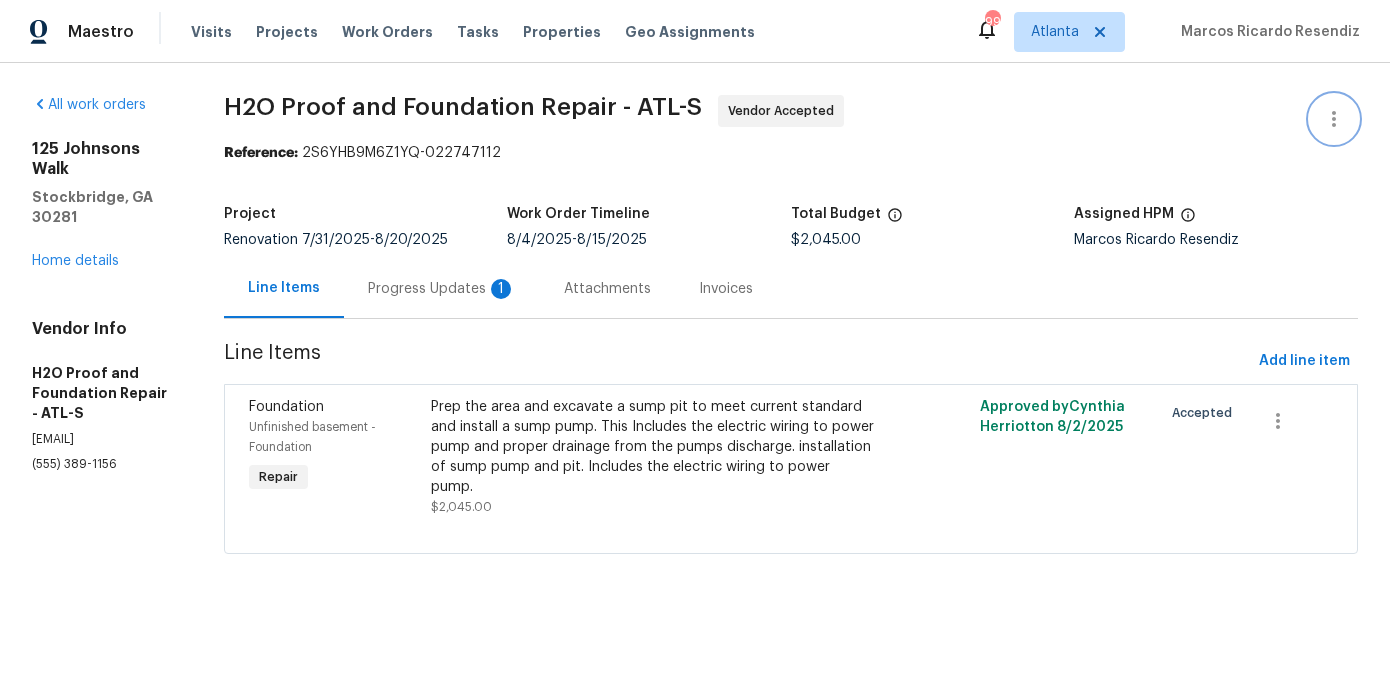 click 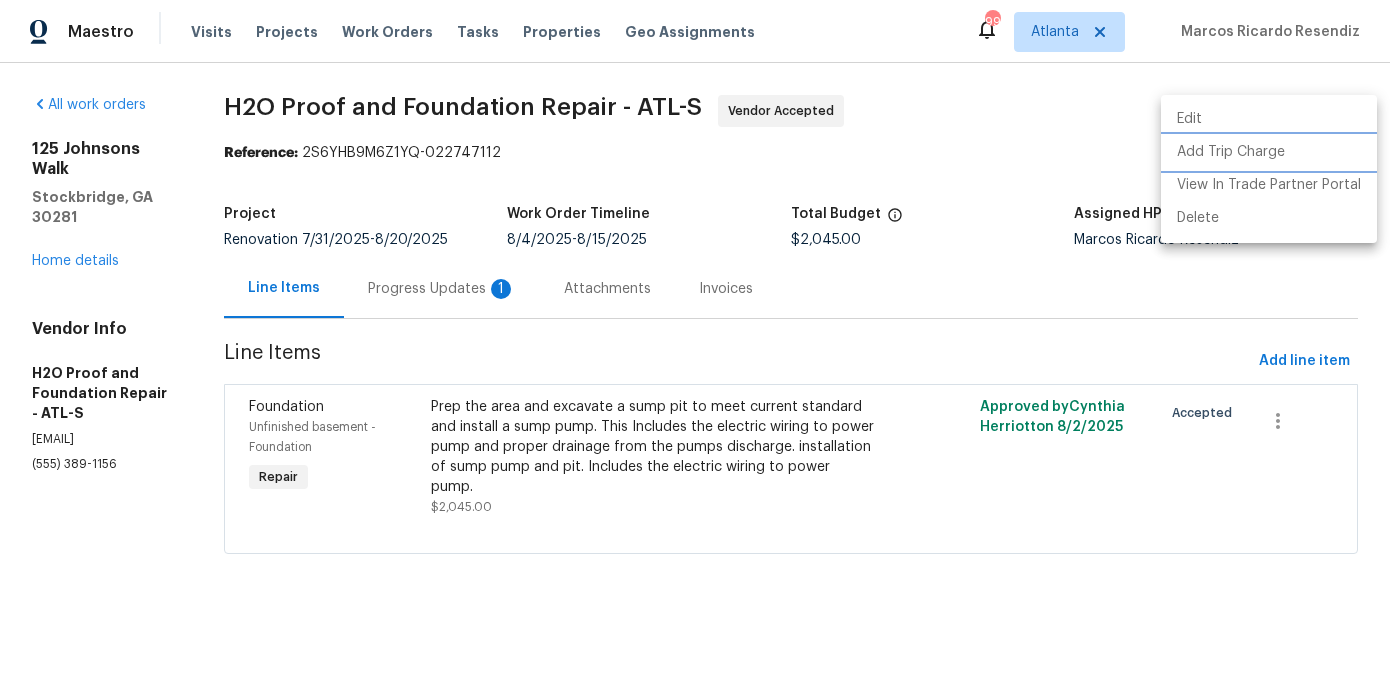 drag, startPoint x: 1282, startPoint y: 162, endPoint x: 1271, endPoint y: 186, distance: 26.400757 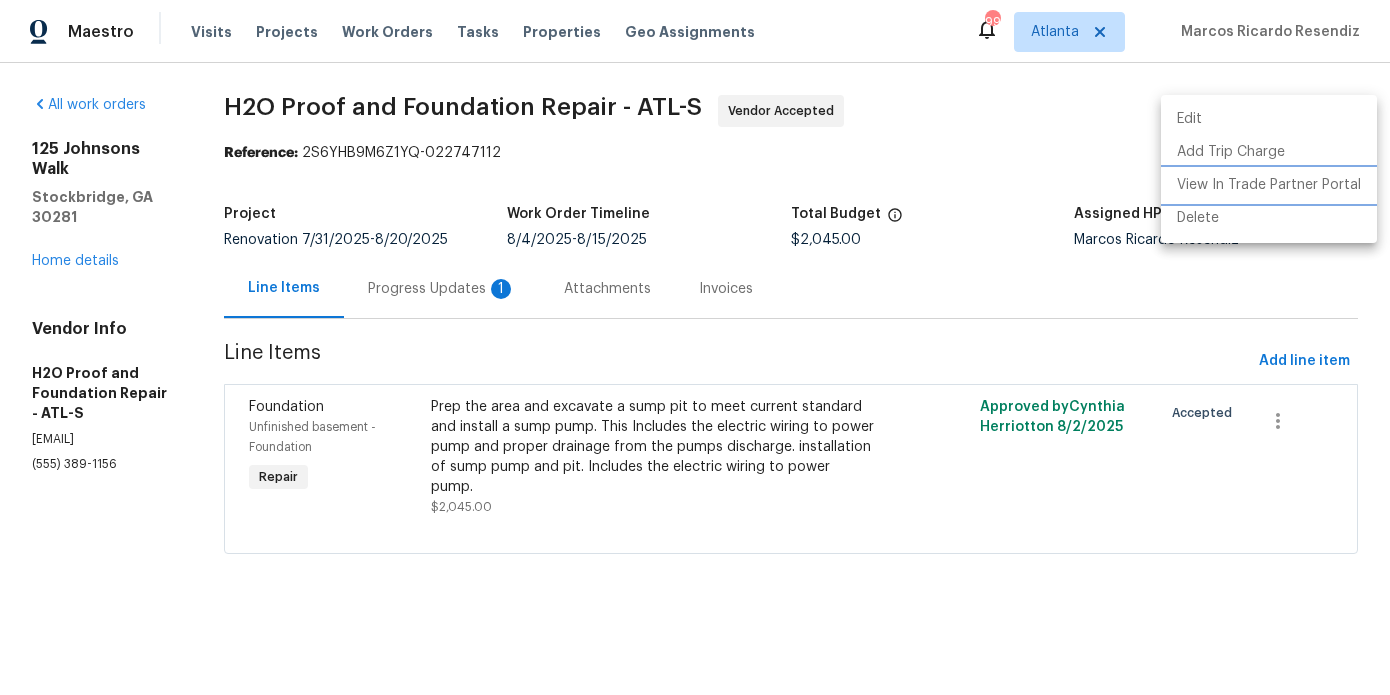 click on "View In Trade Partner Portal" at bounding box center (1269, 185) 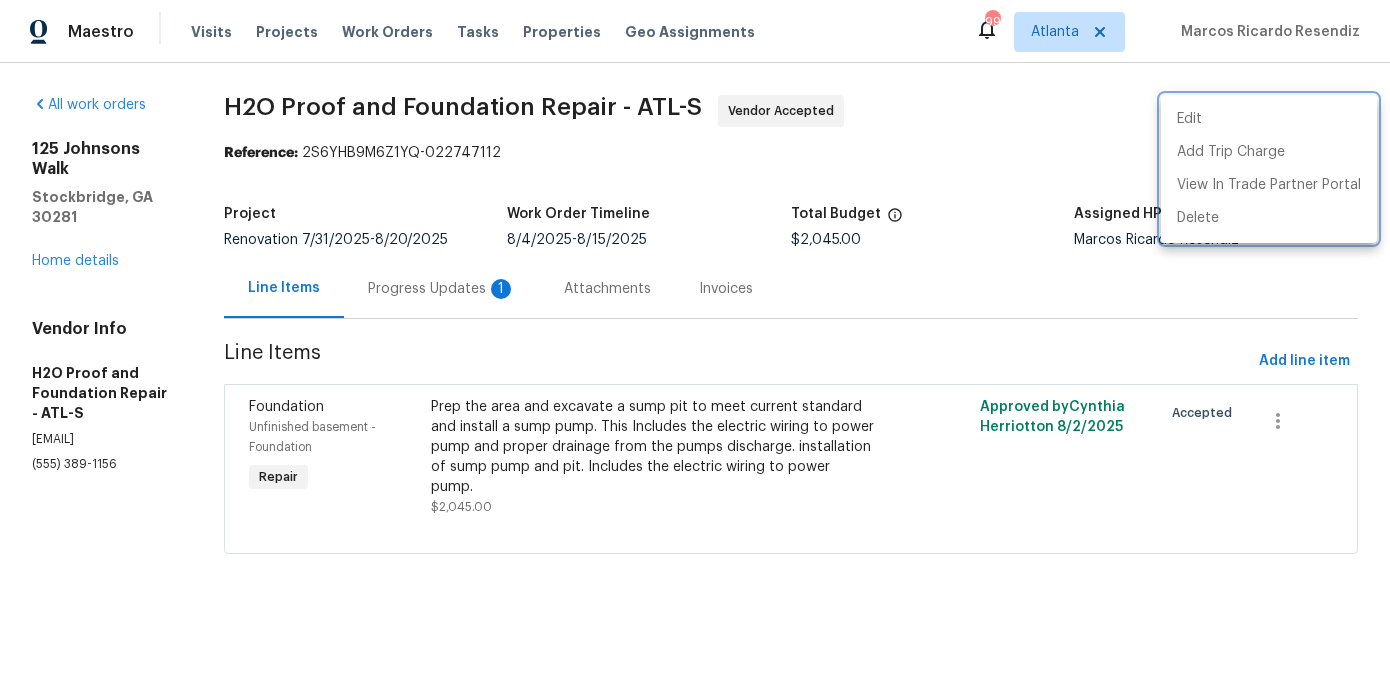 click at bounding box center [695, 347] 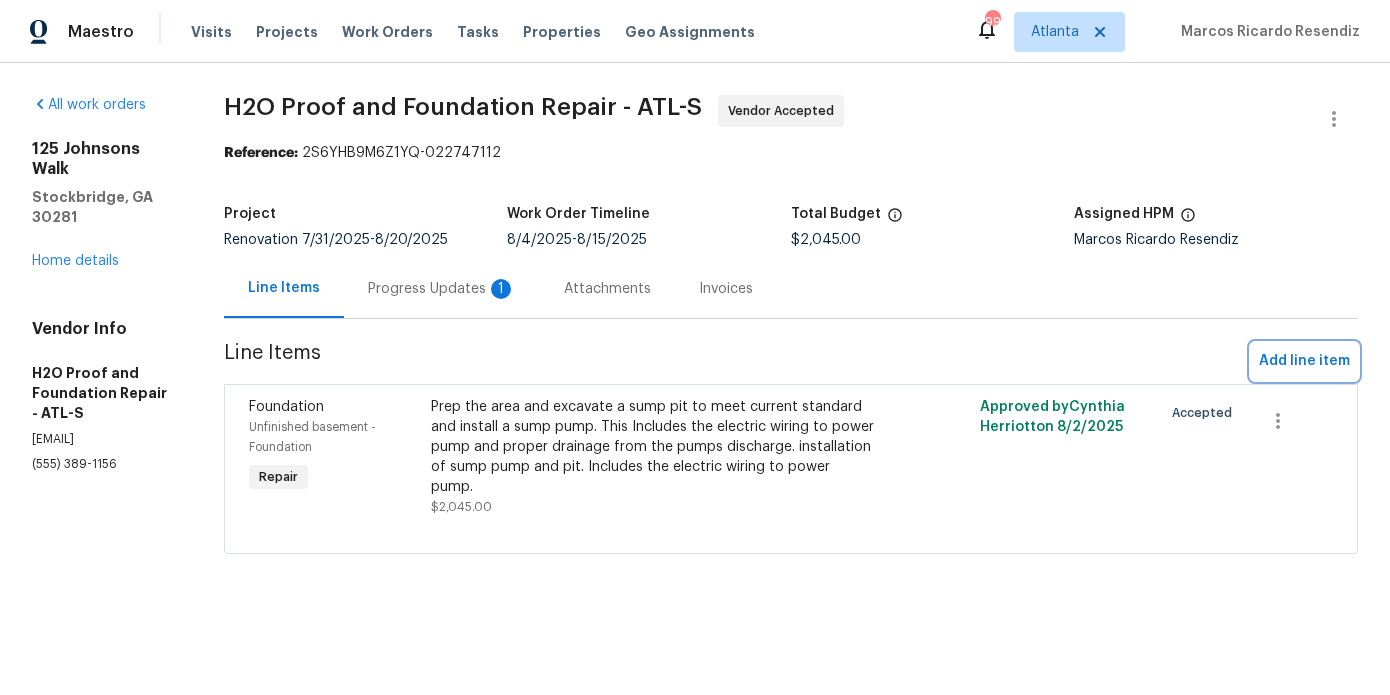 click on "Add line item" at bounding box center (1304, 361) 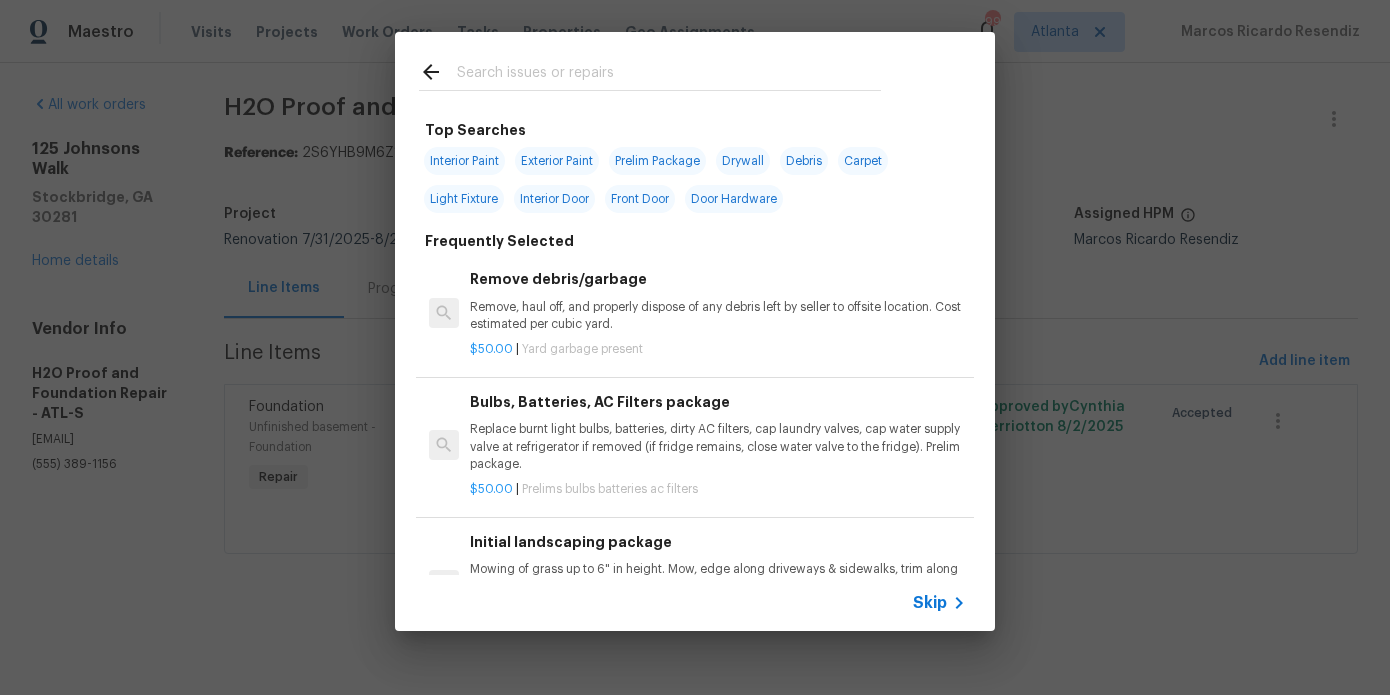click at bounding box center [669, 75] 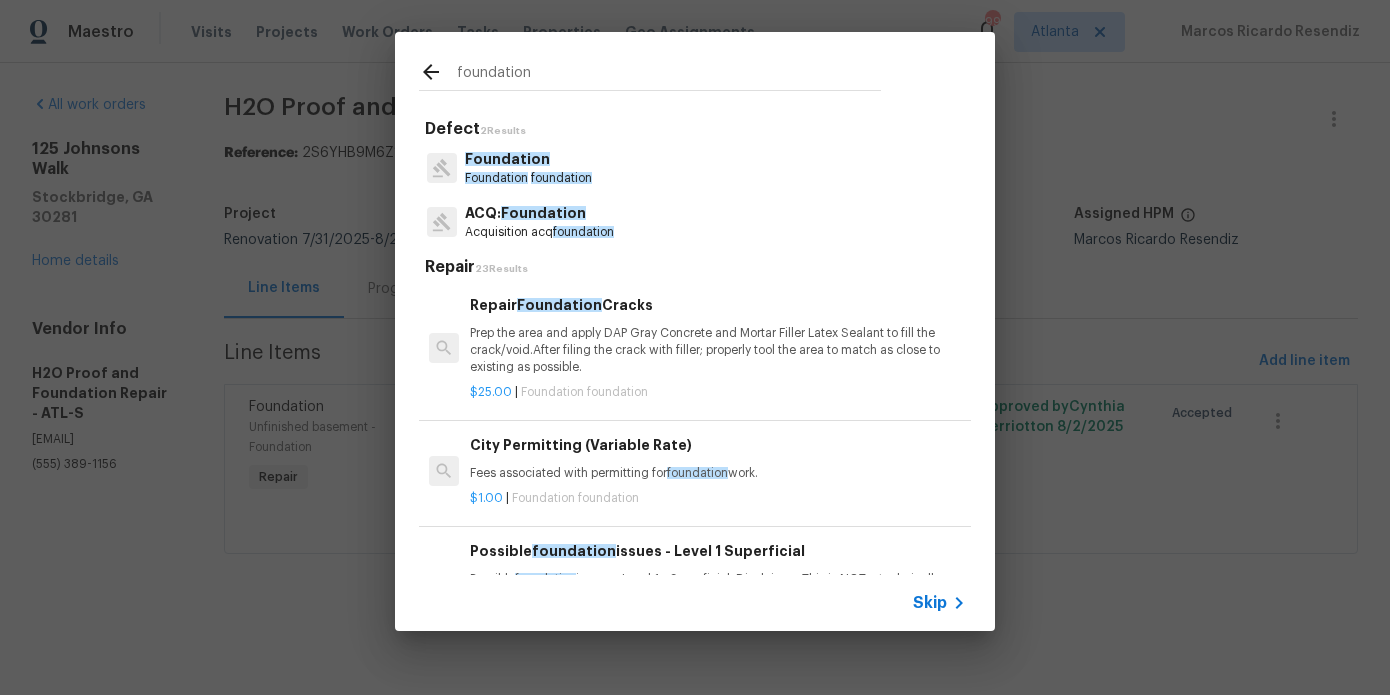 type on "foundation" 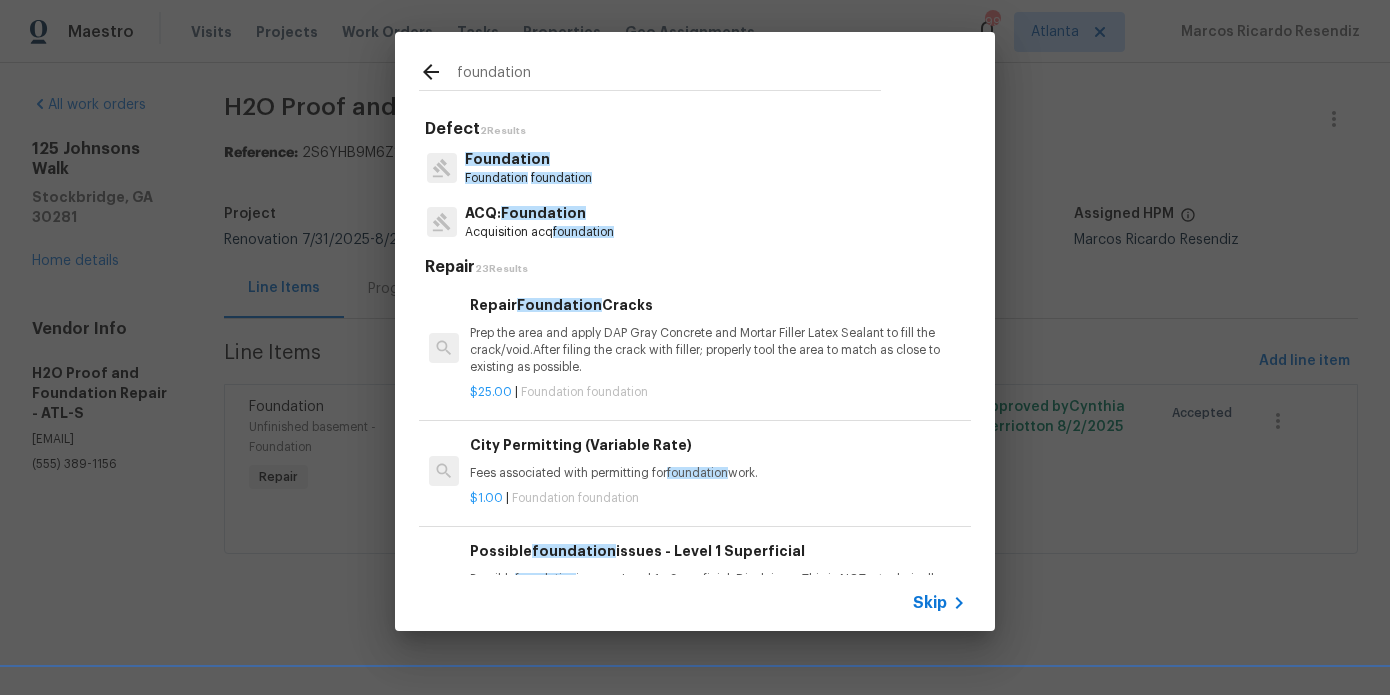 click on "Foundation" at bounding box center [528, 159] 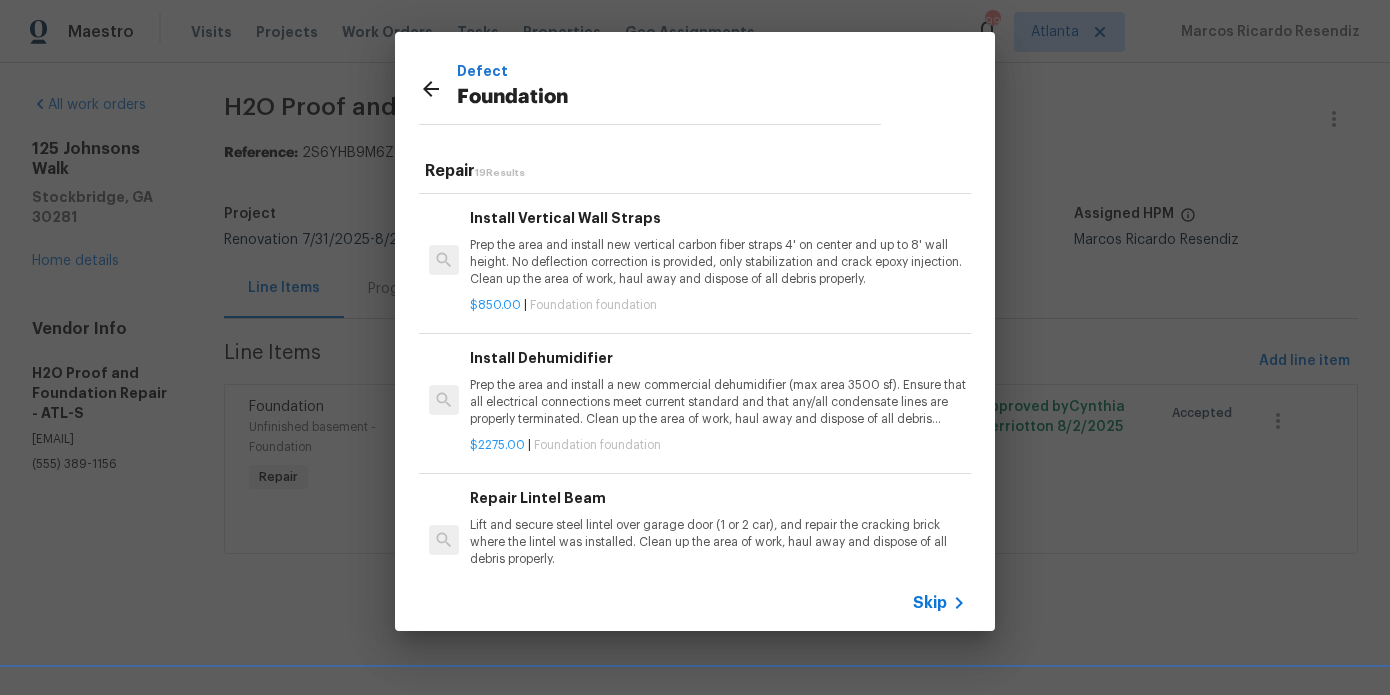 scroll, scrollTop: 1394, scrollLeft: 0, axis: vertical 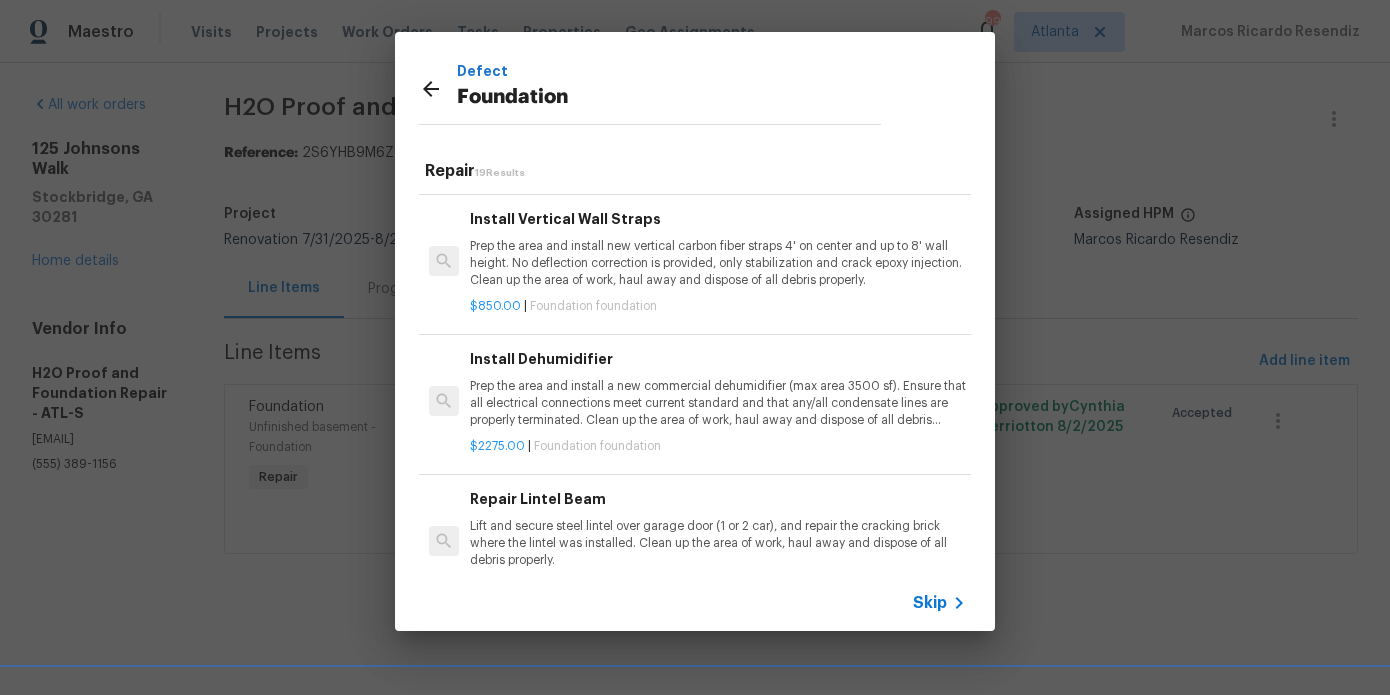 click on "Prep the area and install new vertical carbon fiber straps 4' on center and up to 8' wall height.  No deflection correction is provided, only stabilization and crack epoxy injection. Clean up the area of work, haul away and dispose of all debris properly." at bounding box center (718, 263) 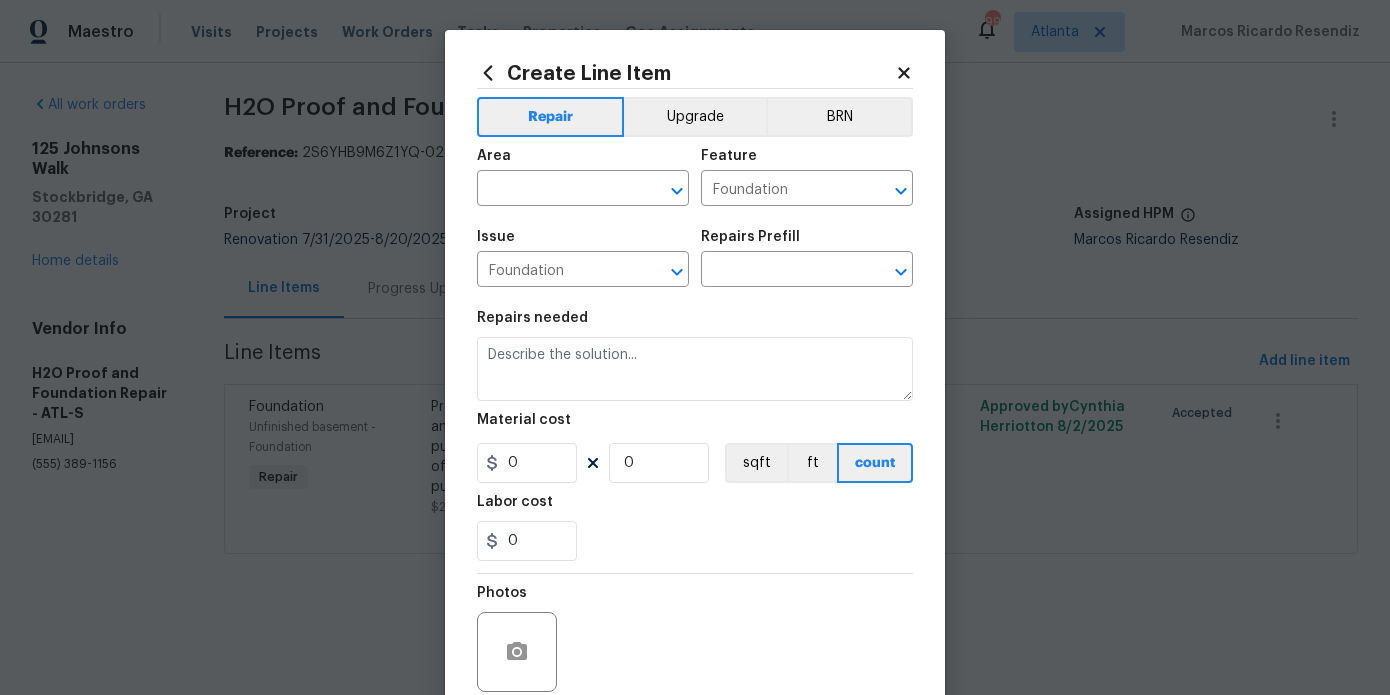 type on "Prep the area and install new vertical carbon fiber straps 4' on center and up to 8' wall height.  No deflection correction is provided, only stabilization and crack epoxy injection. Clean up the area of work, haul away and dispose of all debris properly." 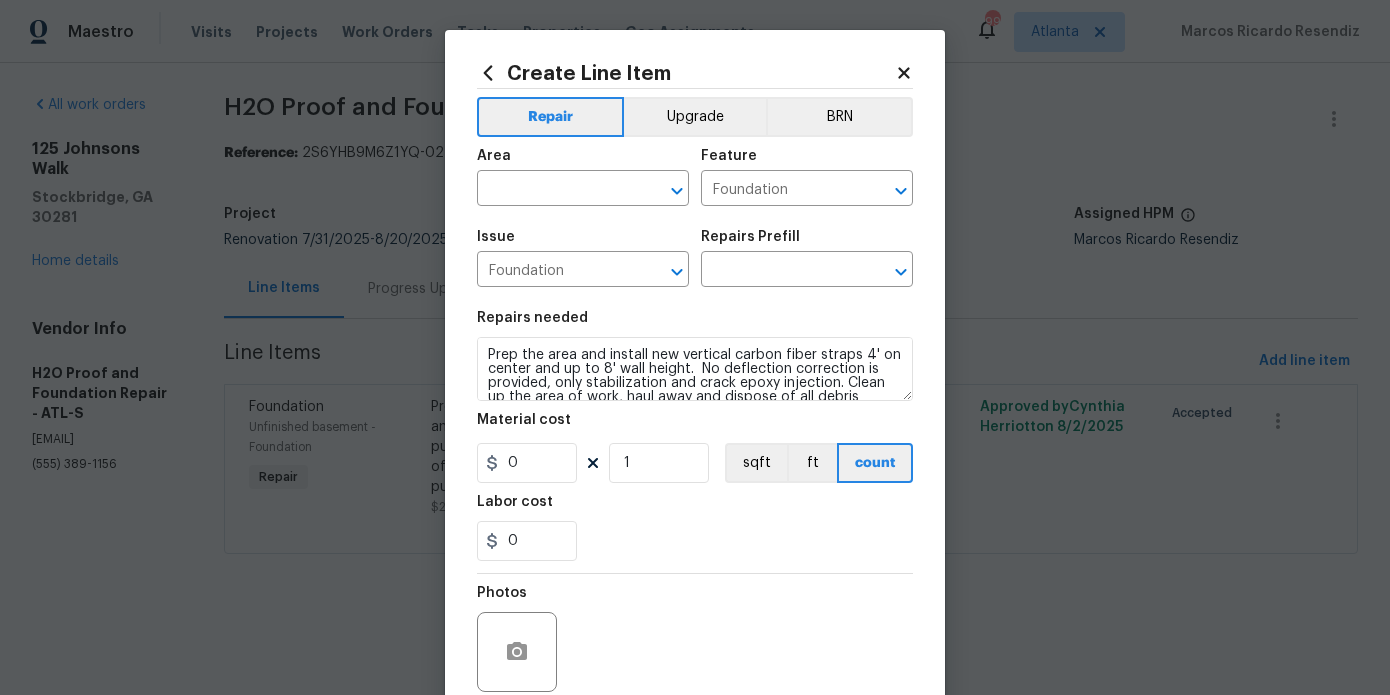 type on "Install Vertical Wall Straps $850.00" 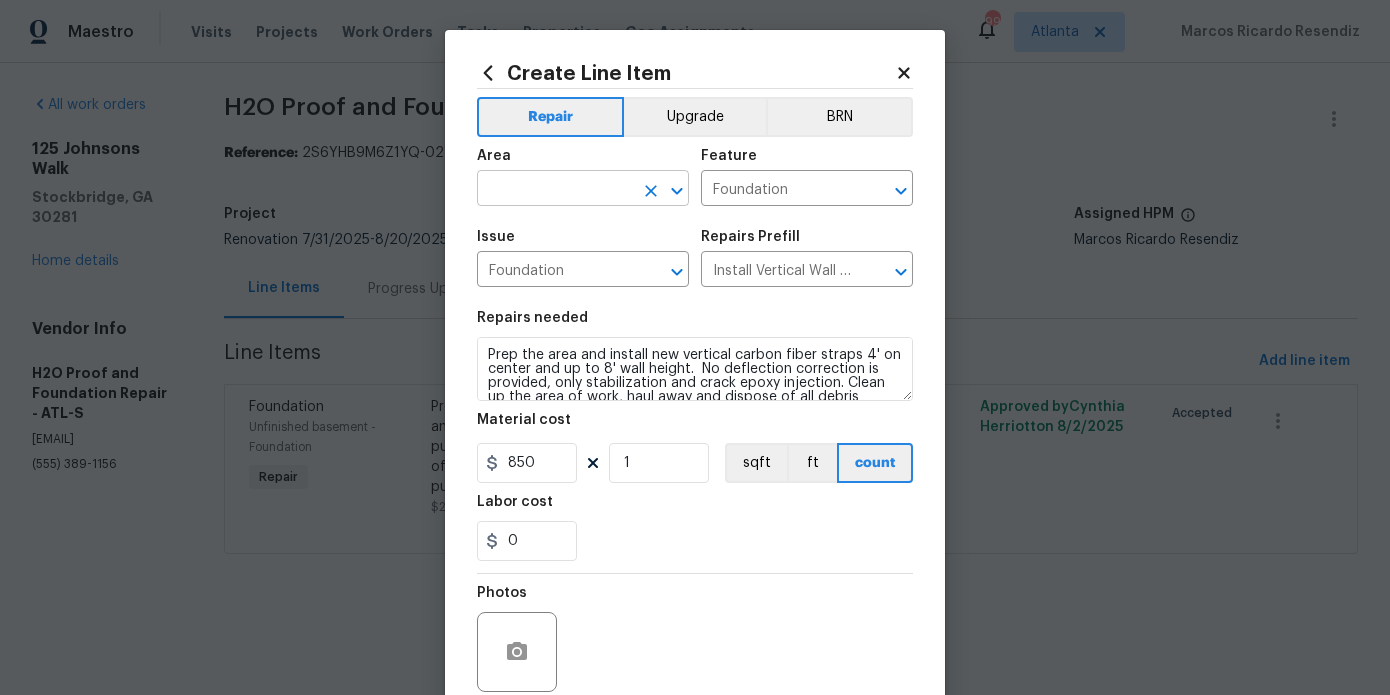 click at bounding box center (555, 190) 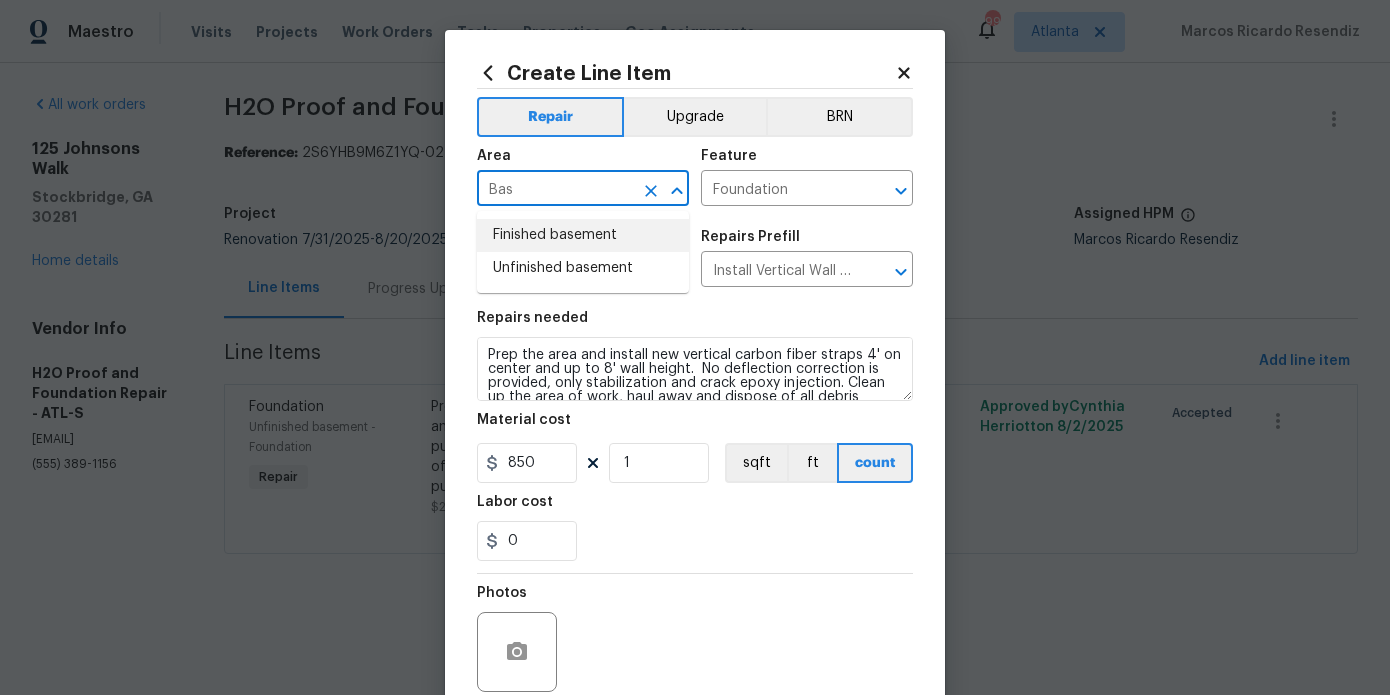 click on "Finished basement" at bounding box center (583, 235) 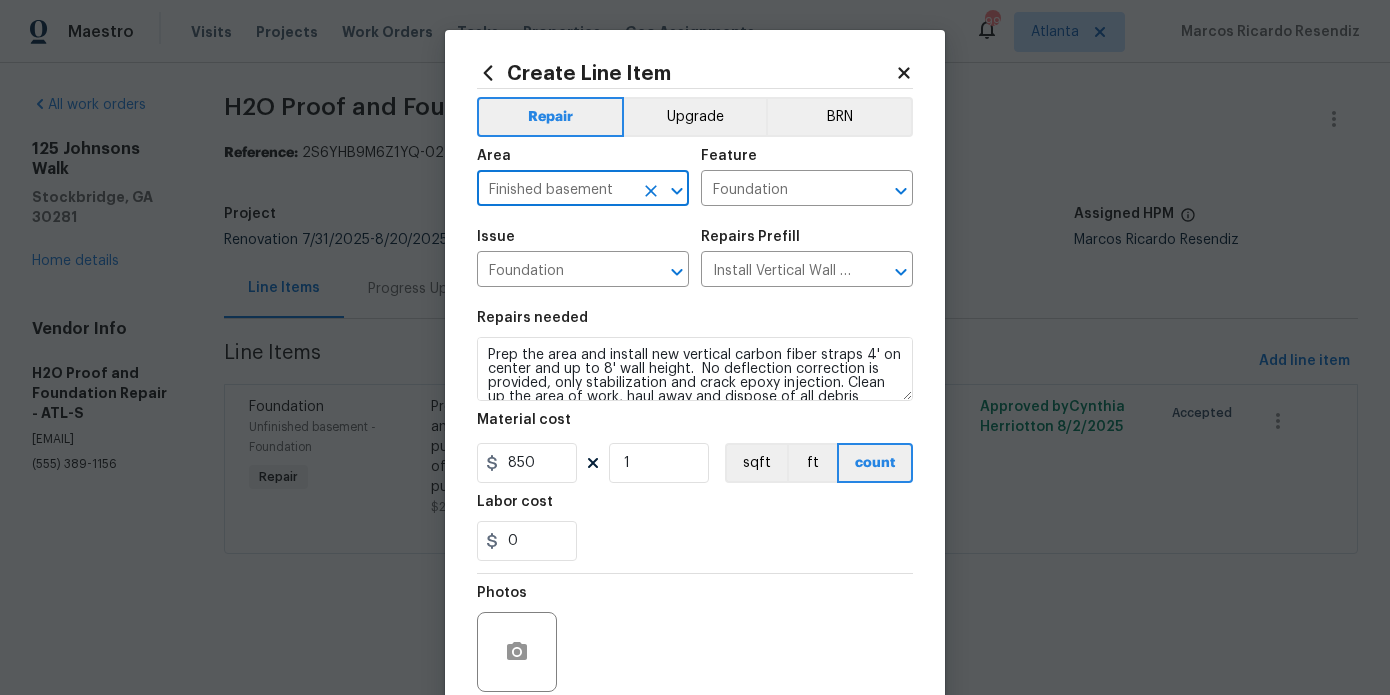 scroll, scrollTop: 28, scrollLeft: 0, axis: vertical 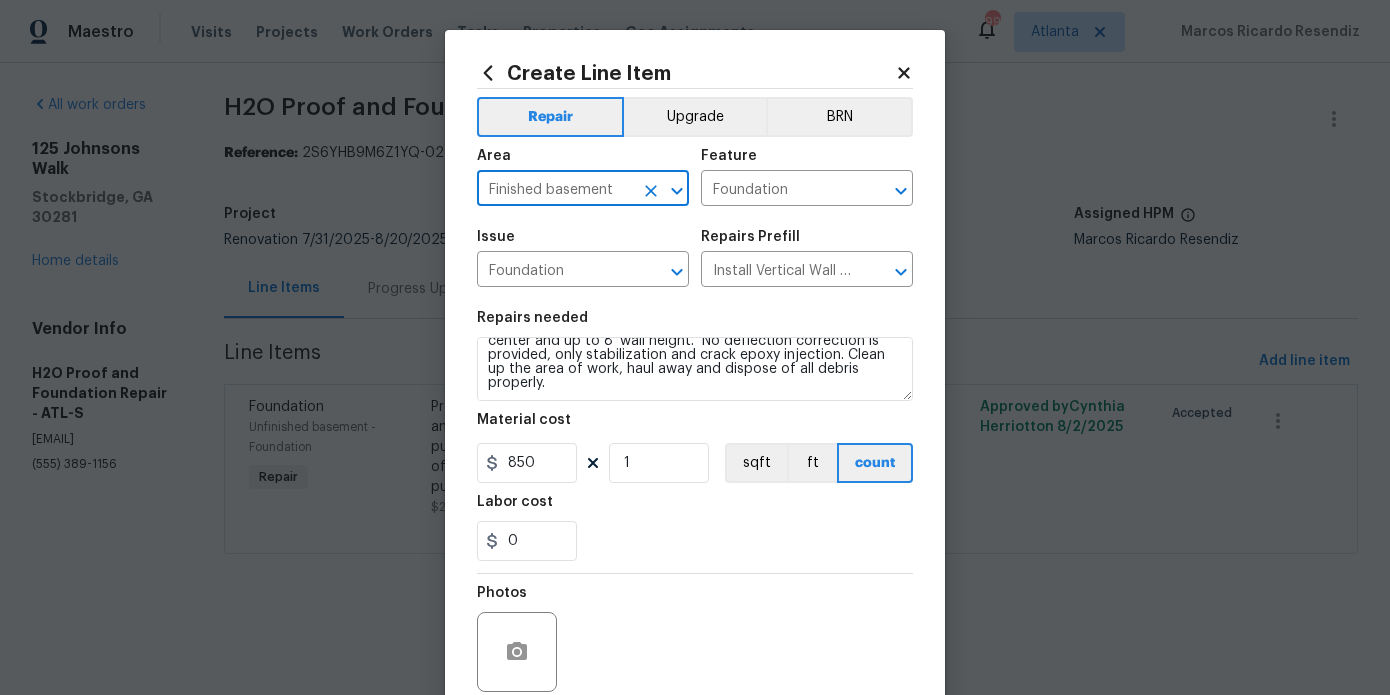 type on "Finished basement" 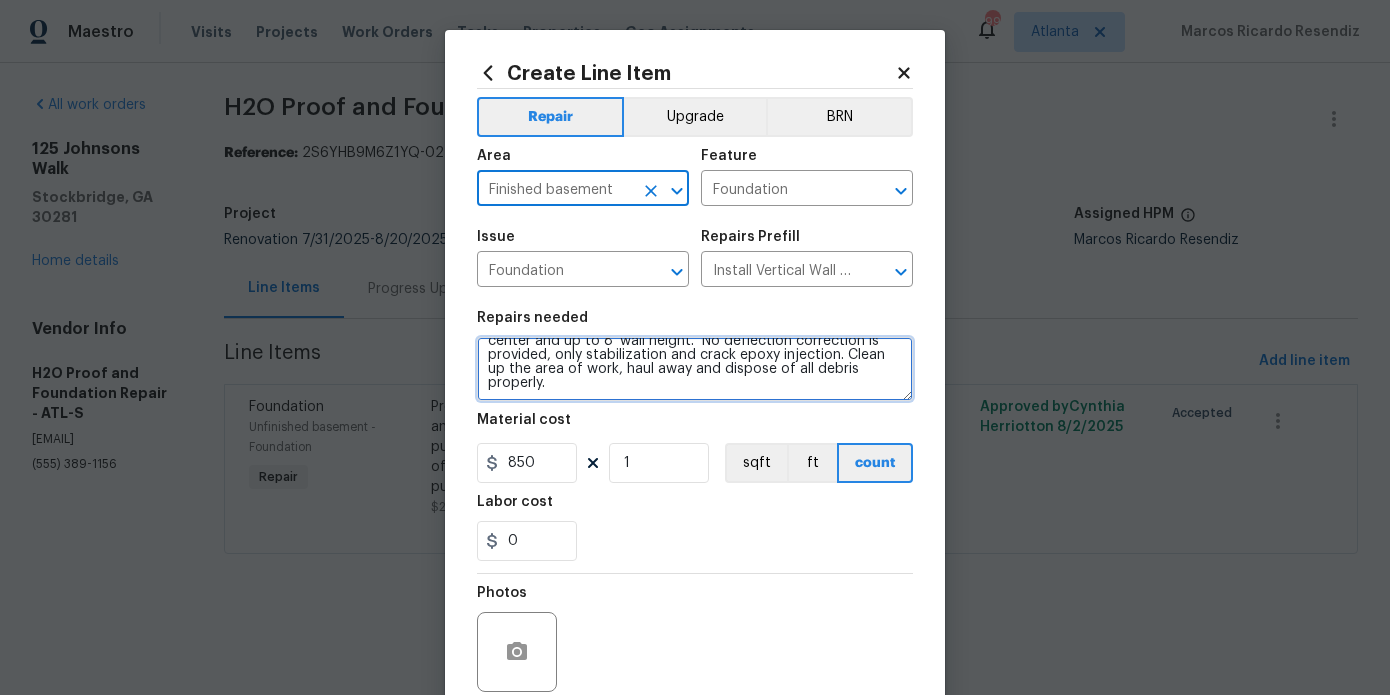 click on "Prep the area and install new vertical carbon fiber straps 4' on center and up to 8' wall height.  No deflection correction is provided, only stabilization and crack epoxy injection. Clean up the area of work, haul away and dispose of all debris properly." at bounding box center (695, 369) 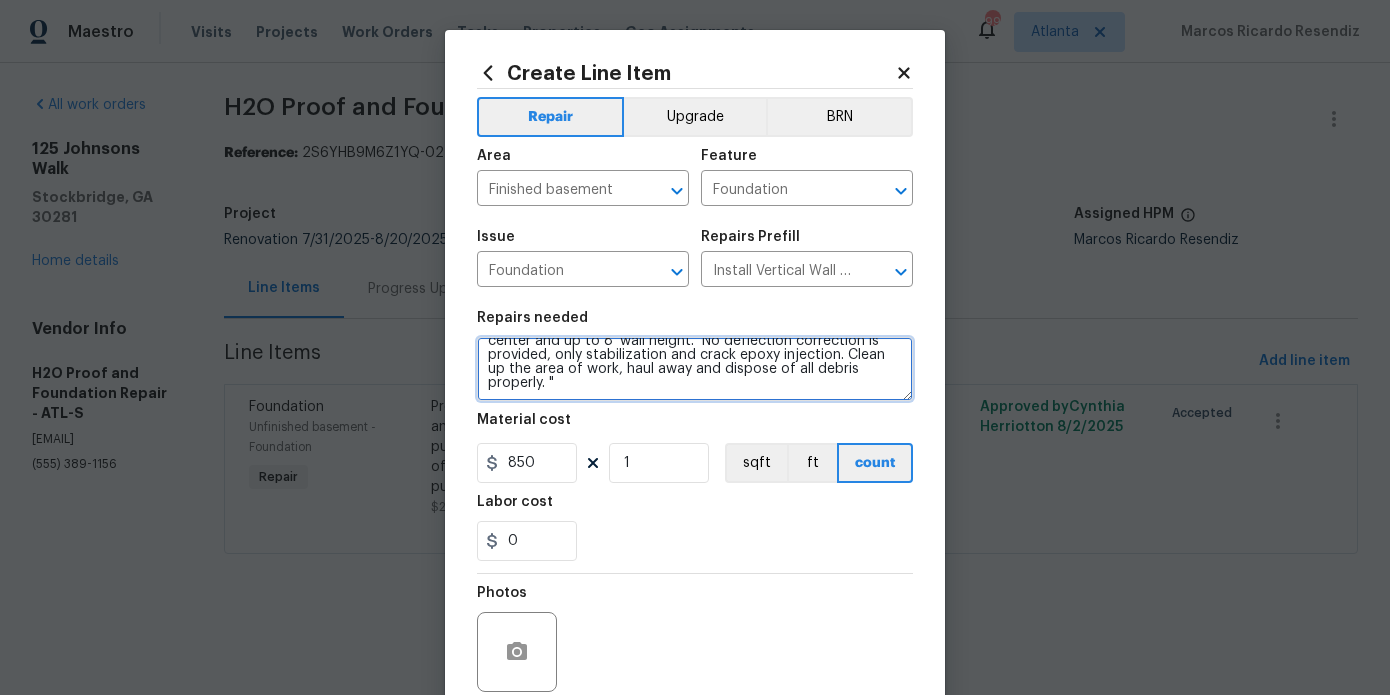 paste on "Drill out to install ports
and inject crack(s) with
Prime Resin. (3) 9 foot crack
injection" 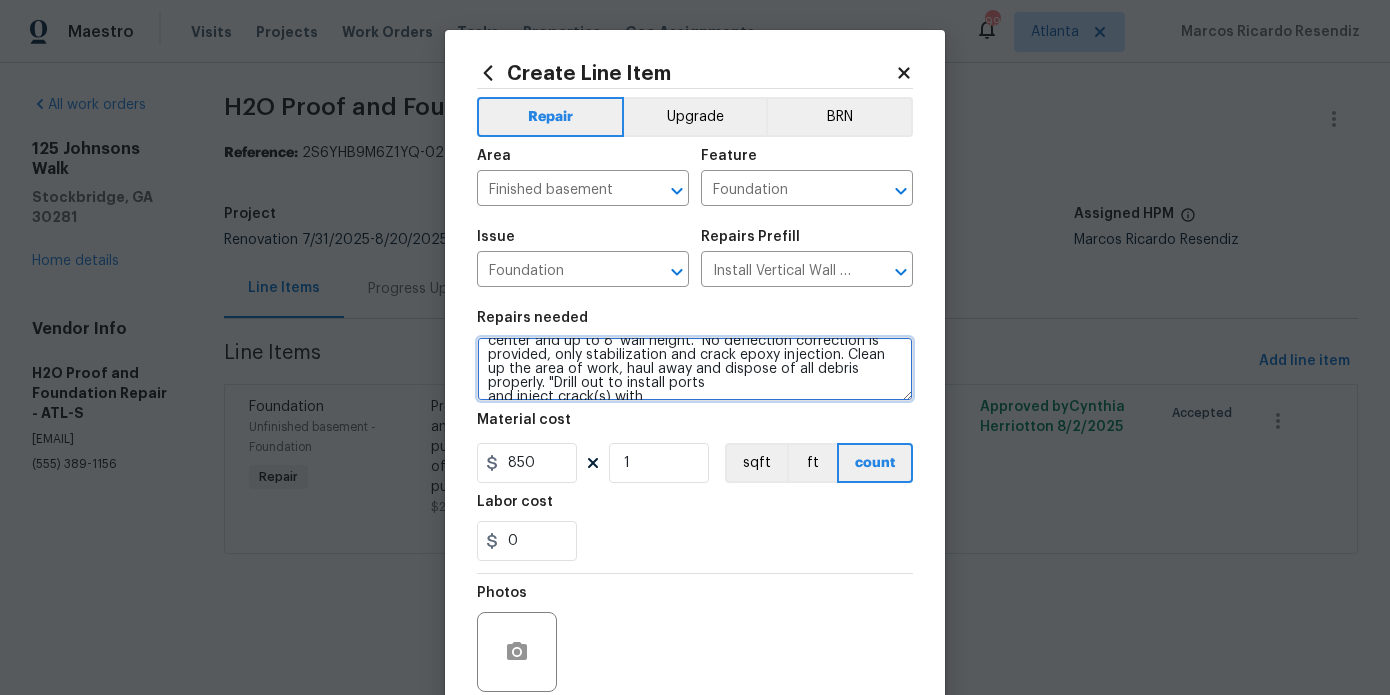 scroll, scrollTop: 60, scrollLeft: 0, axis: vertical 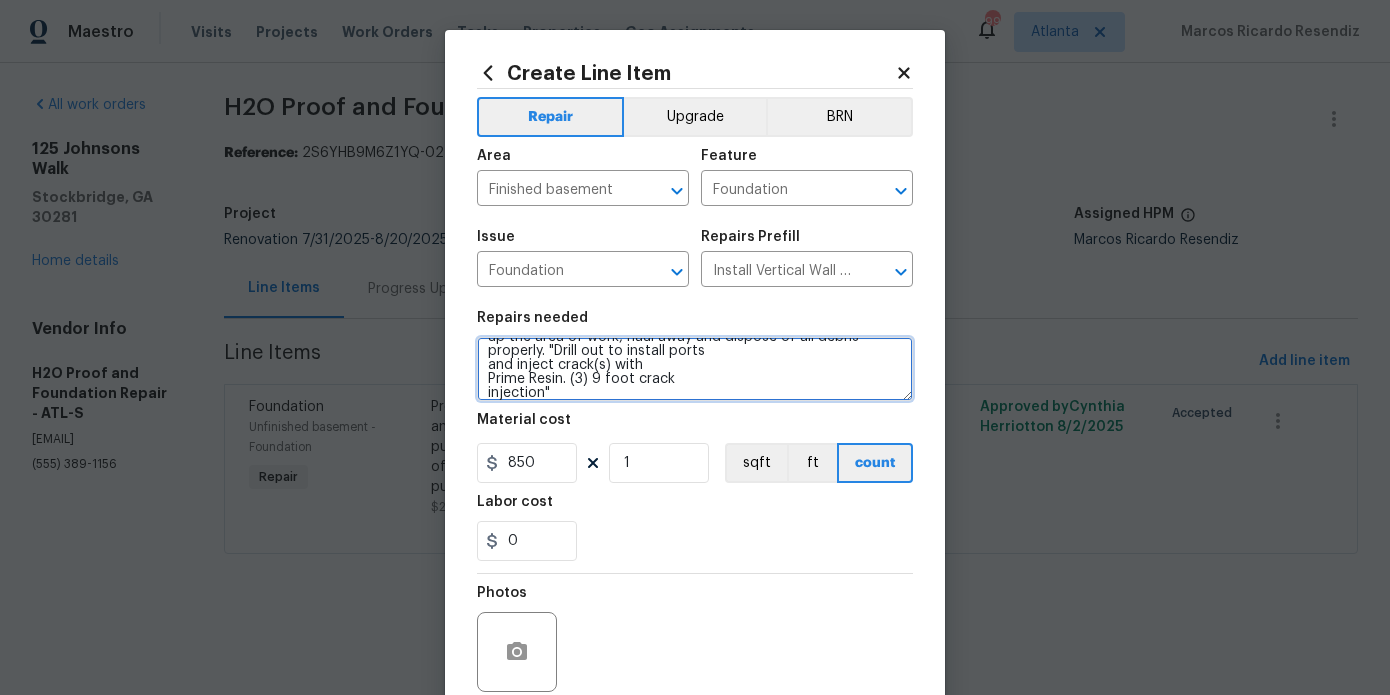click on "Prep the area and install new vertical carbon fiber straps 4' on center and up to 8' wall height.  No deflection correction is provided, only stabilization and crack epoxy injection. Clean up the area of work, haul away and dispose of all debris properly. "Drill out to install ports
and inject crack(s) with
Prime Resin. (3) 9 foot crack
injection"" at bounding box center (695, 369) 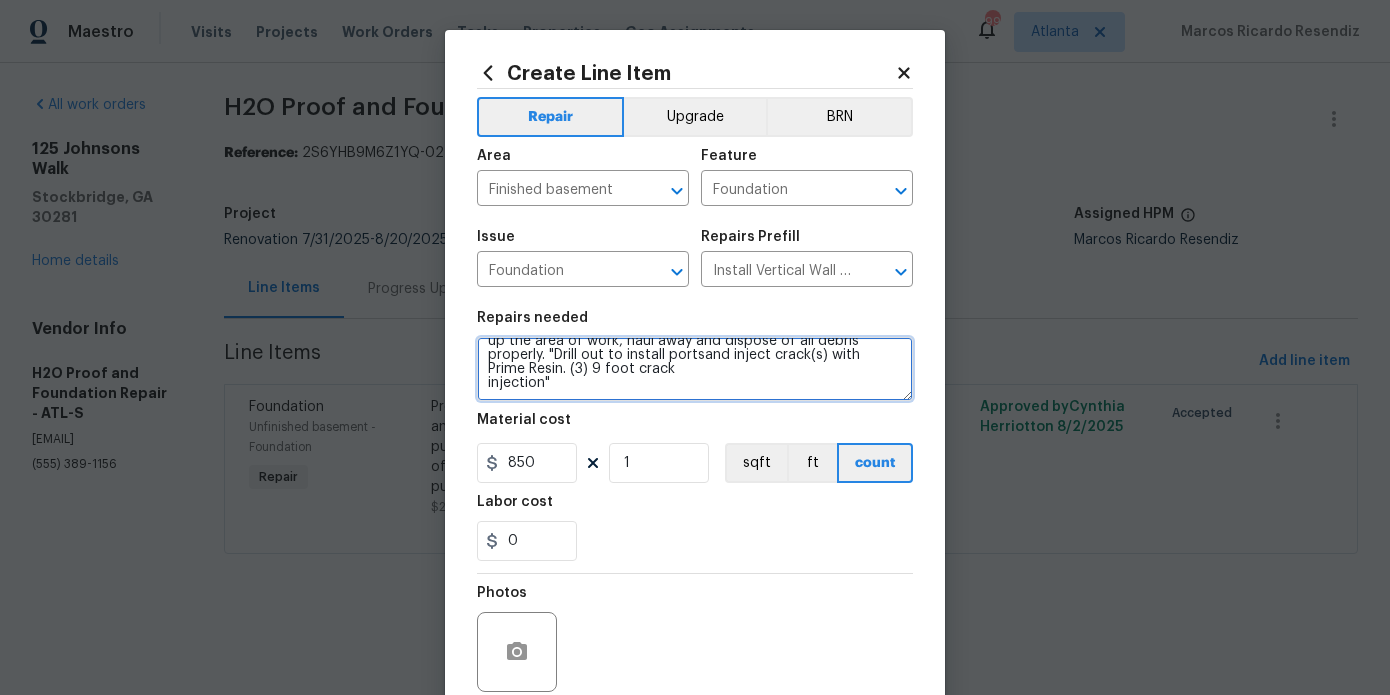 scroll, scrollTop: 46, scrollLeft: 0, axis: vertical 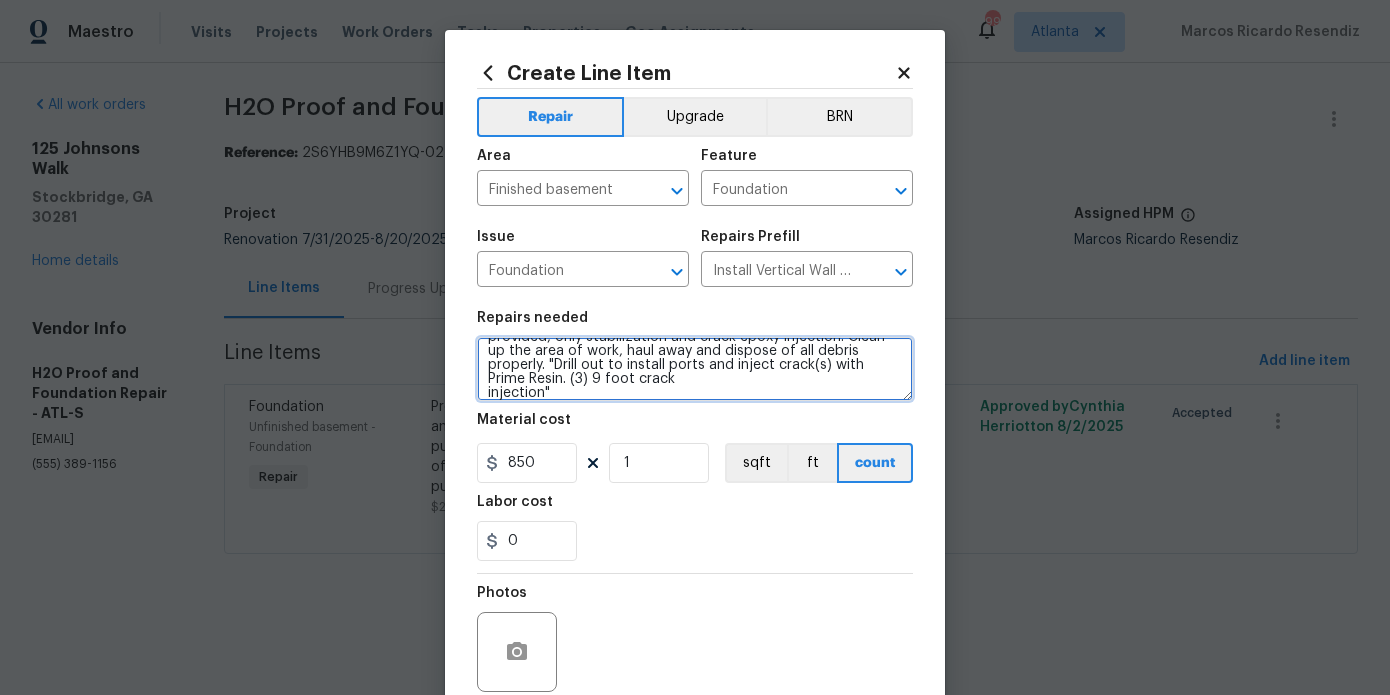 click on "Prep the area and install new vertical carbon fiber straps 4' on center and up to 8' wall height.  No deflection correction is provided, only stabilization and crack epoxy injection. Clean up the area of work, haul away and dispose of all debris properly. "Drill out to install ports and inject crack(s) with
Prime Resin. (3) 9 foot crack
injection"" at bounding box center (695, 369) 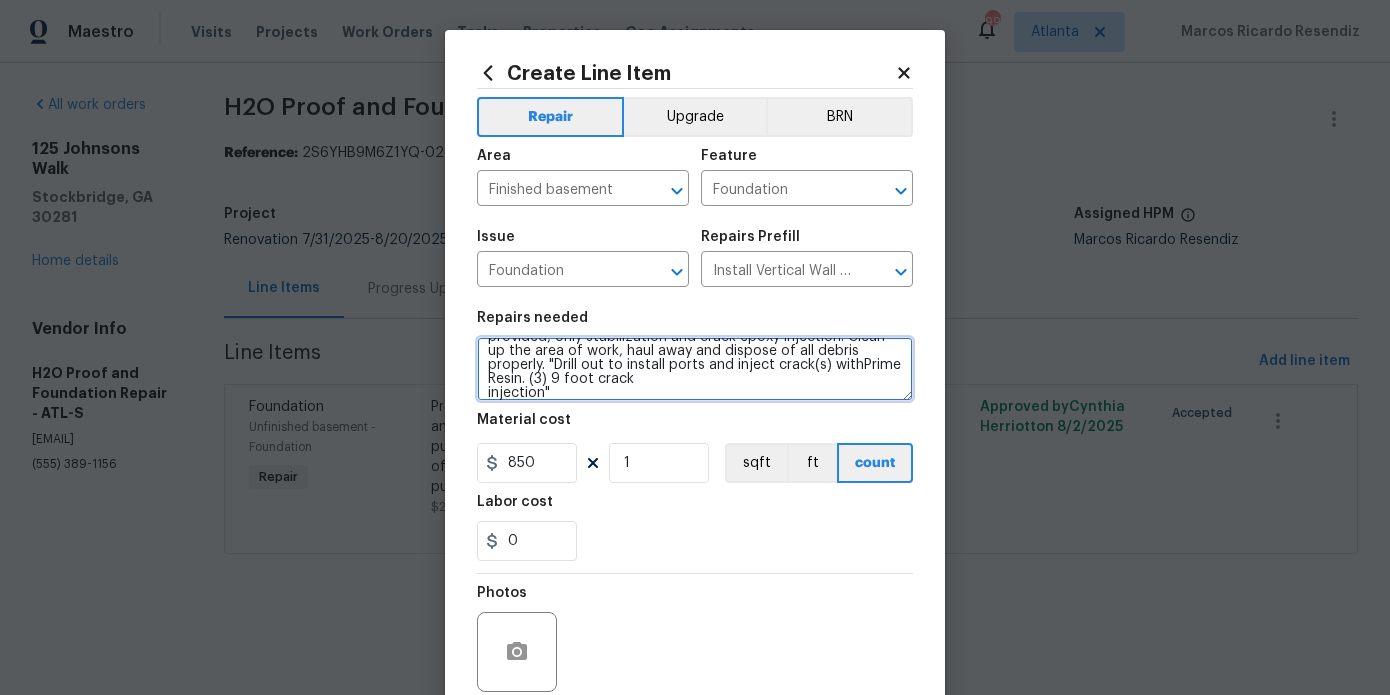 scroll, scrollTop: 32, scrollLeft: 0, axis: vertical 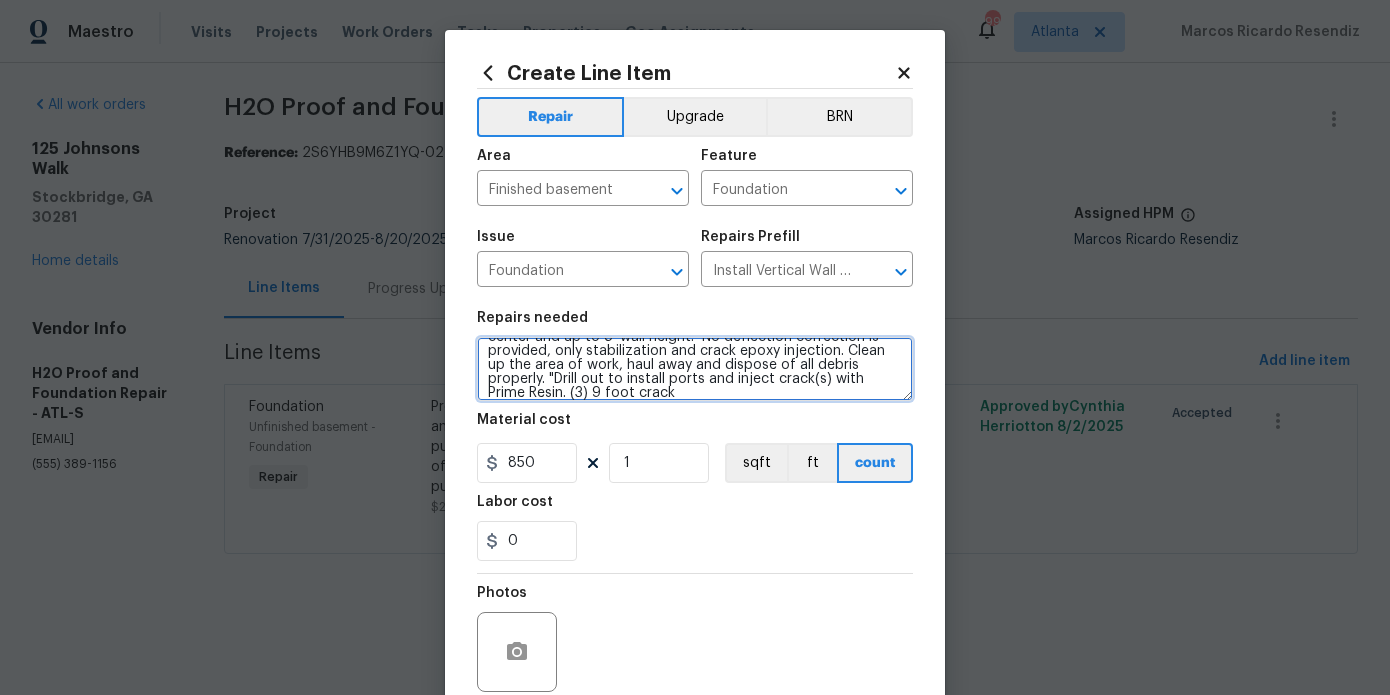 click on "Prep the area and install new vertical carbon fiber straps 4' on center and up to 8' wall height.  No deflection correction is provided, only stabilization and crack epoxy injection. Clean up the area of work, haul away and dispose of all debris properly. "Drill out to install ports and inject crack(s) with Prime Resin. (3) 9 foot crack
injection"" at bounding box center [695, 369] 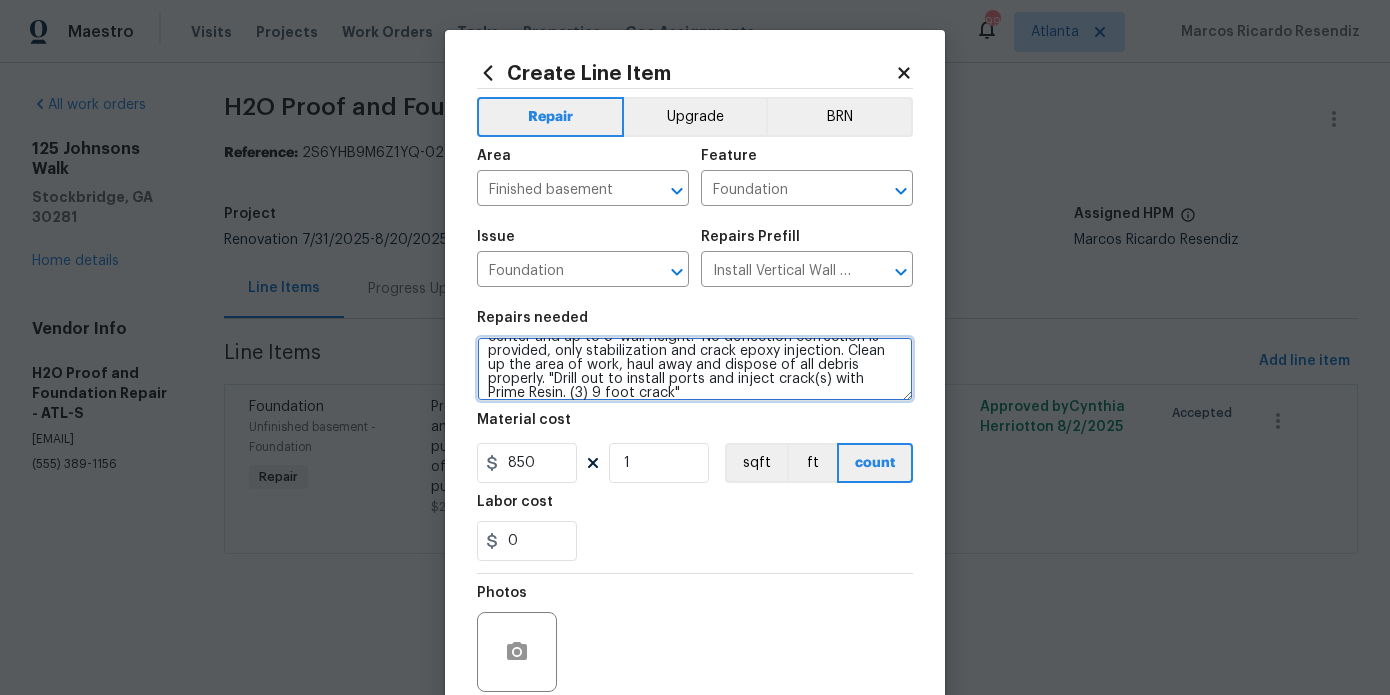 scroll, scrollTop: 38, scrollLeft: 0, axis: vertical 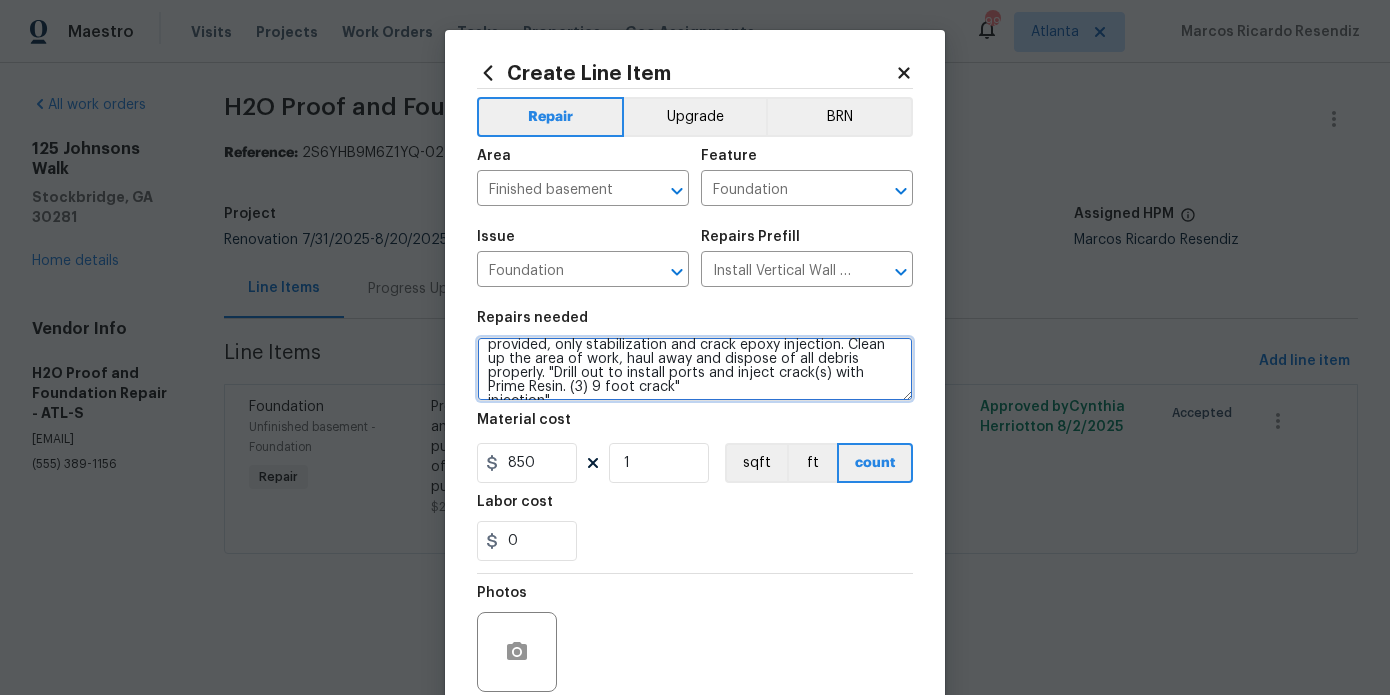 drag, startPoint x: 656, startPoint y: 396, endPoint x: 552, endPoint y: 373, distance: 106.51291 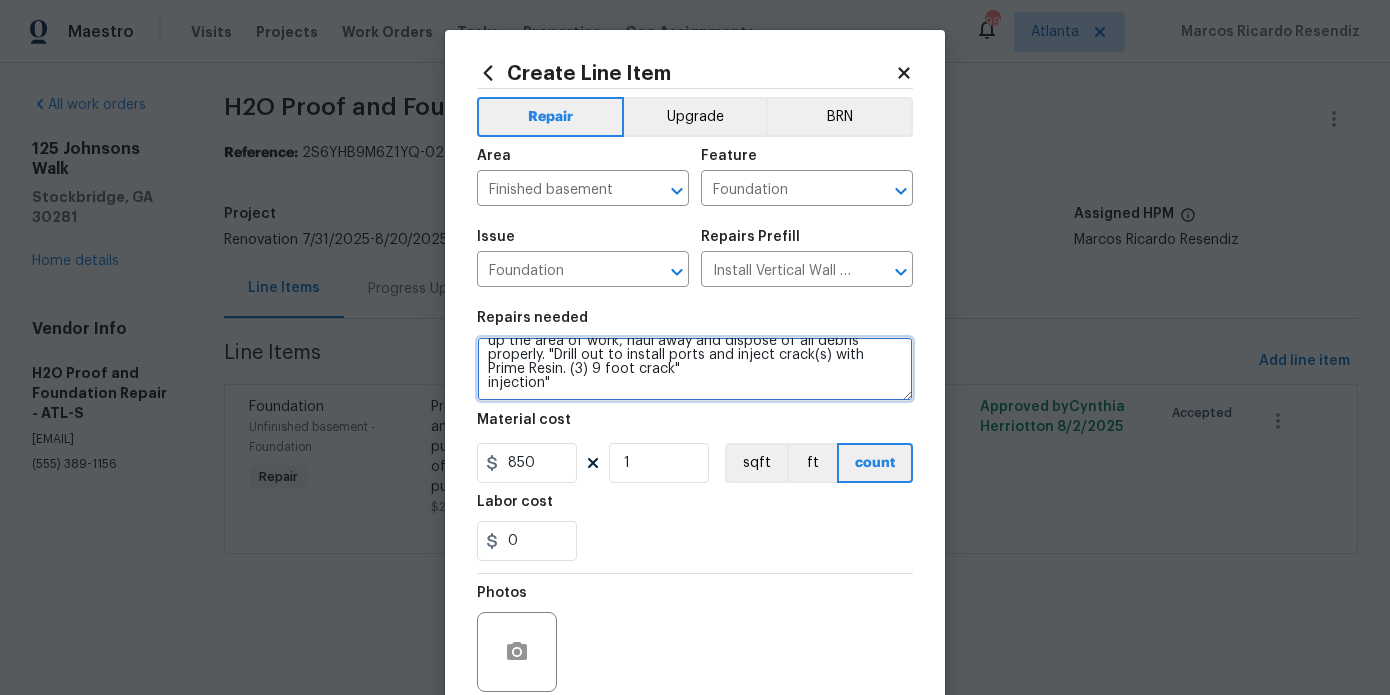 click on "Prep the area and install new vertical carbon fiber straps 4' on center and up to 8' wall height.  No deflection correction is provided, only stabilization and crack epoxy injection. Clean up the area of work, haul away and dispose of all debris properly. "Drill out to install ports and inject crack(s) with Prime Resin. (3) 9 foot crack"
injection"" at bounding box center (695, 369) 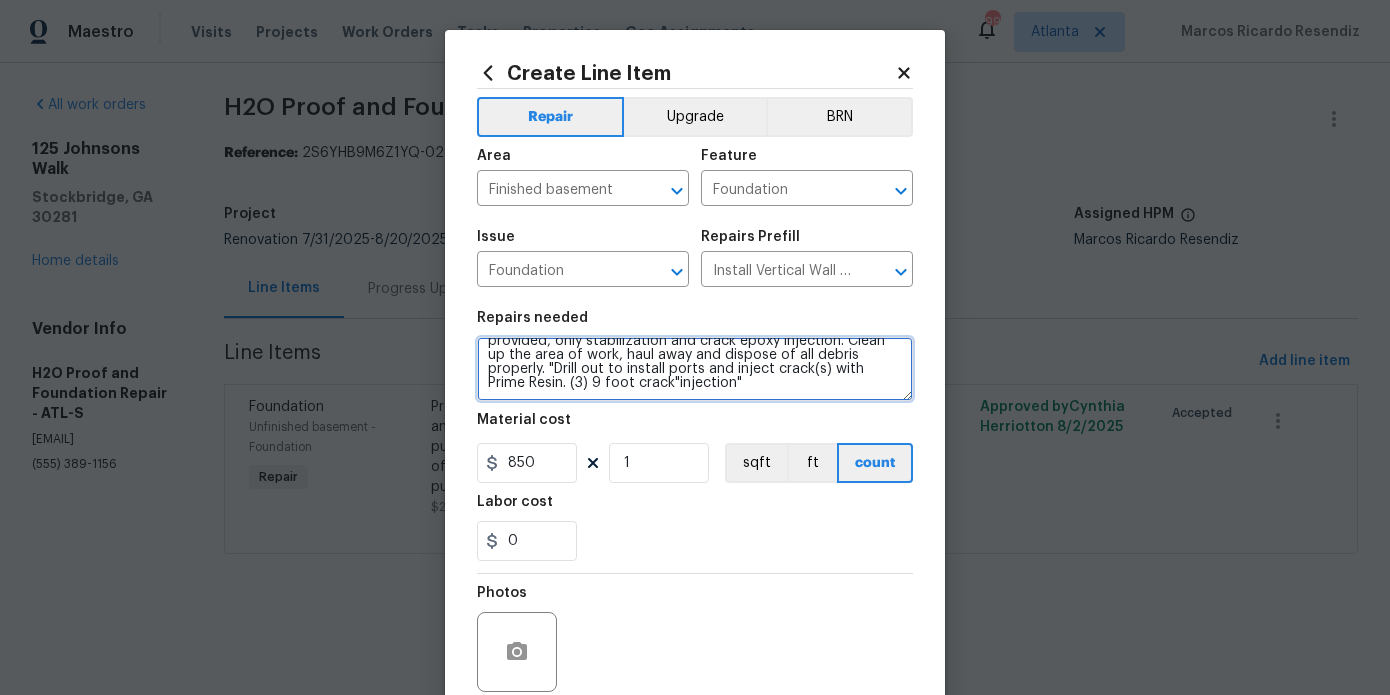 scroll, scrollTop: 42, scrollLeft: 0, axis: vertical 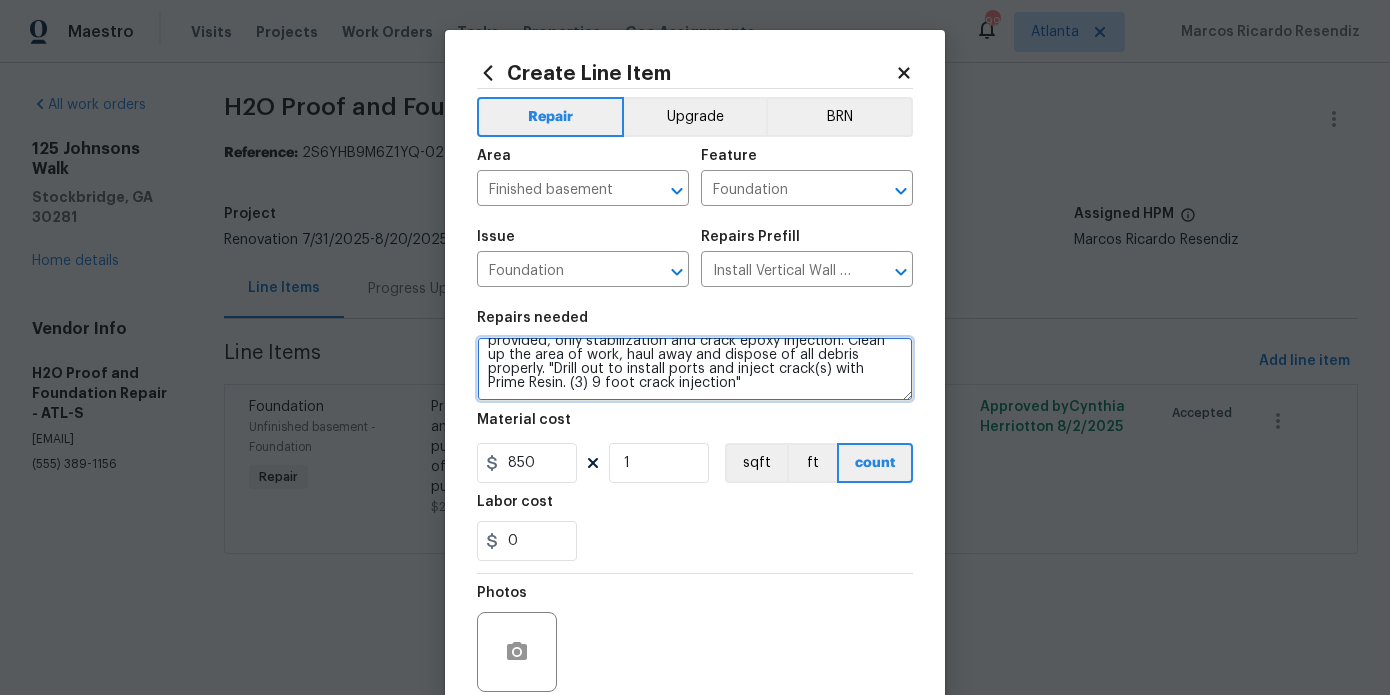 drag, startPoint x: 703, startPoint y: 387, endPoint x: 549, endPoint y: 370, distance: 154.93547 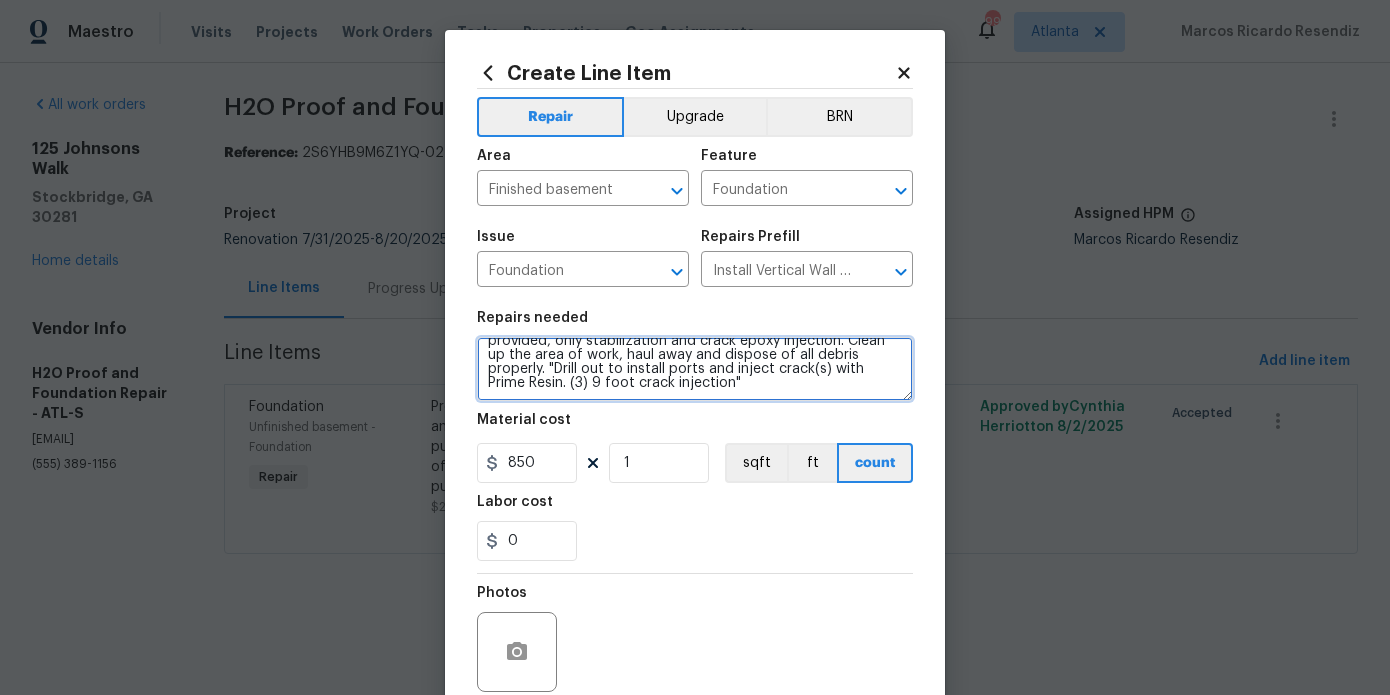 click on "Prep the area and install new vertical carbon fiber straps 4' on center and up to 8' wall height.  No deflection correction is provided, only stabilization and crack epoxy injection. Clean up the area of work, haul away and dispose of all debris properly. "Drill out to install ports and inject crack(s) with Prime Resin. (3) 9 foot crack injection"" at bounding box center (695, 369) 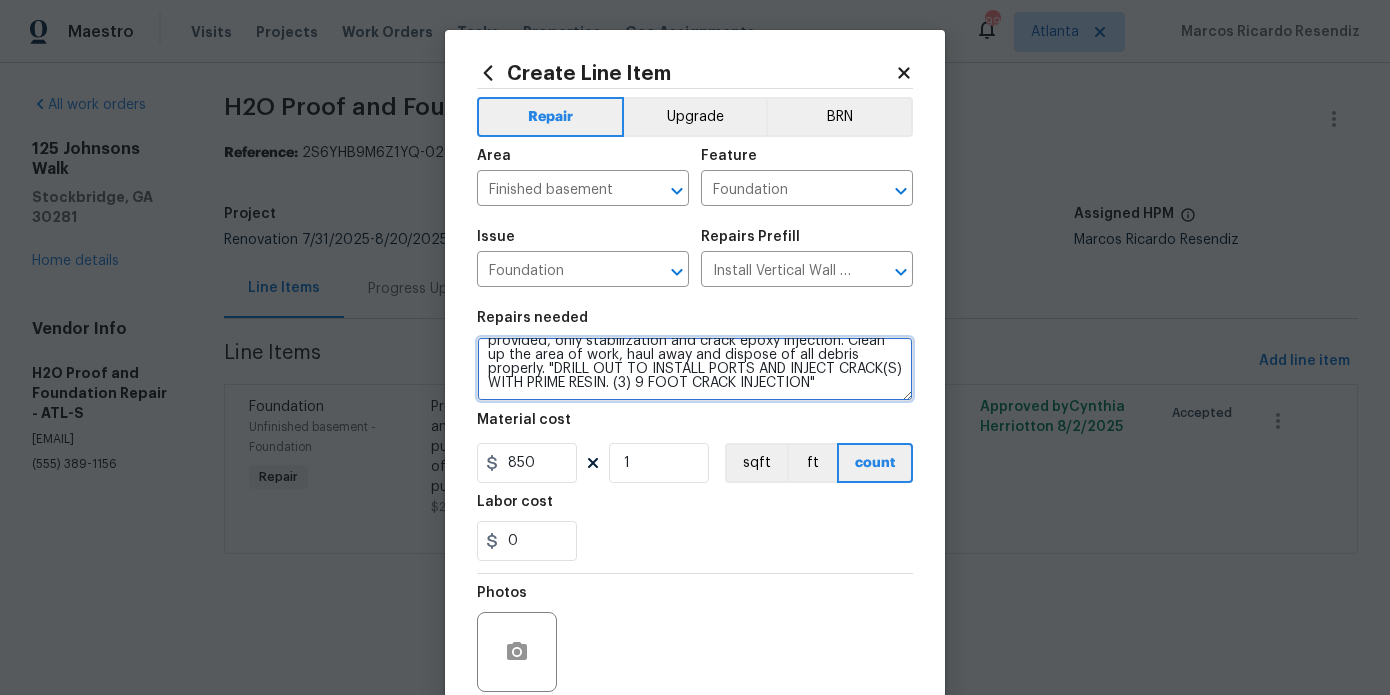 scroll, scrollTop: 32, scrollLeft: 0, axis: vertical 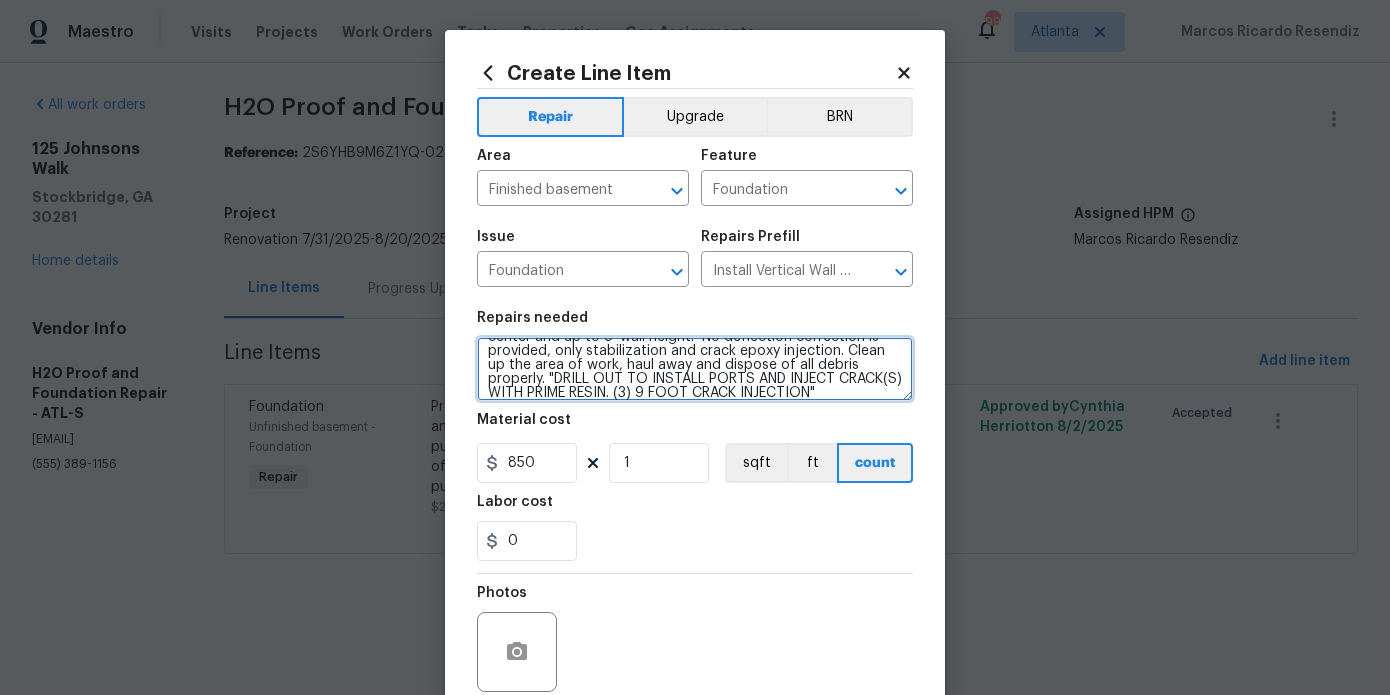 type on "Prep the area and install new vertical carbon fiber straps 4' on center and up to 8' wall height.  No deflection correction is provided, only stabilization and crack epoxy injection. Clean up the area of work, haul away and dispose of all debris properly. "DRILL OUT TO INSTALL PORTS AND INJECT CRACK(S) WITH PRIME RESIN. (3) 9 FOOT CRACK INJECTION"" 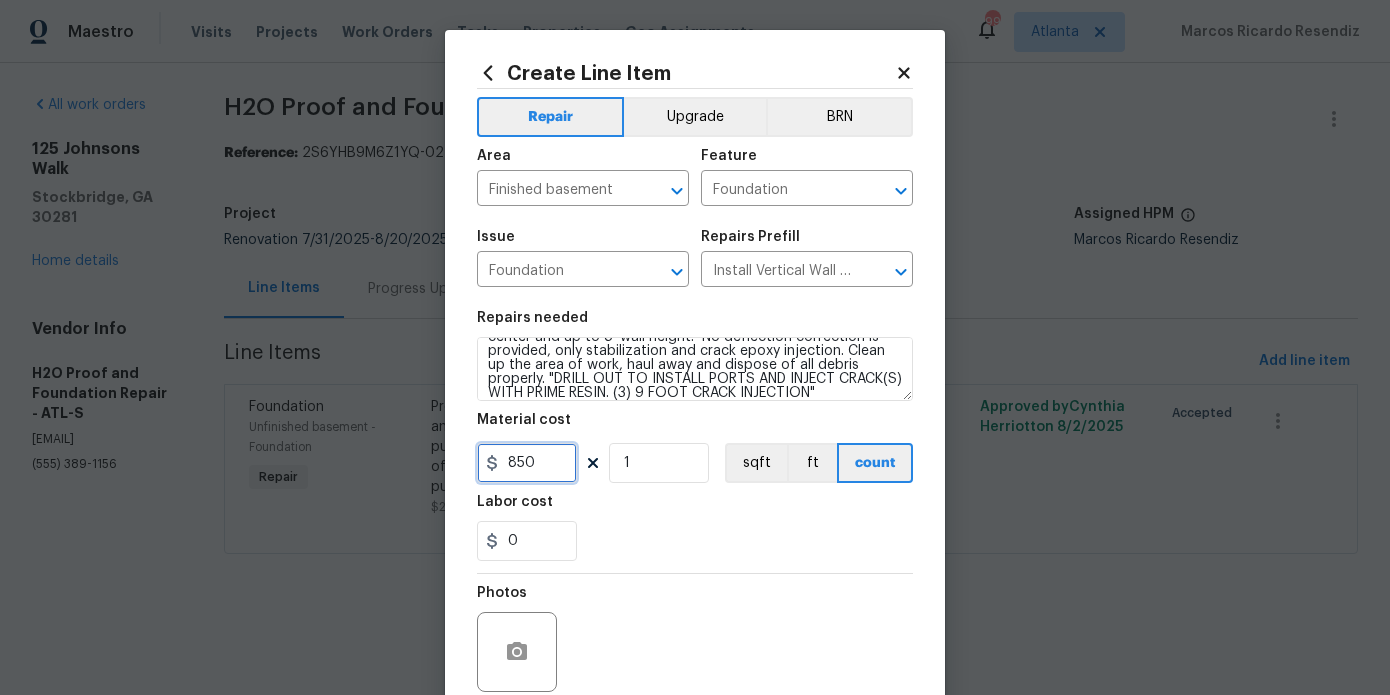 click on "850" at bounding box center (527, 463) 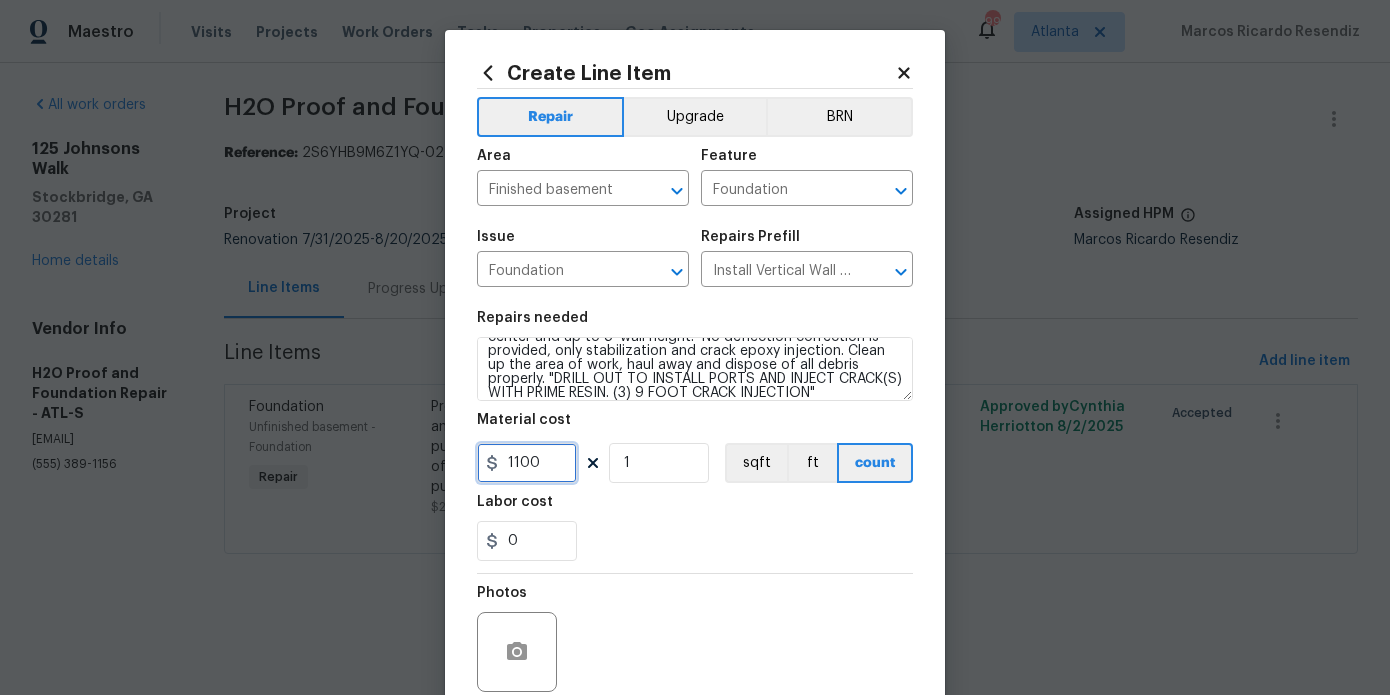 type on "1100" 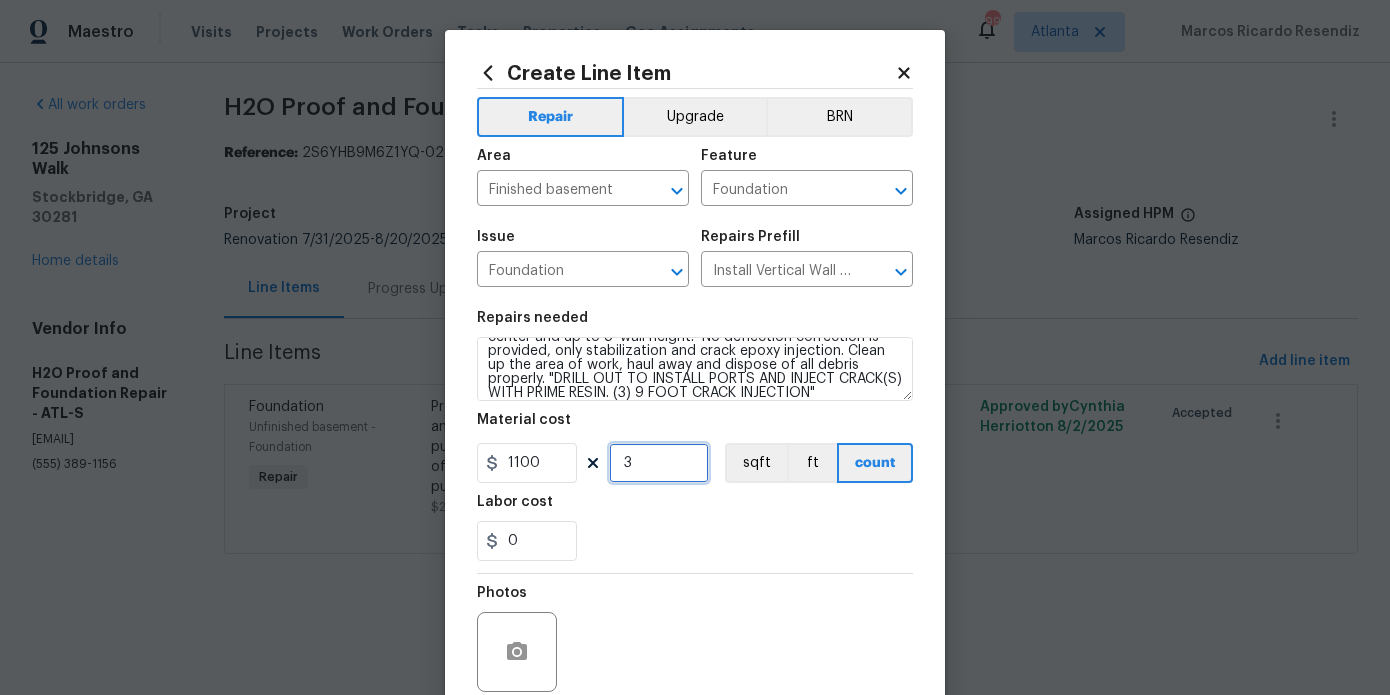type on "3" 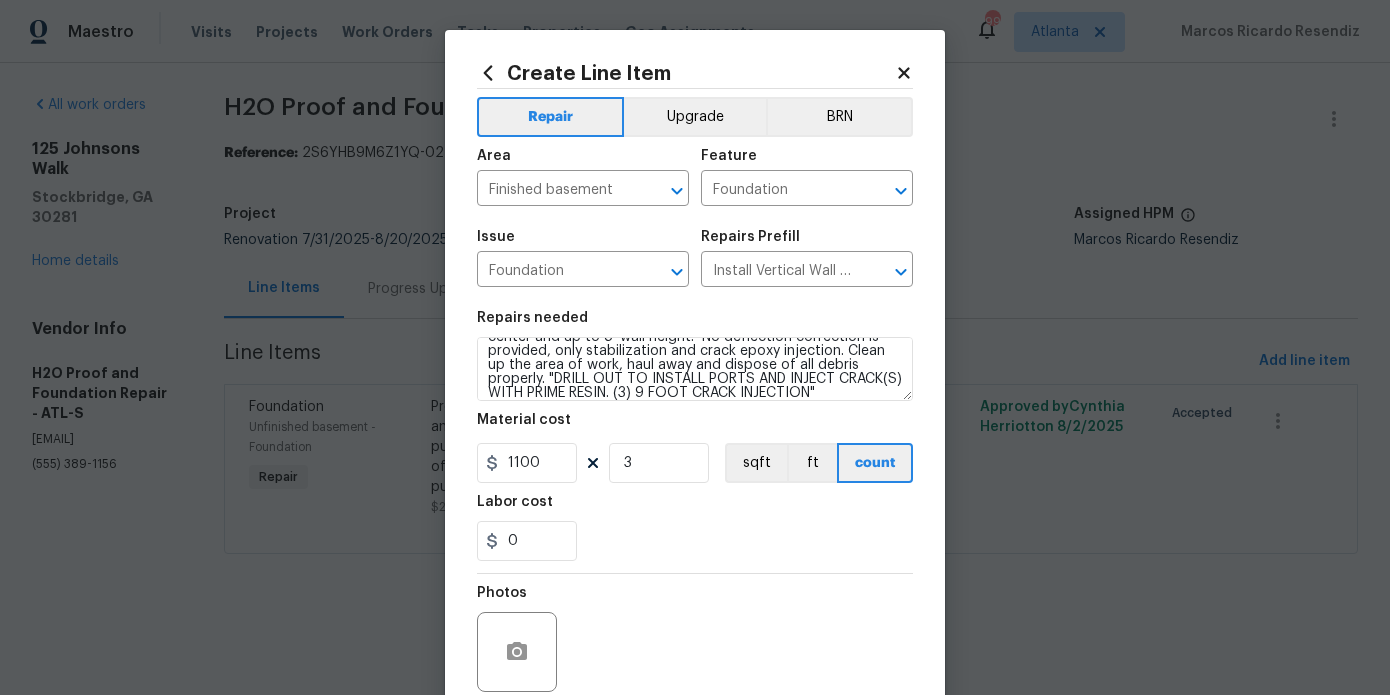 click on "Photos" at bounding box center (695, 639) 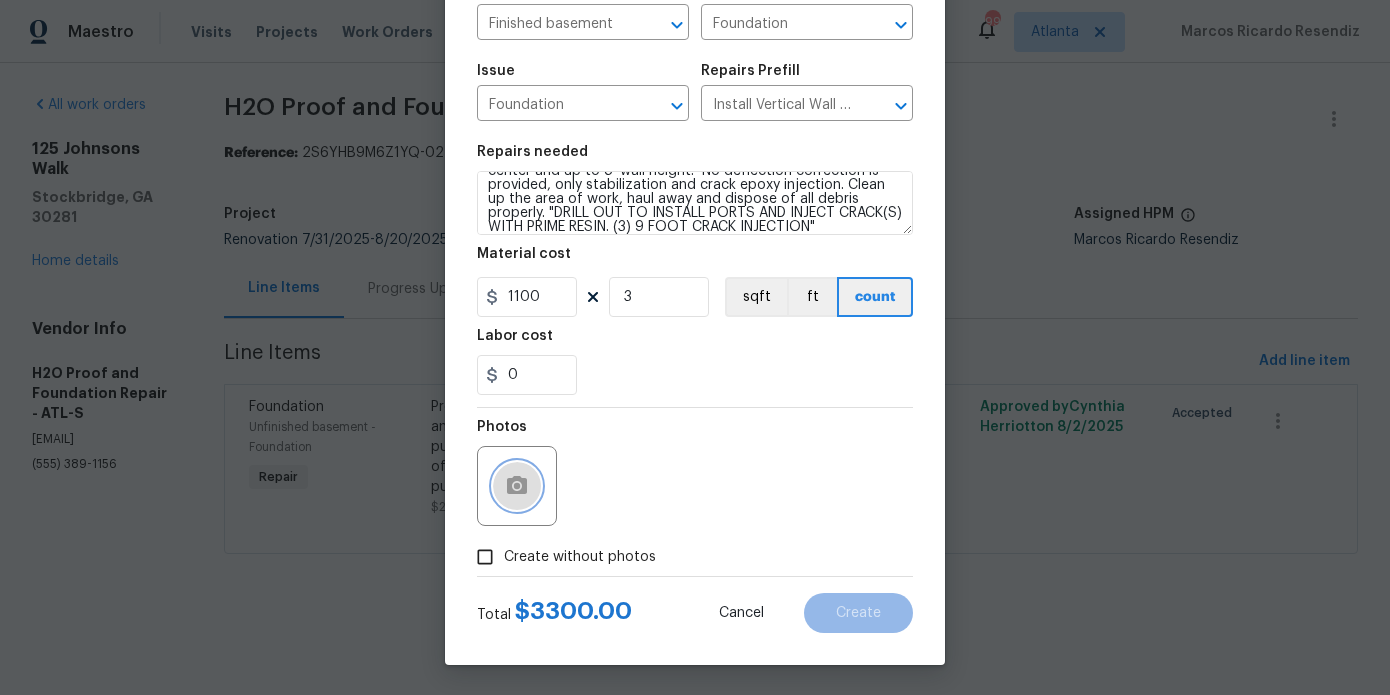 click at bounding box center [517, 486] 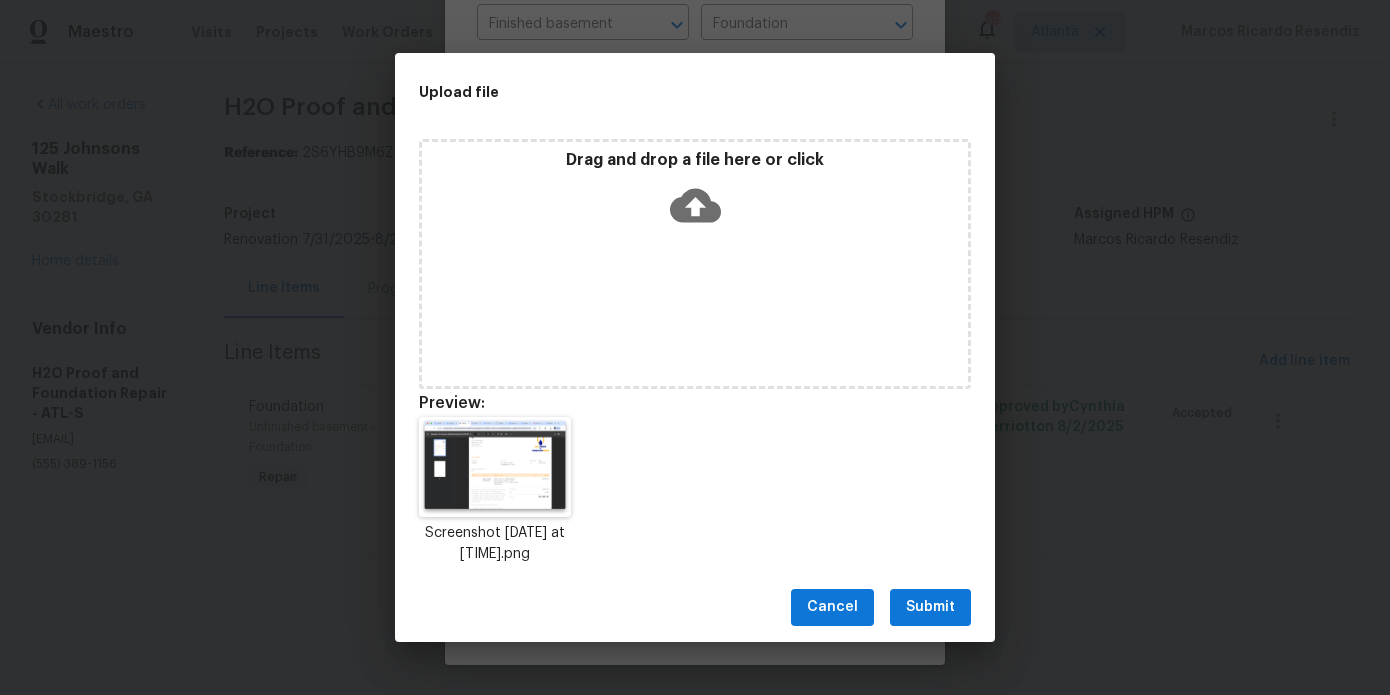 click on "Submit" at bounding box center [930, 607] 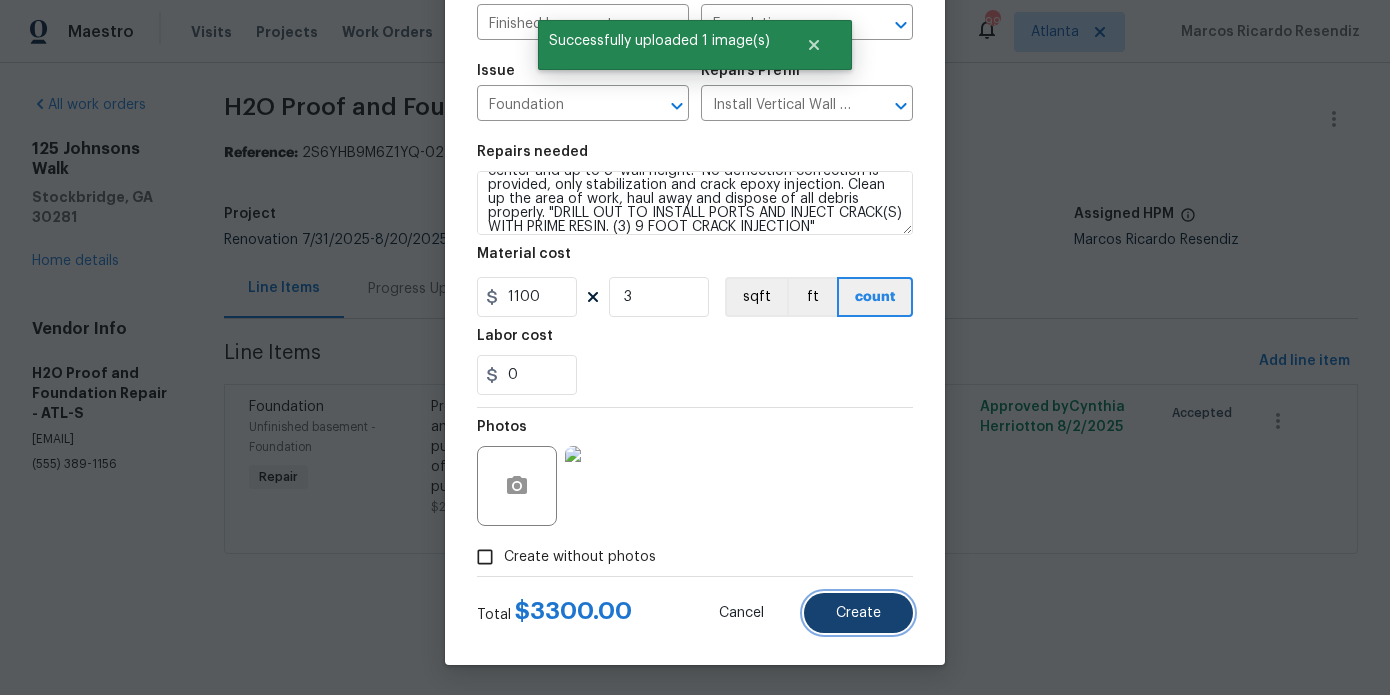 click on "Create" at bounding box center (858, 613) 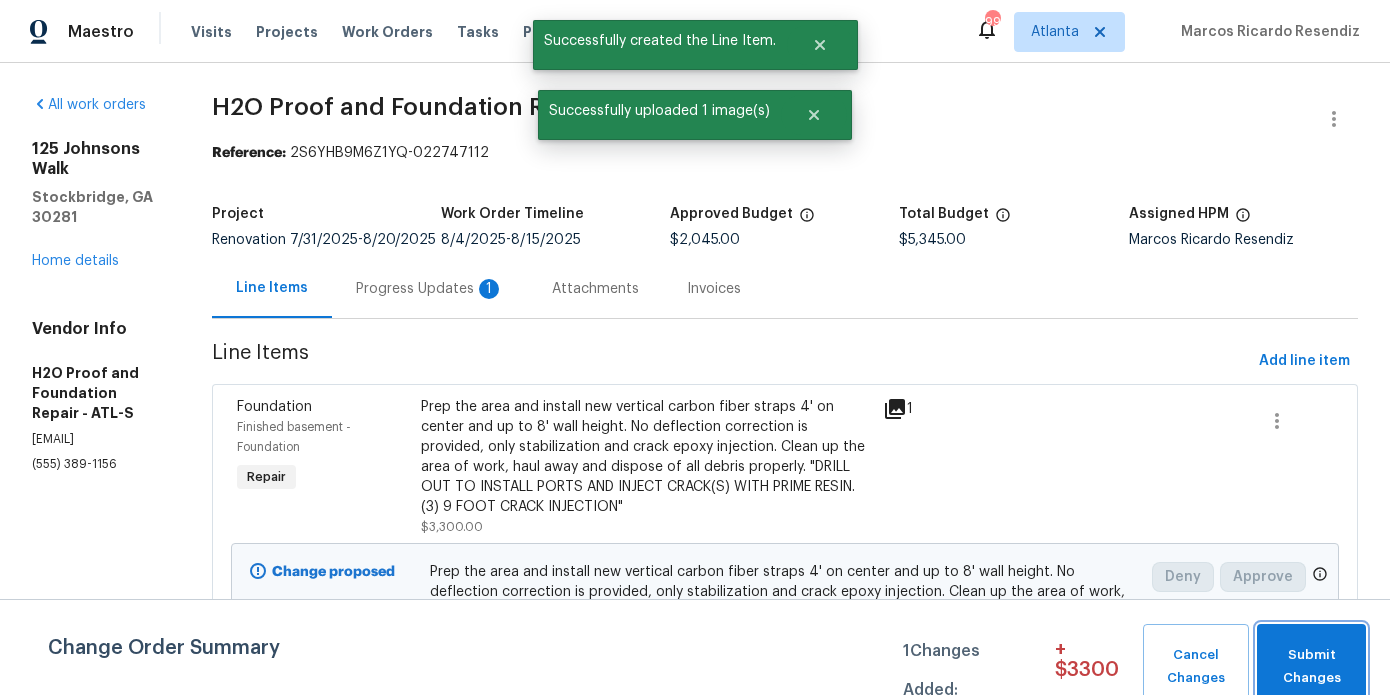 click on "Submit Changes" at bounding box center (1311, 667) 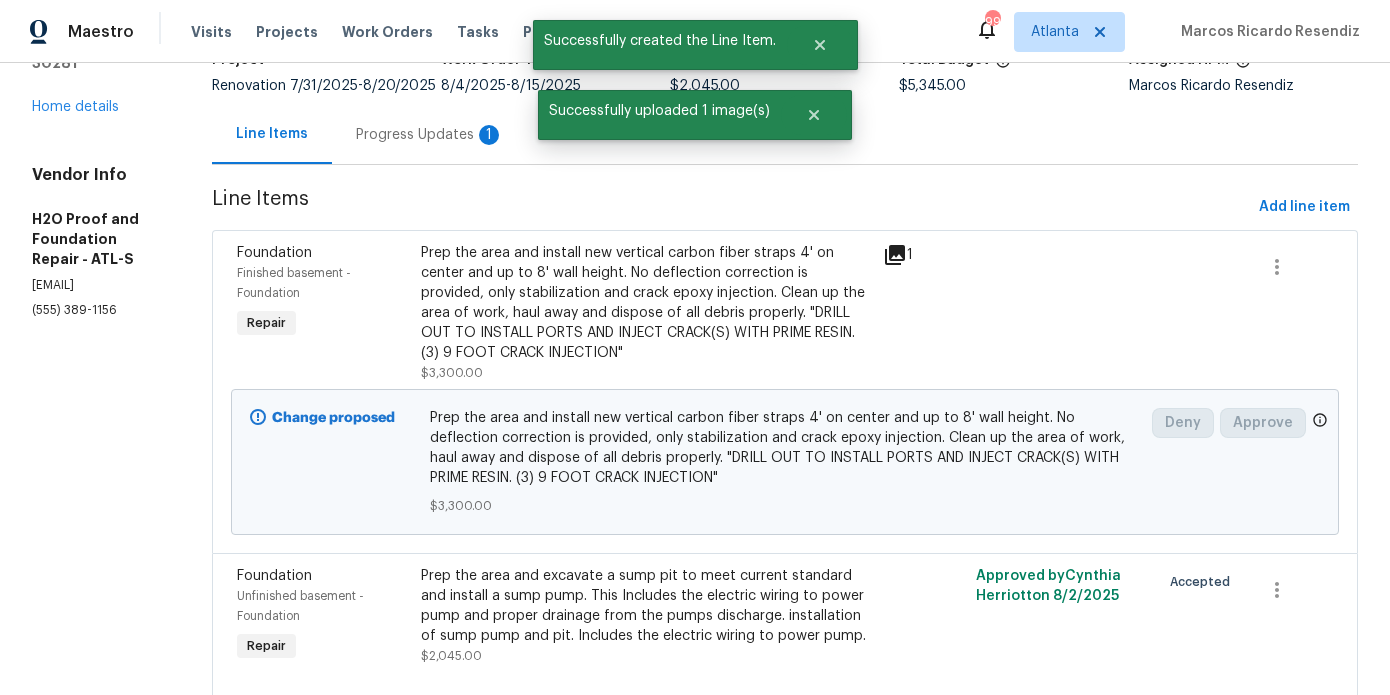 scroll, scrollTop: 219, scrollLeft: 0, axis: vertical 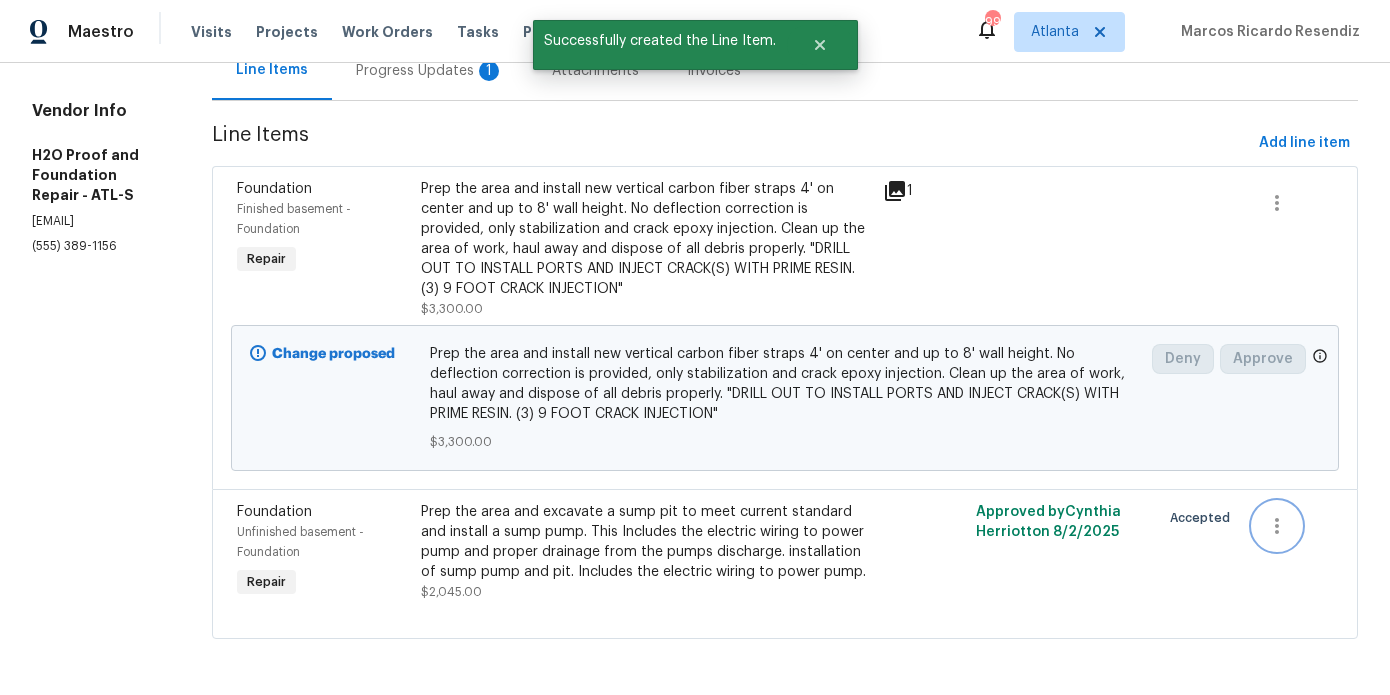 click 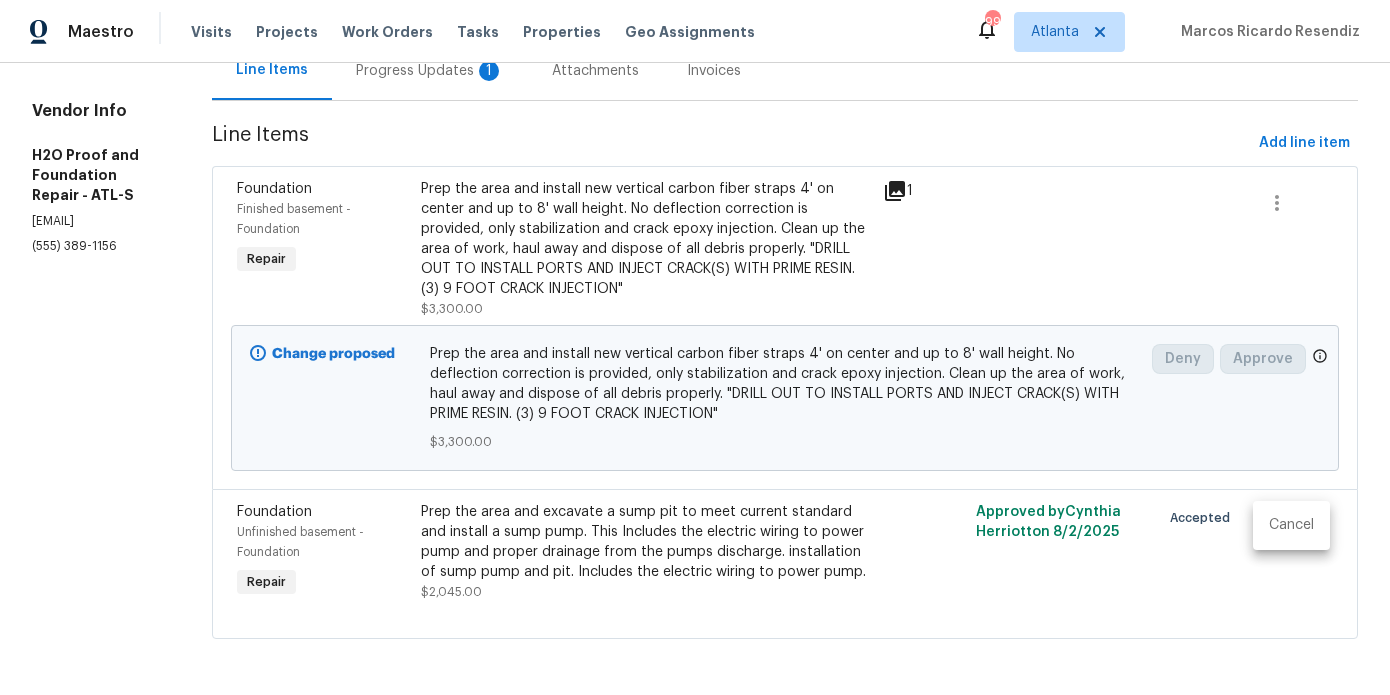 click on "Cancel" at bounding box center [1291, 525] 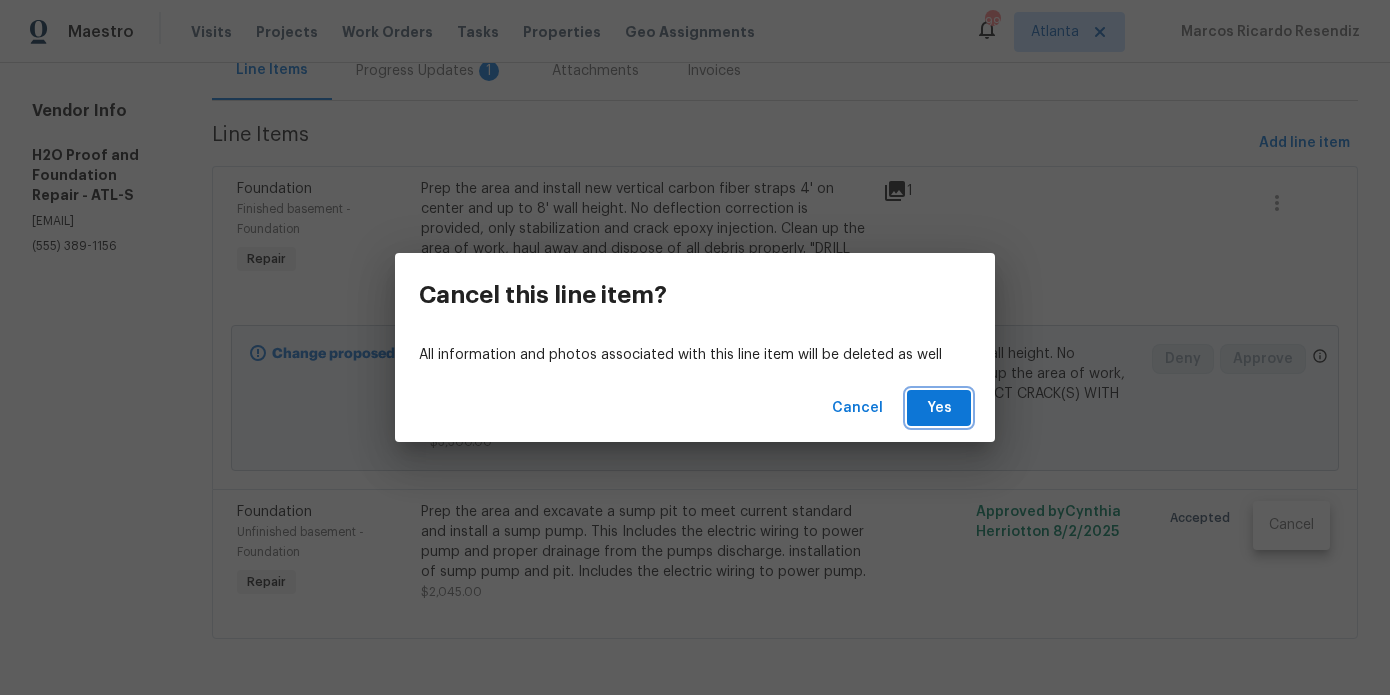 click on "Yes" at bounding box center (939, 408) 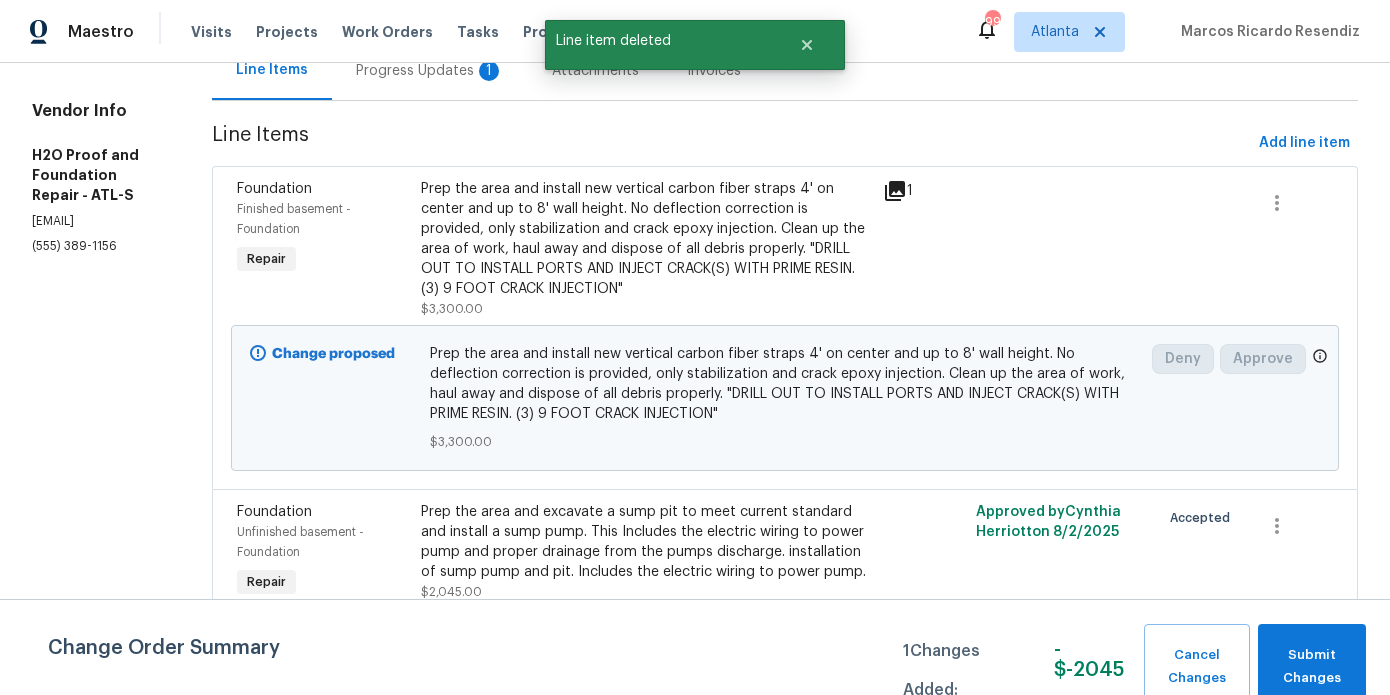 scroll, scrollTop: 0, scrollLeft: 0, axis: both 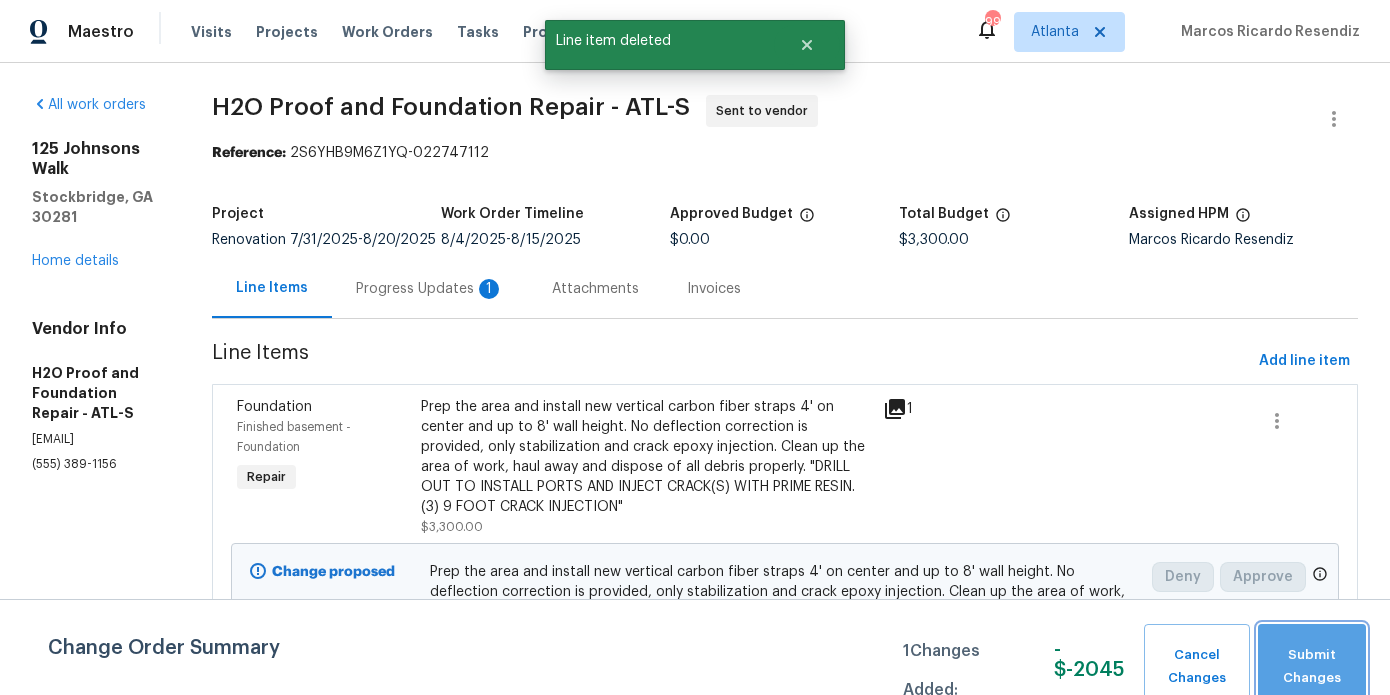 click on "Submit Changes" at bounding box center (1312, 667) 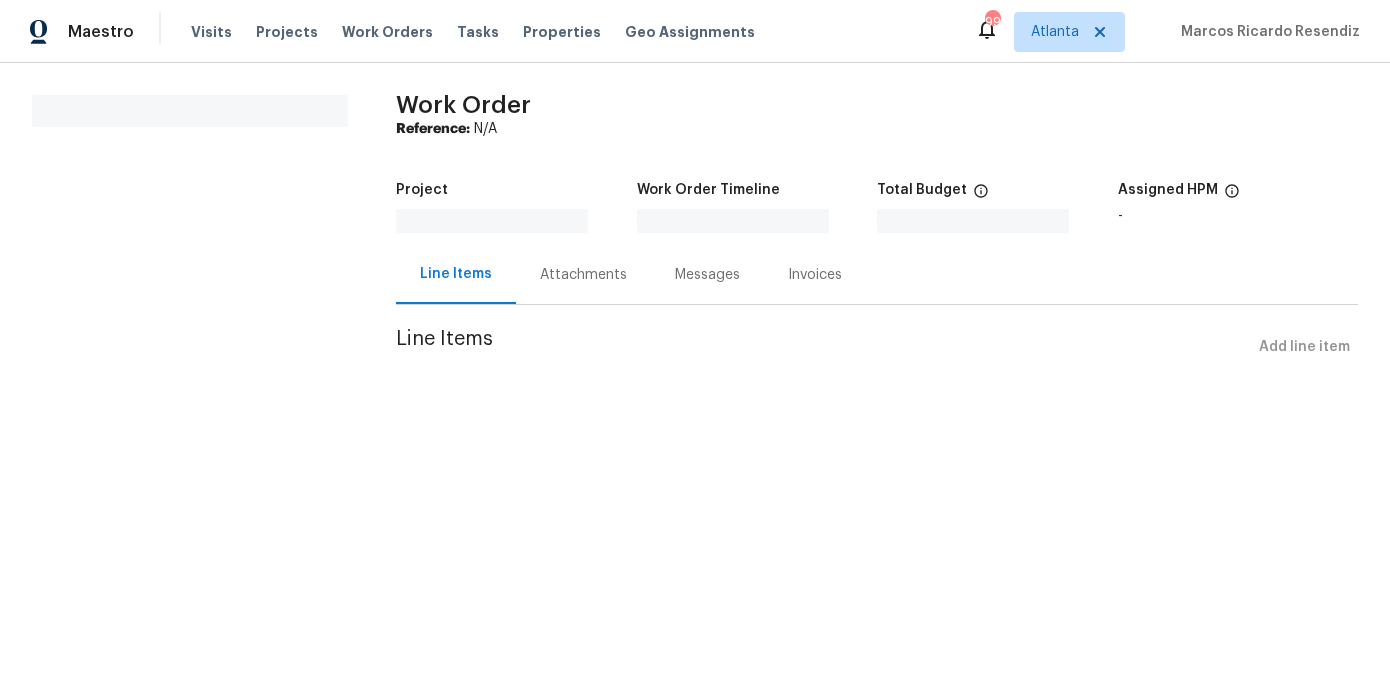 scroll, scrollTop: 0, scrollLeft: 0, axis: both 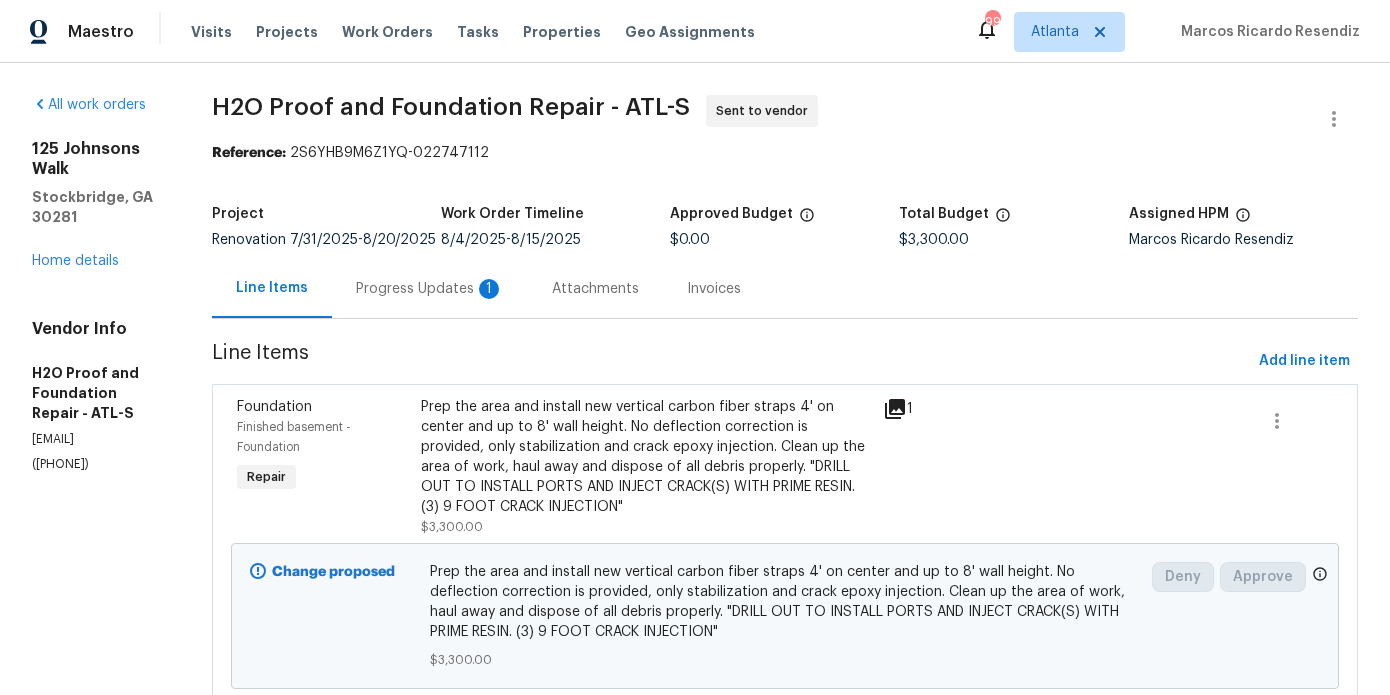 click on "Progress Updates 1" at bounding box center [430, 289] 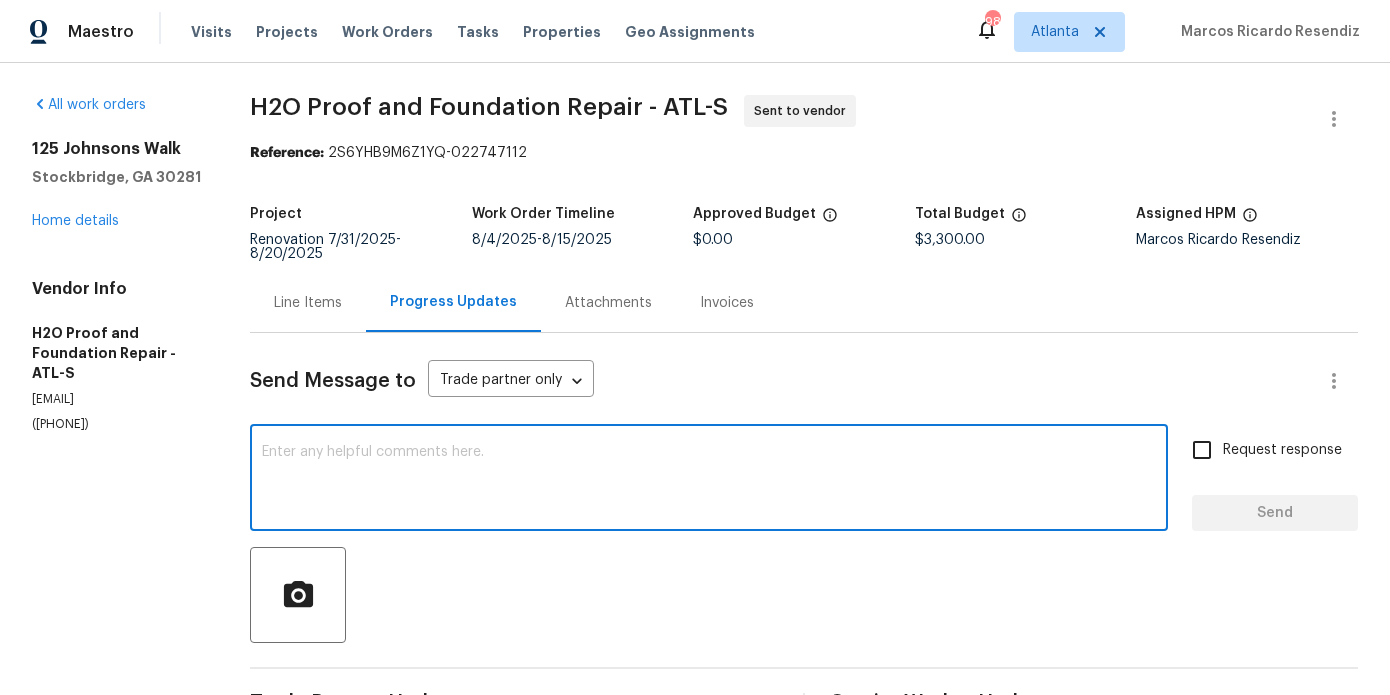 click at bounding box center (709, 480) 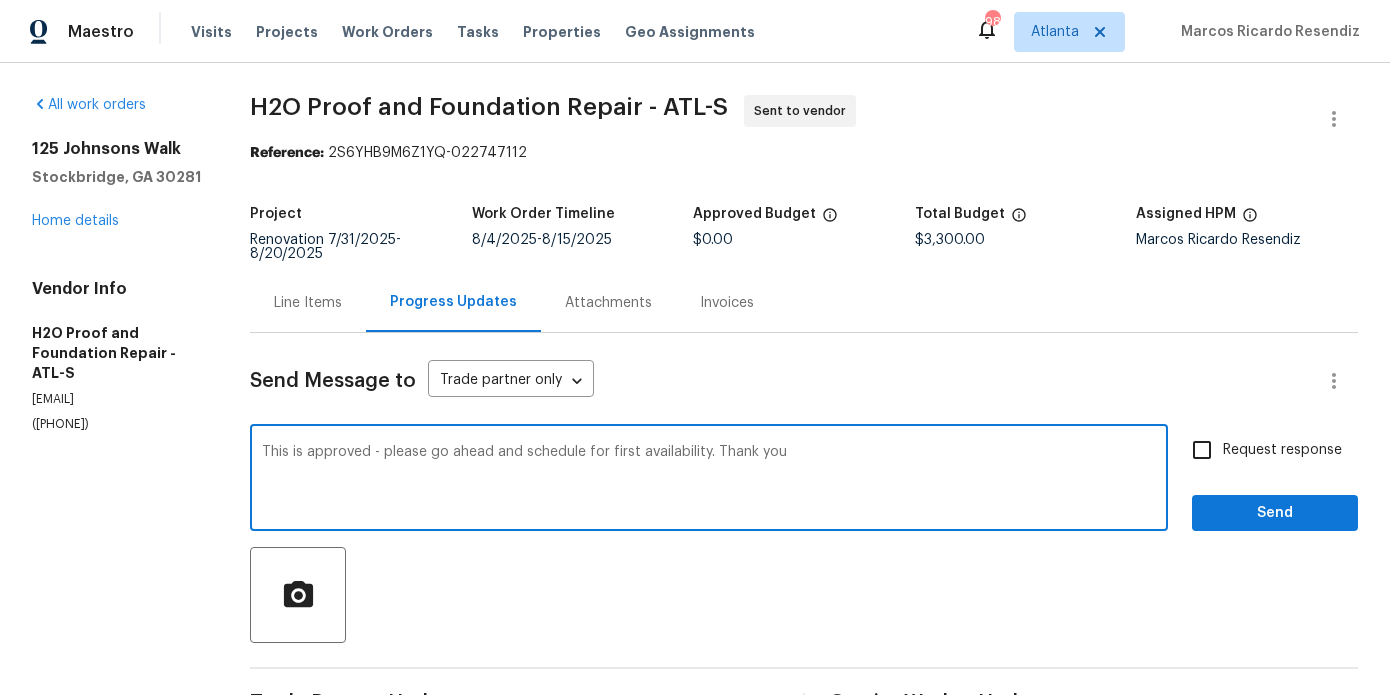 type on "This is approved - please go ahead and schedule for first availability. Thank you" 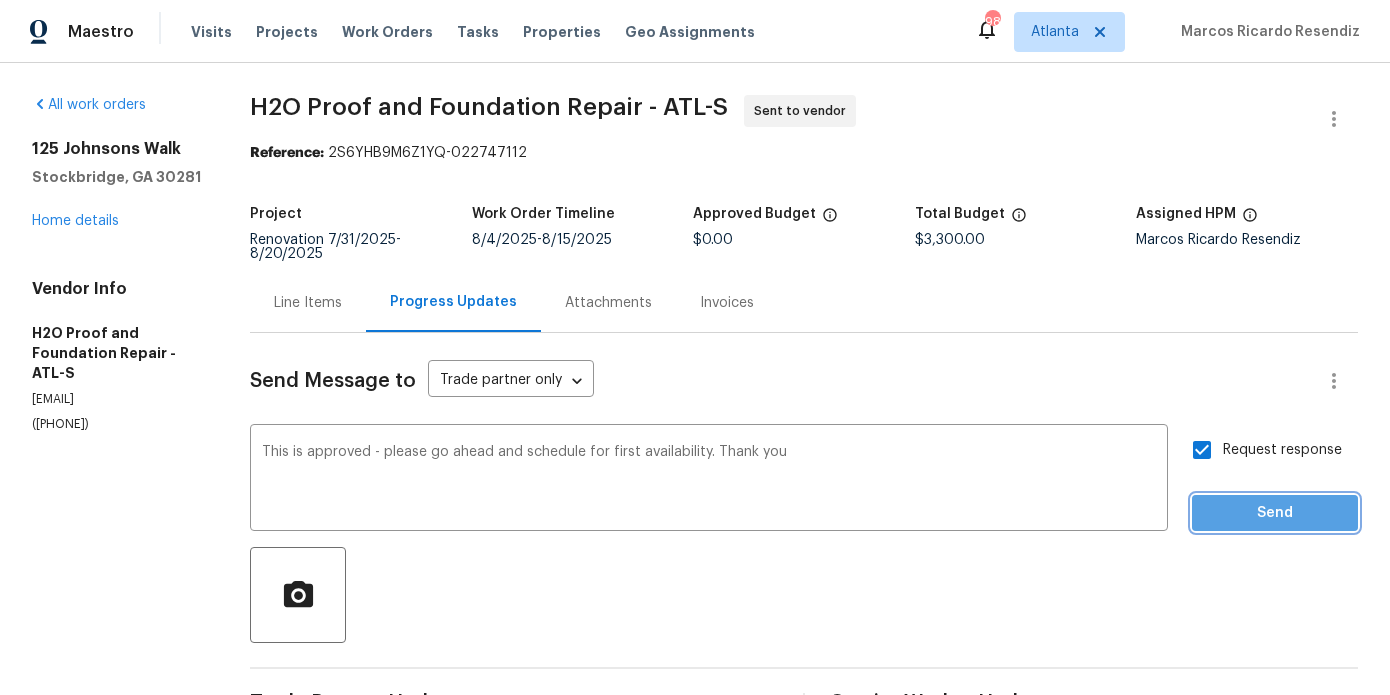 click on "Send" at bounding box center (1275, 513) 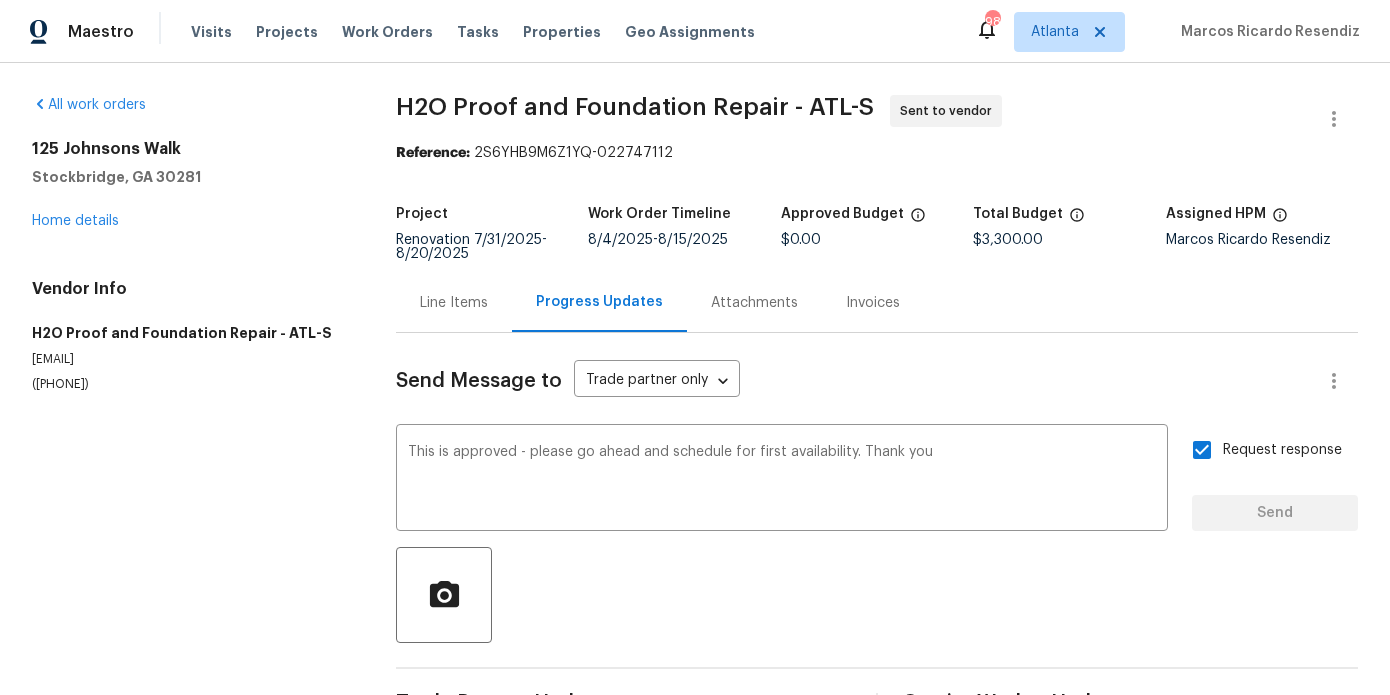 type 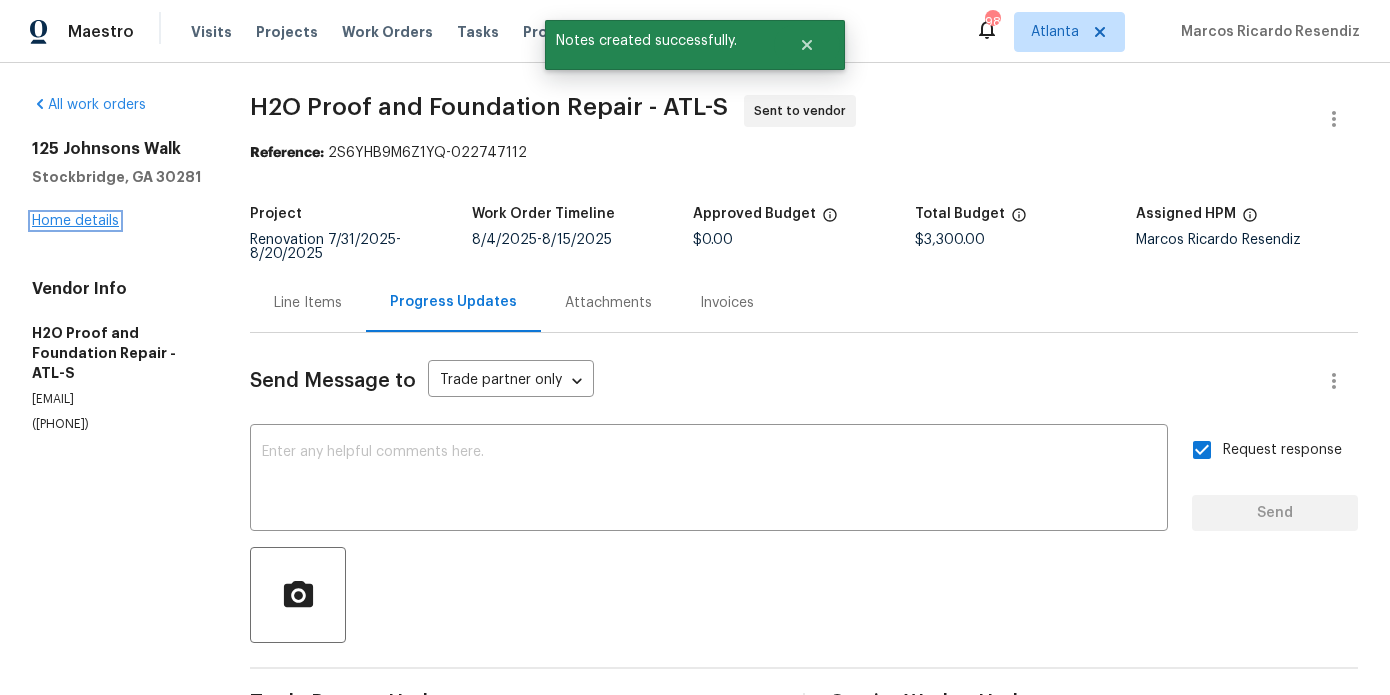 click on "Home details" at bounding box center [75, 221] 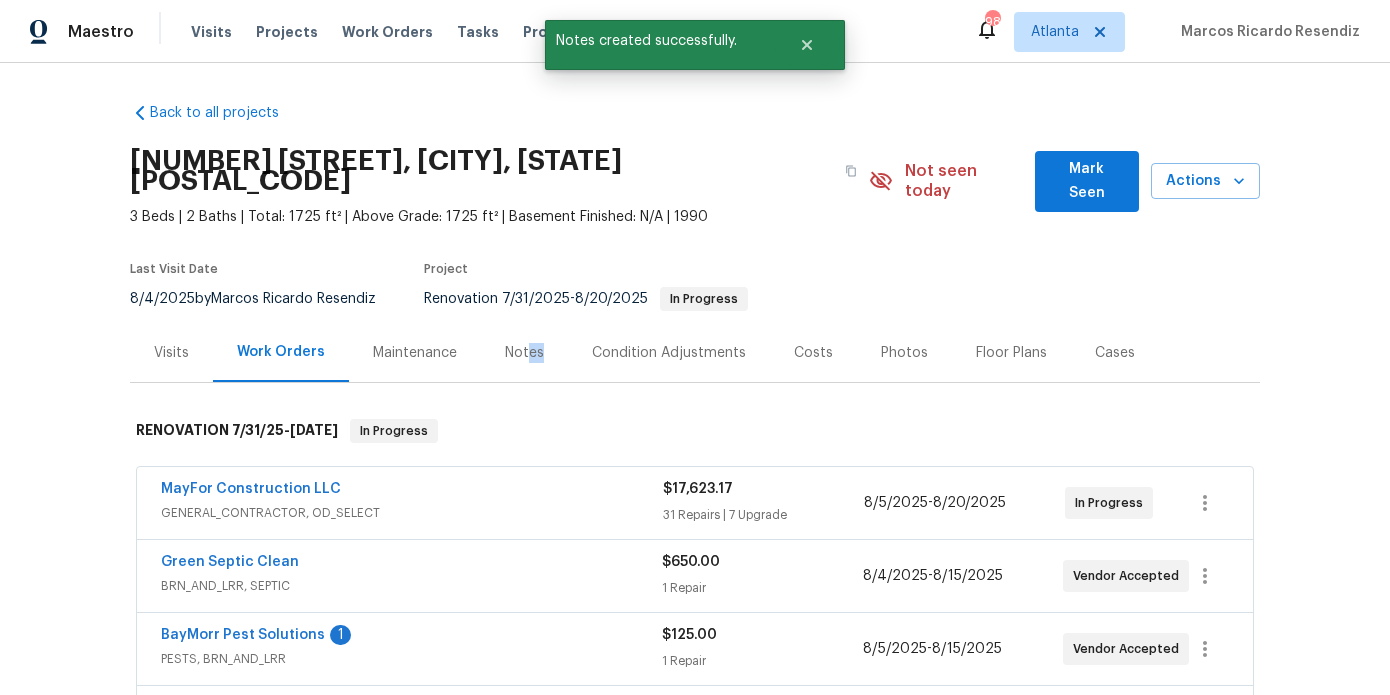 click on "Notes" at bounding box center (524, 352) 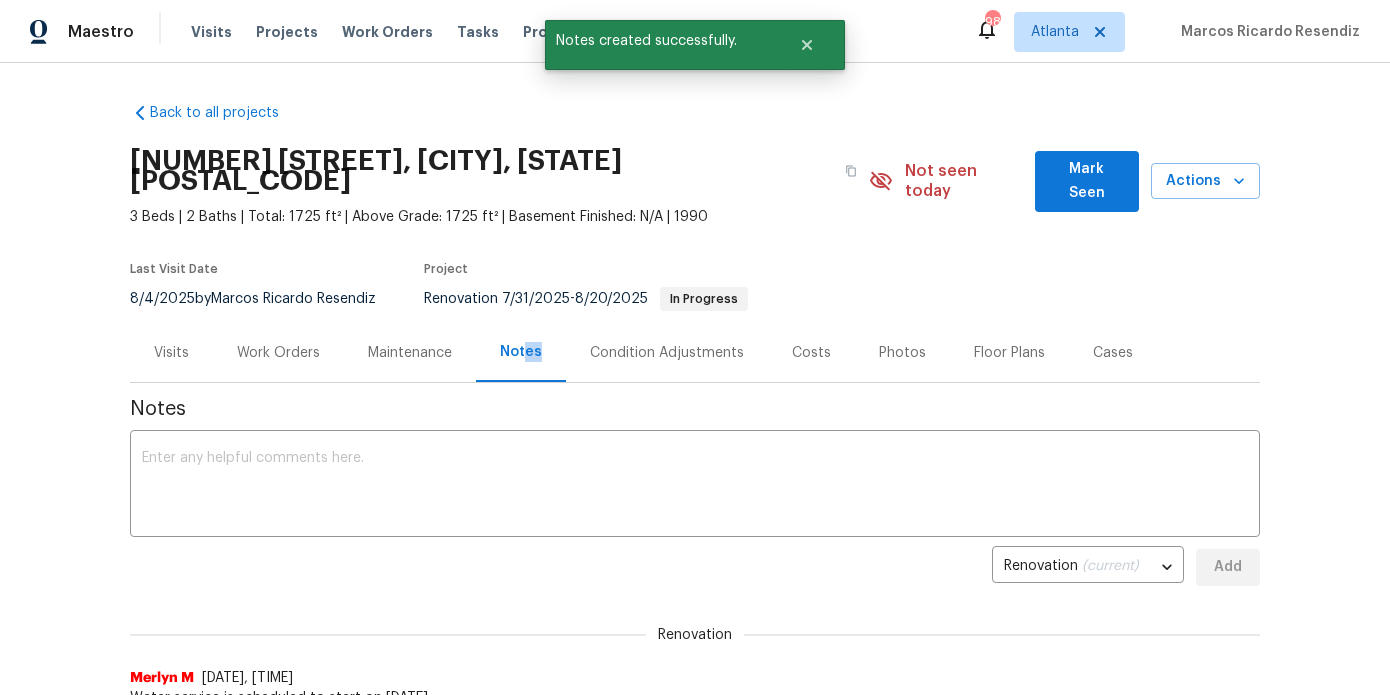 scroll, scrollTop: 143, scrollLeft: 0, axis: vertical 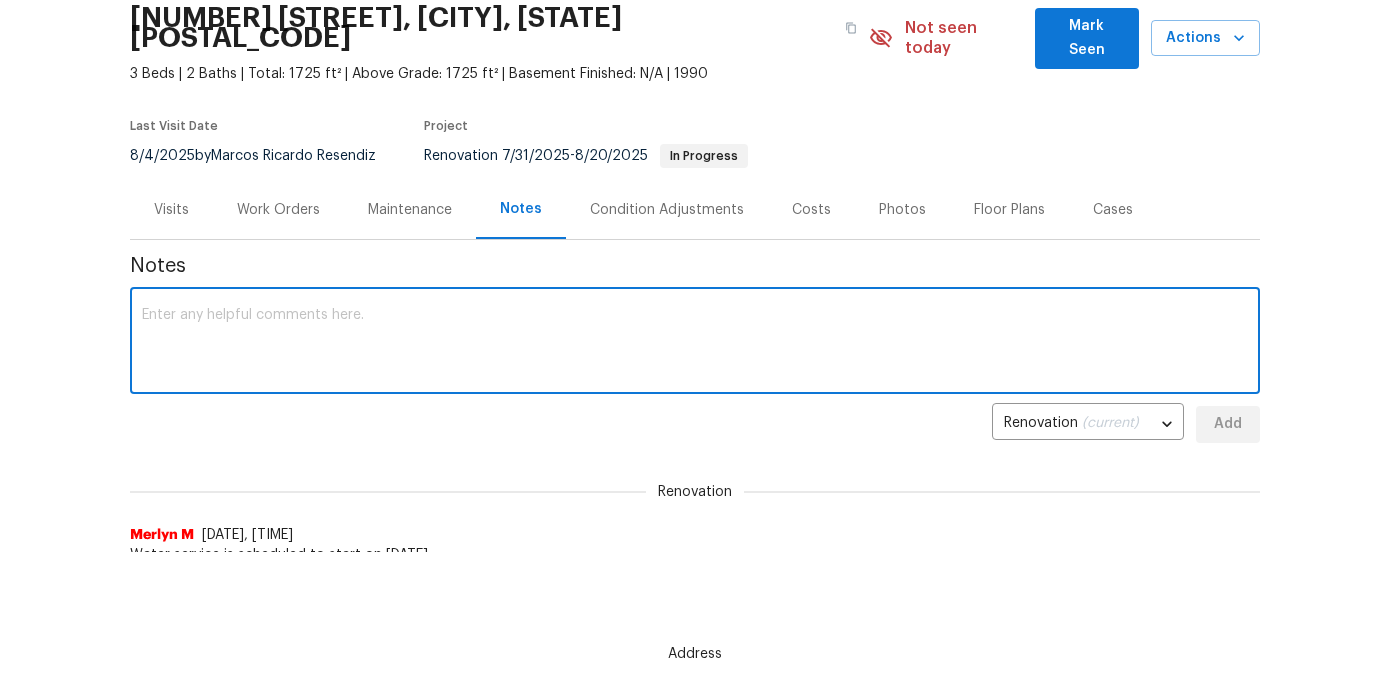 click at bounding box center (695, 343) 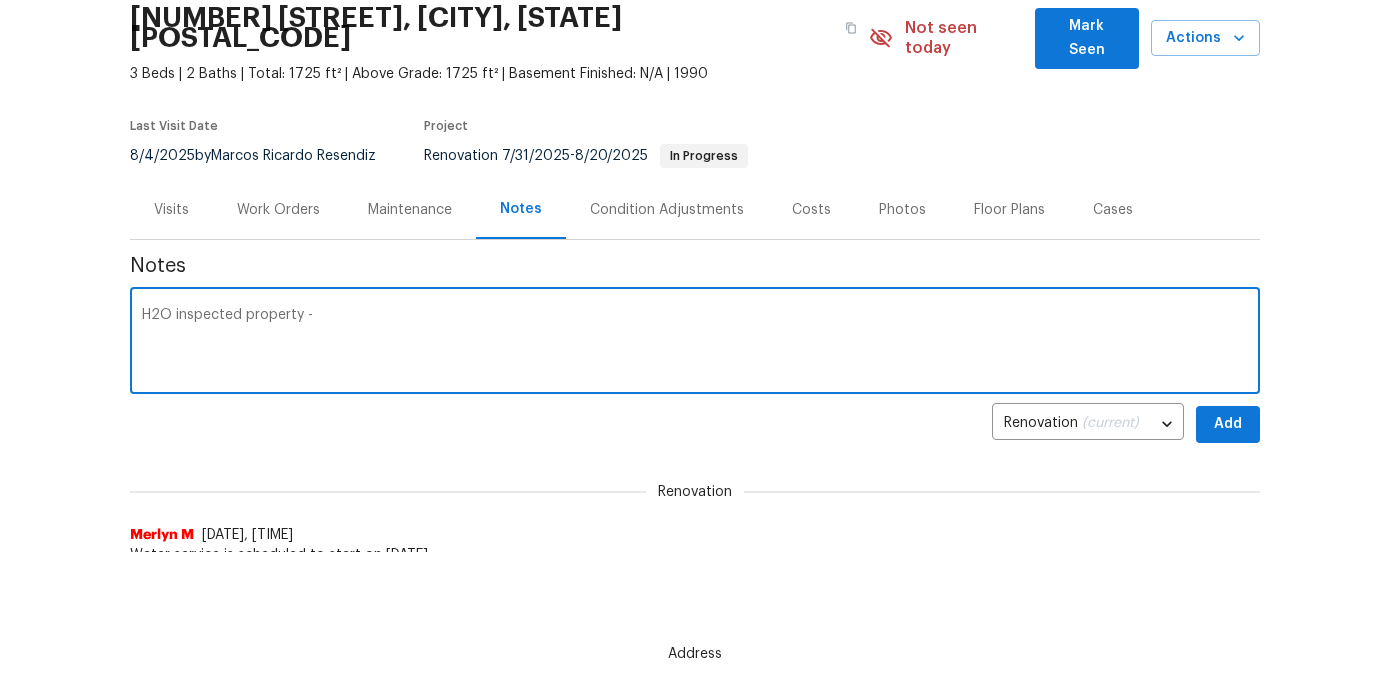 paste on "Drill out to install ports
and inject crack(s) with
Prime Resin. (3) 9 foot crack
injection" 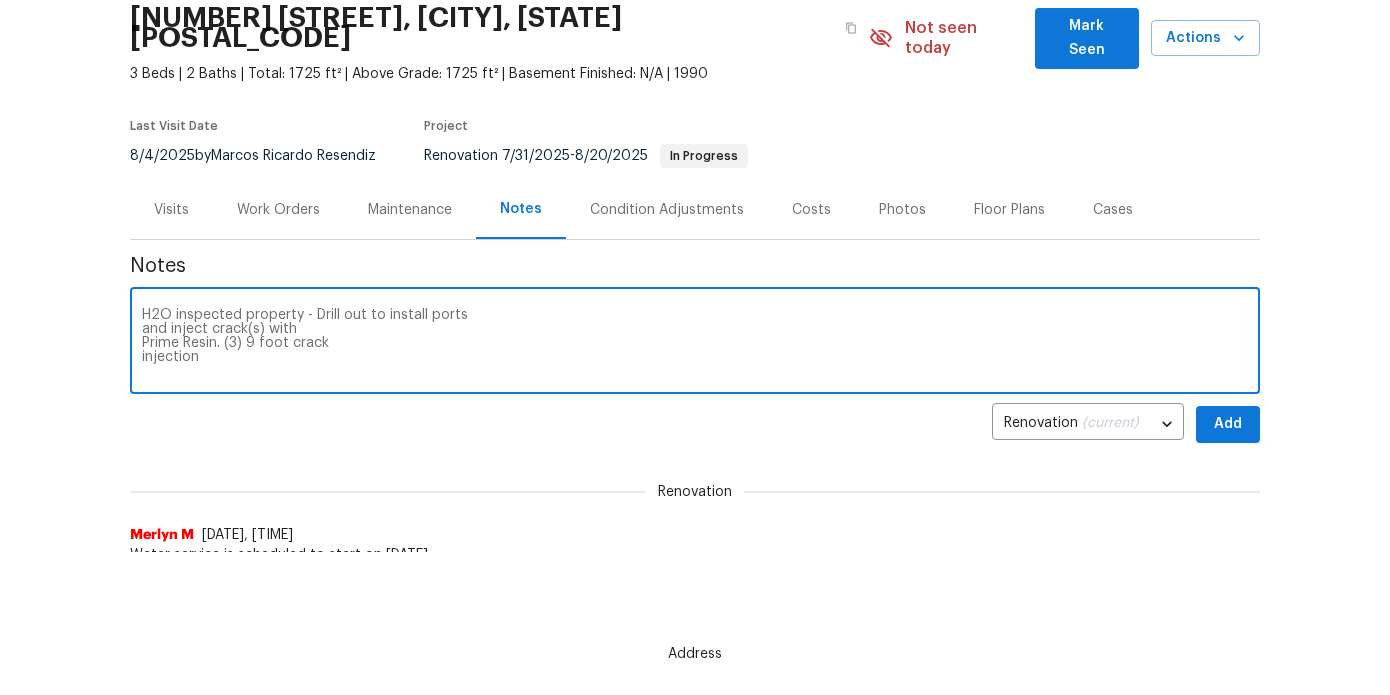 click on "H2O inspected property - Drill out to install ports
and inject crack(s) with
Prime Resin. (3) 9 foot crack
injection x ​" at bounding box center (695, 343) 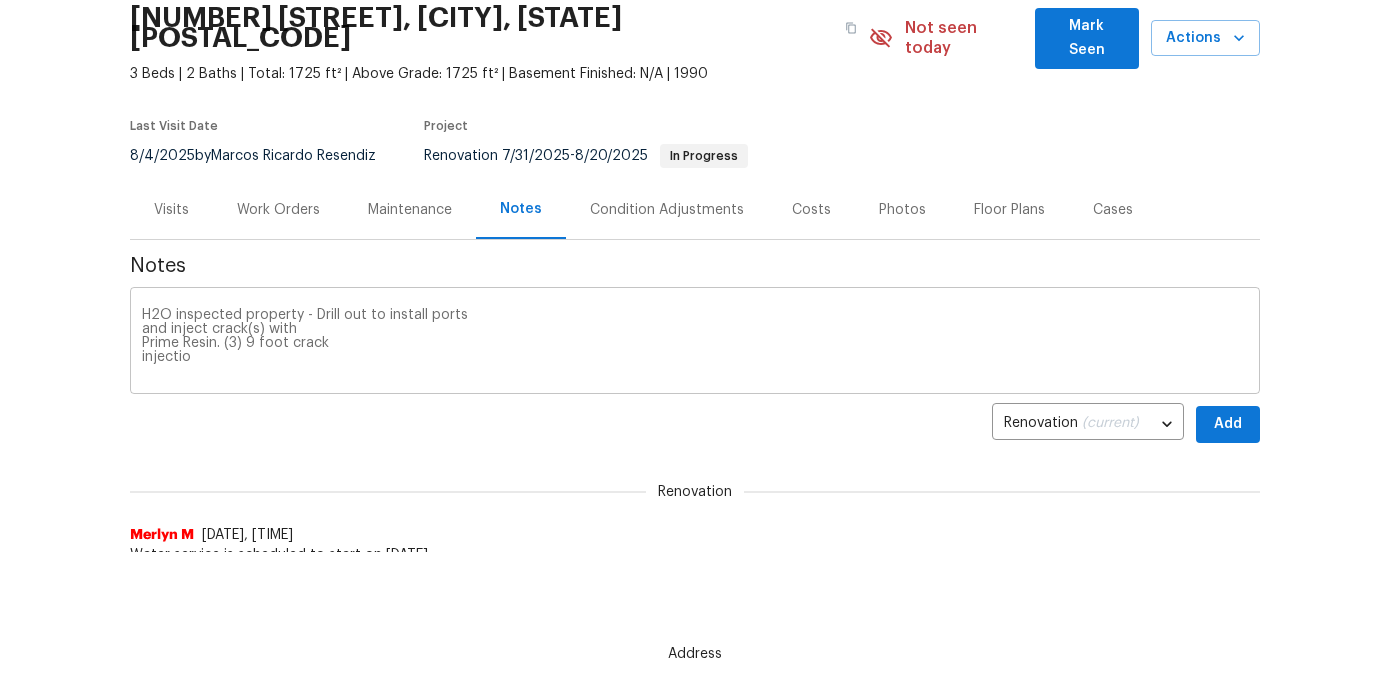 click on "H2O inspected property - Drill out to install ports
and inject crack(s) with
Prime Resin. (3) 9 foot crack
injectio x ​" at bounding box center (695, 343) 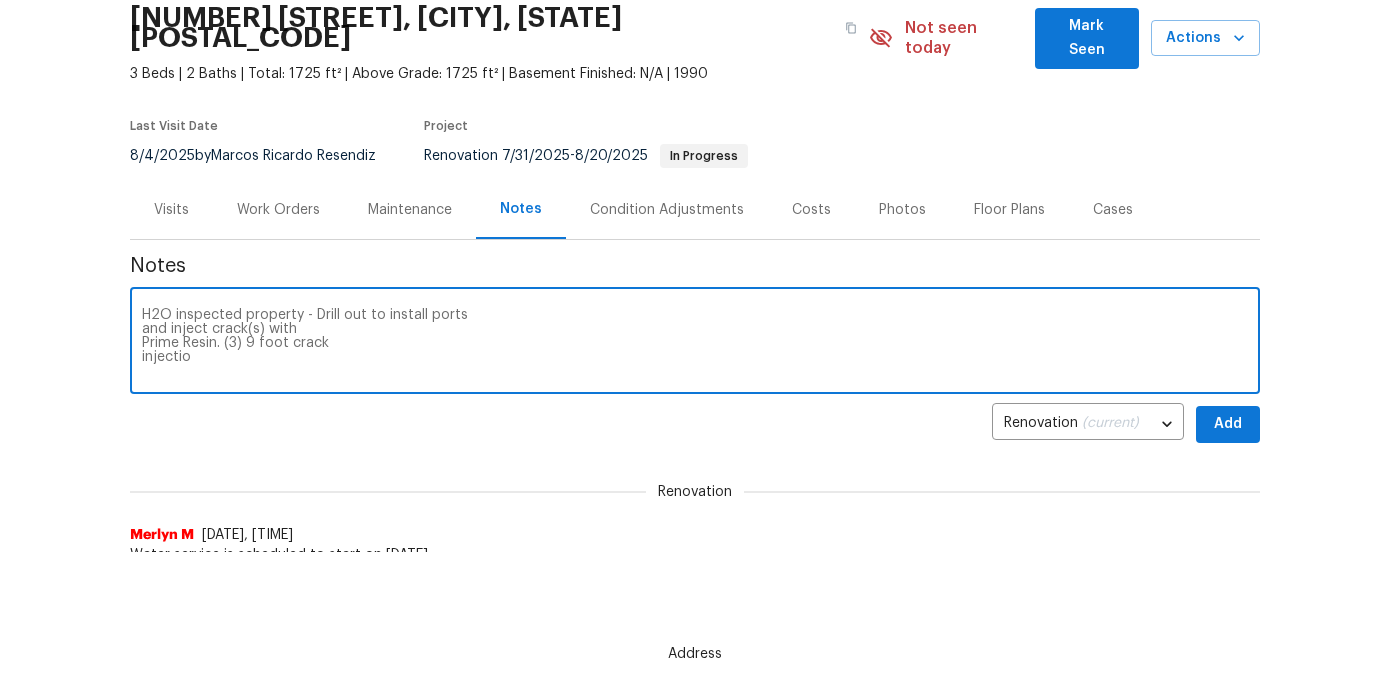 click on "H2O inspected property - Drill out to install ports
and inject crack(s) with
Prime Resin. (3) 9 foot crack
injectio" at bounding box center [695, 343] 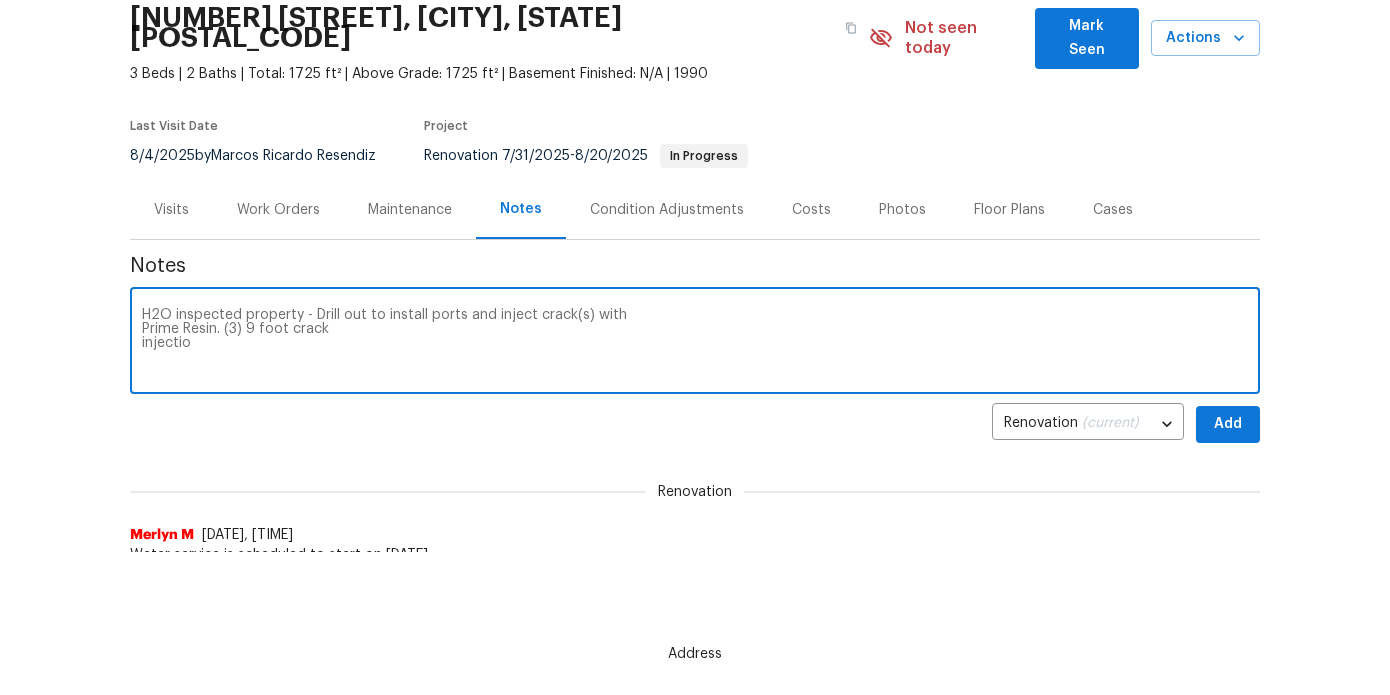 click on "H2O inspected property - Drill out to install ports and inject crack(s) with
Prime Resin. (3) 9 foot crack
injectio" at bounding box center (695, 343) 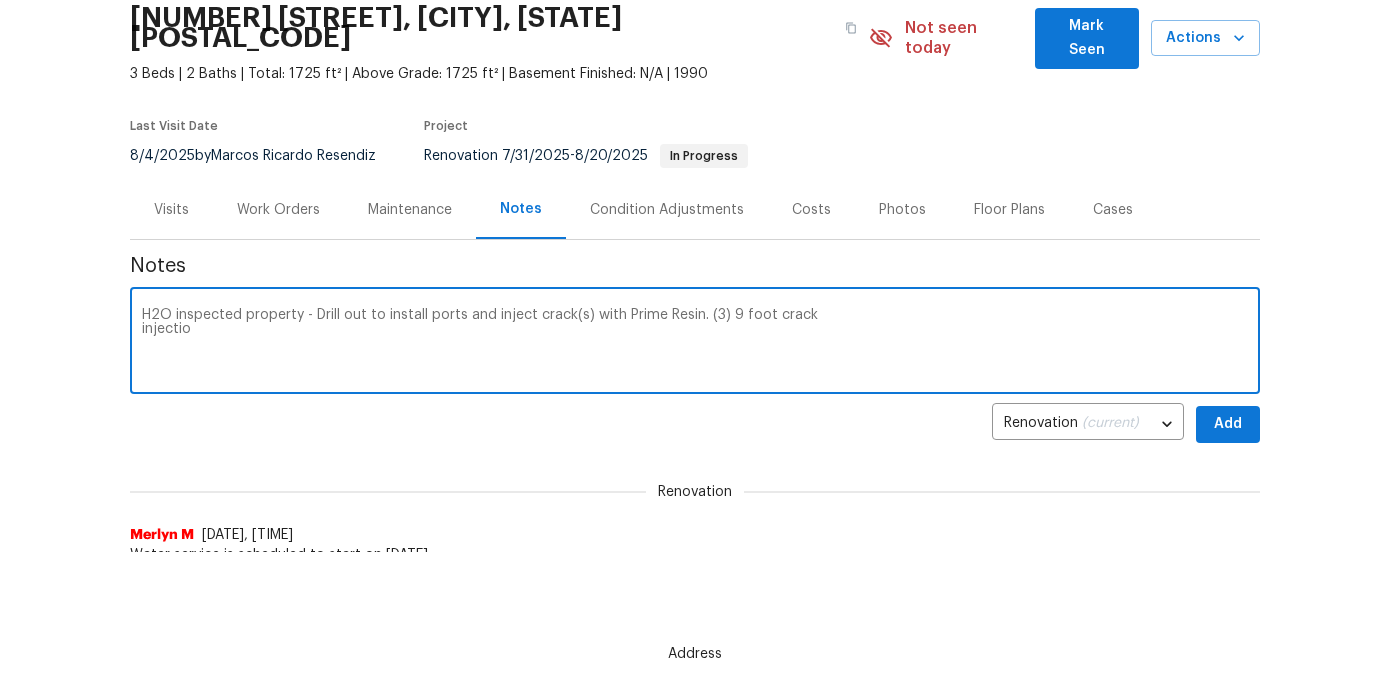 click on "H2O inspected property - Drill out to install ports and inject crack(s) with Prime Resin. (3) 9 foot crack
injectio" at bounding box center (695, 343) 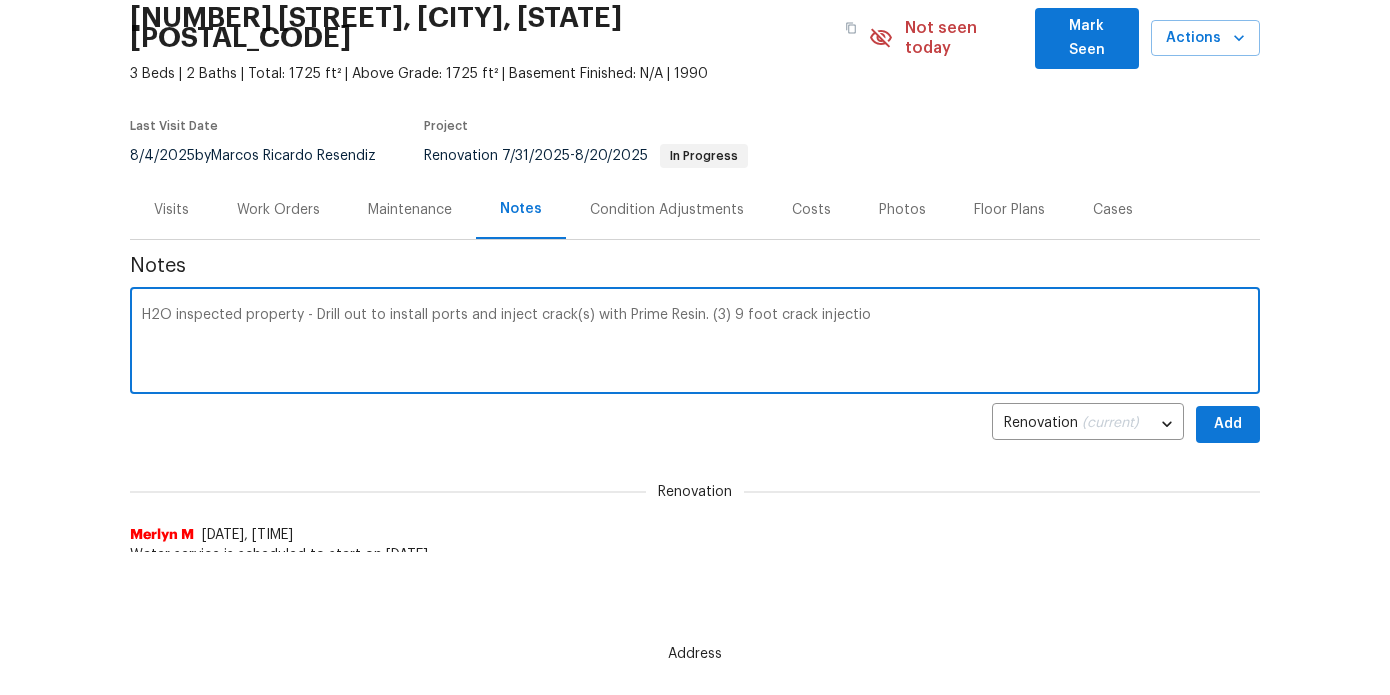 click on "H2O inspected property - Drill out to install ports and inject crack(s) with Prime Resin. (3) 9 foot crack injectio" at bounding box center (695, 343) 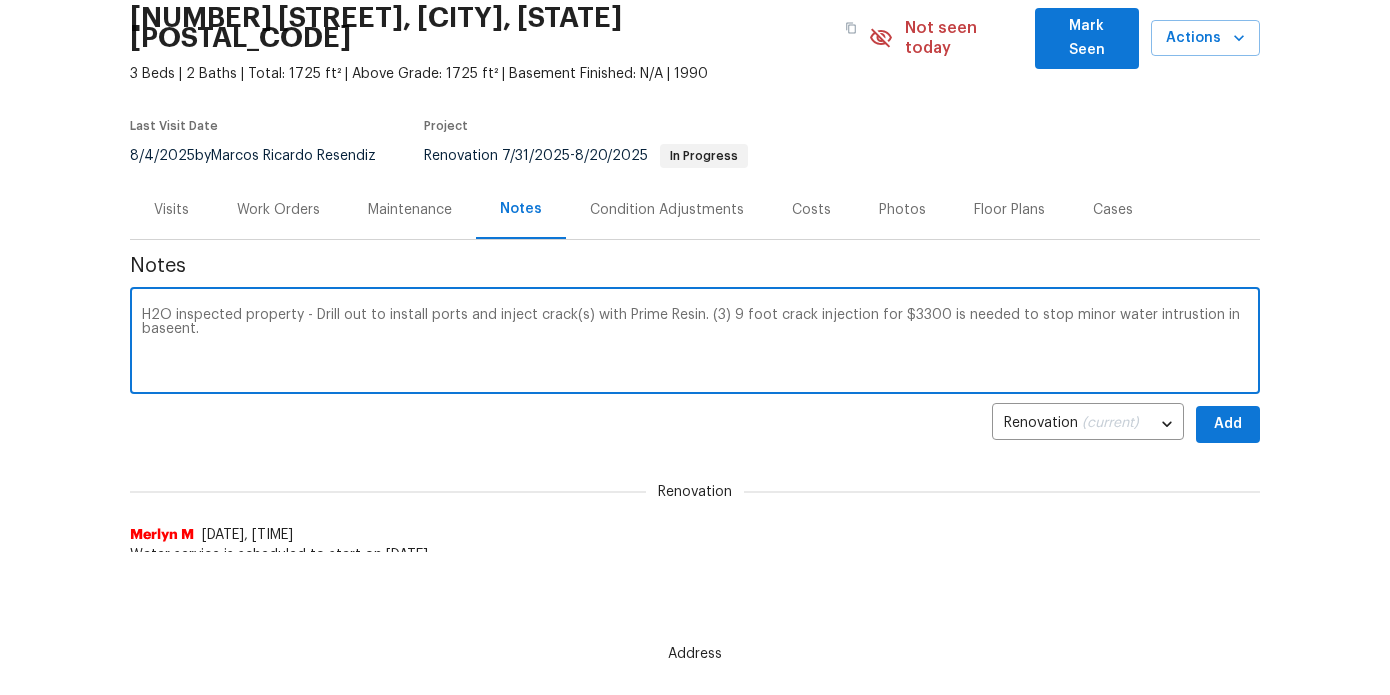 click on "H2O inspected property - Drill out to install ports and inject crack(s) with Prime Resin. (3) 9 foot crack injection for $3300 is needed to stop minor water instrusion in baseent." at bounding box center [695, 343] 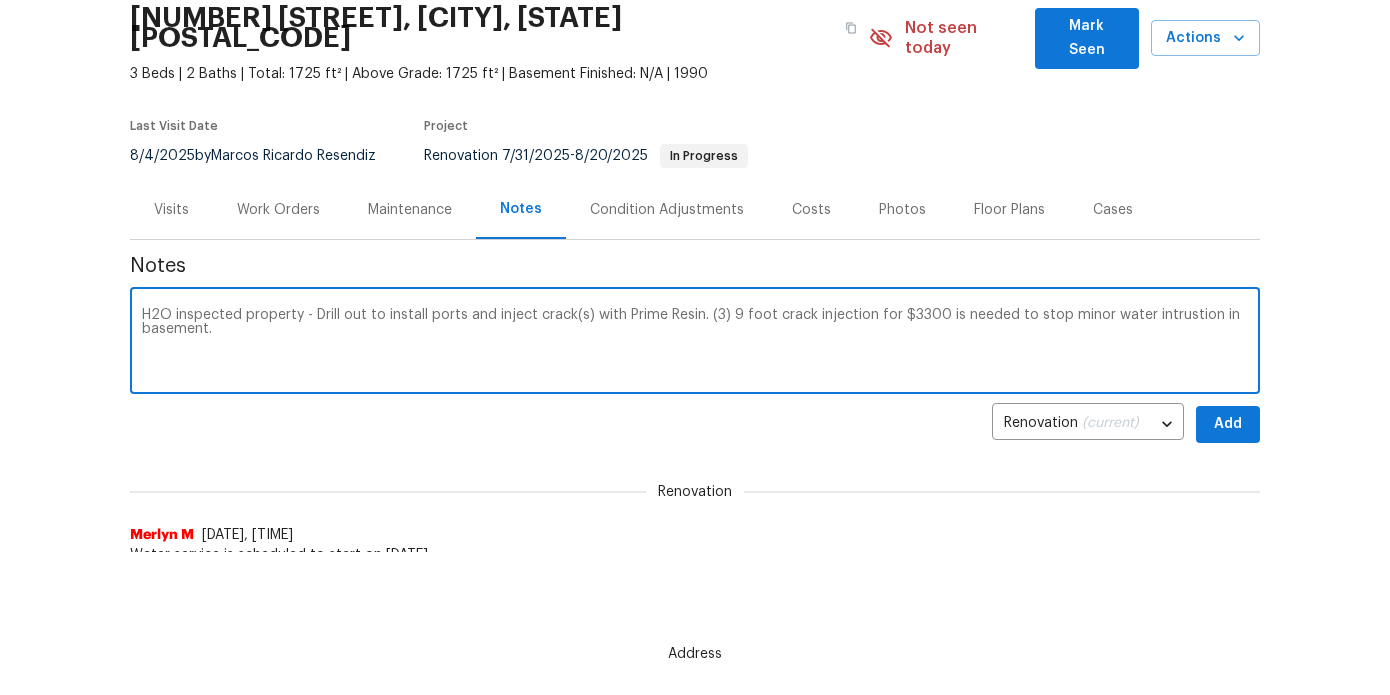 click on "H2O inspected property - Drill out to install ports and inject crack(s) with Prime Resin. (3) 9 foot crack injection for $3300 is needed to stop minor water intrustion in basement." at bounding box center [695, 343] 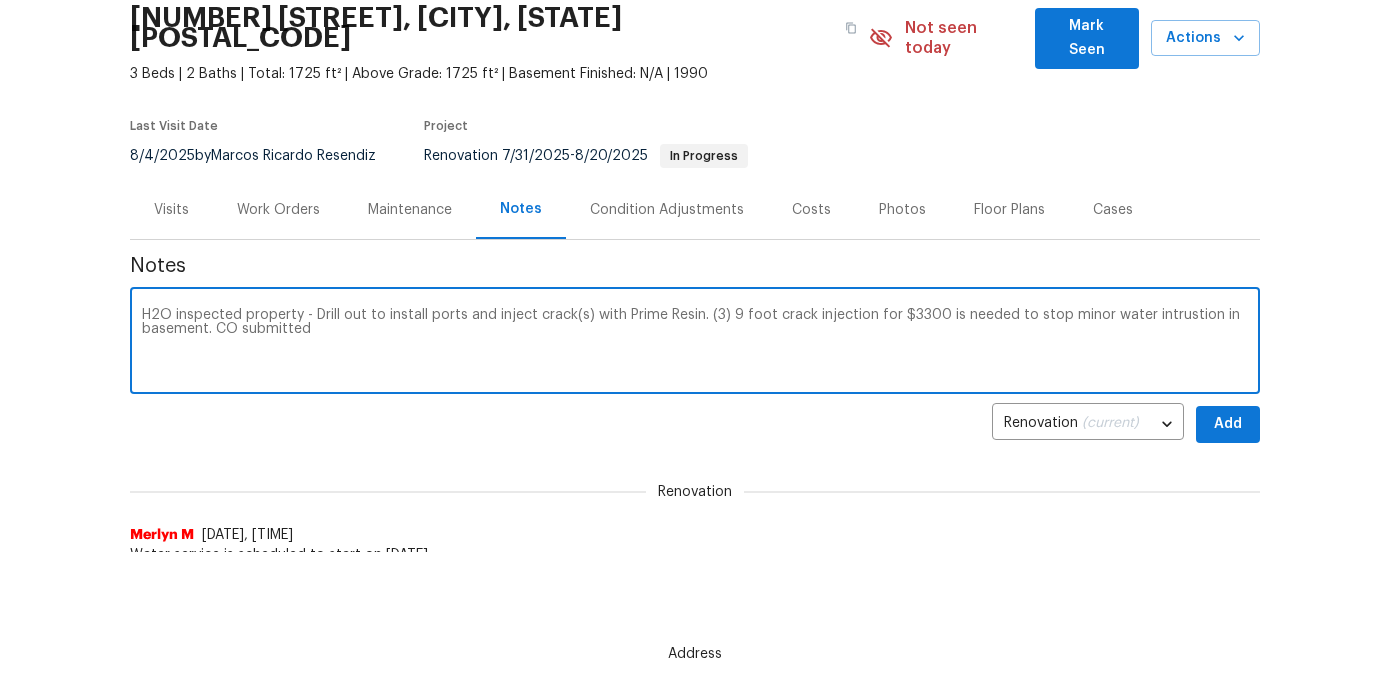 type on "H2O inspected property - Drill out to install ports and inject crack(s) with Prime Resin. (3) 9 foot crack injection for $3300 is needed to stop minor water intrustion in basement. CO submitted" 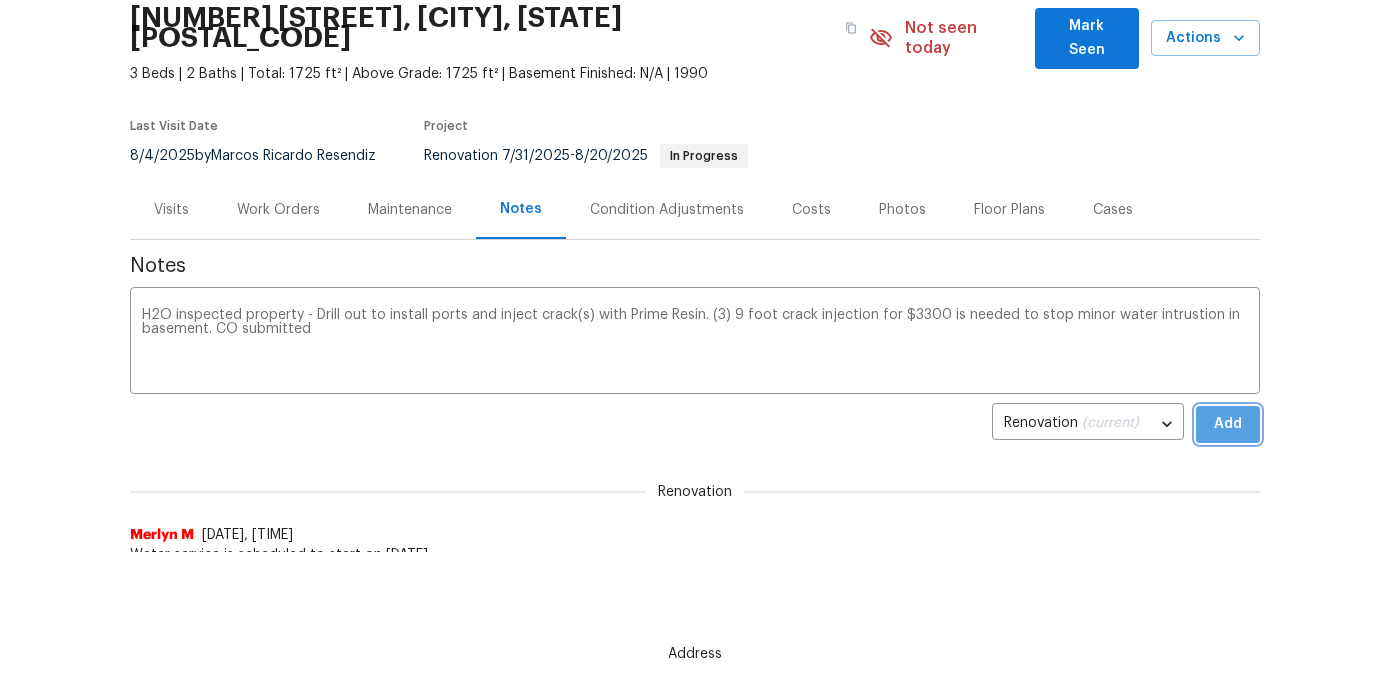 click on "Add" at bounding box center [1228, 424] 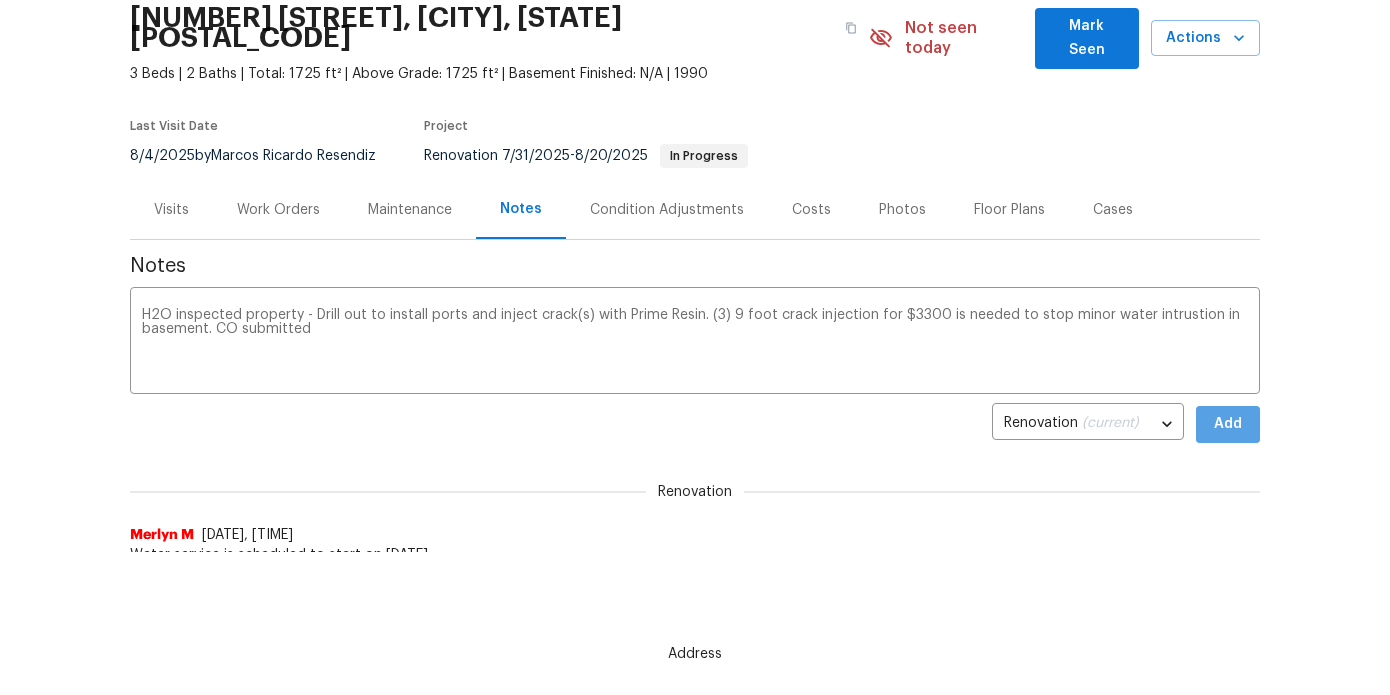 type 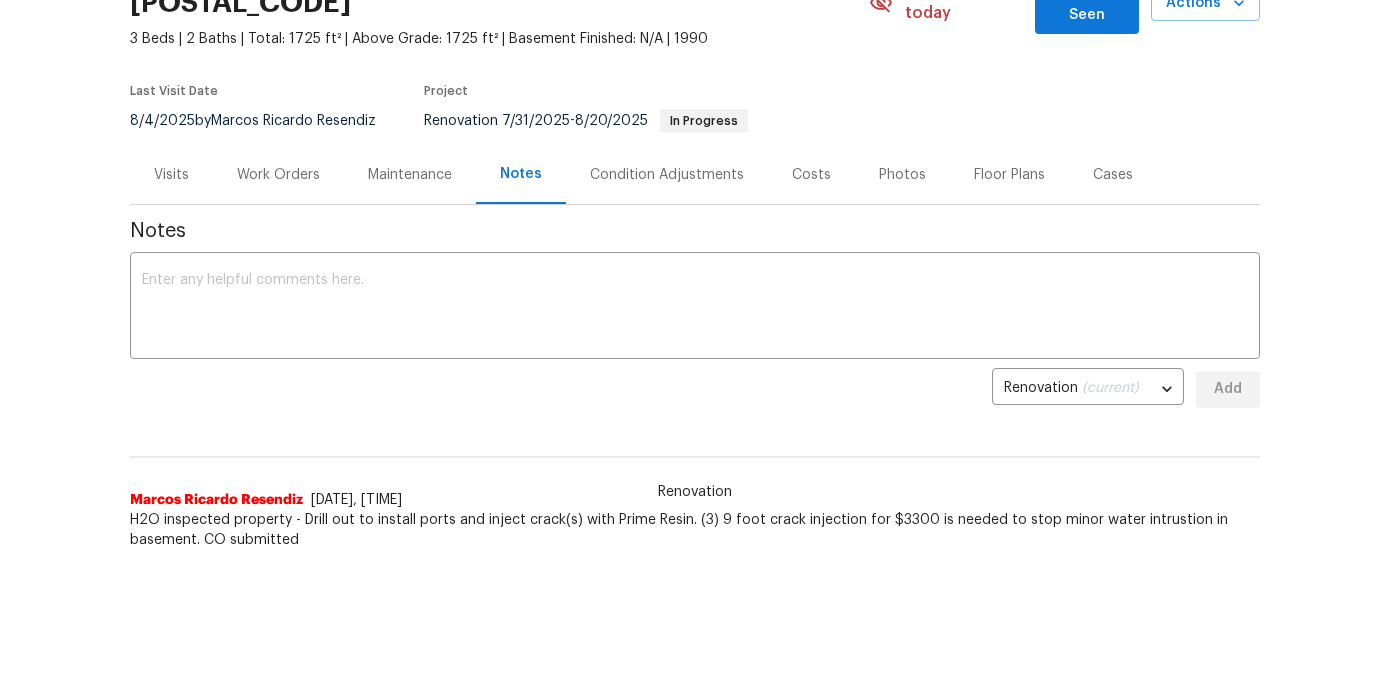scroll, scrollTop: 0, scrollLeft: 0, axis: both 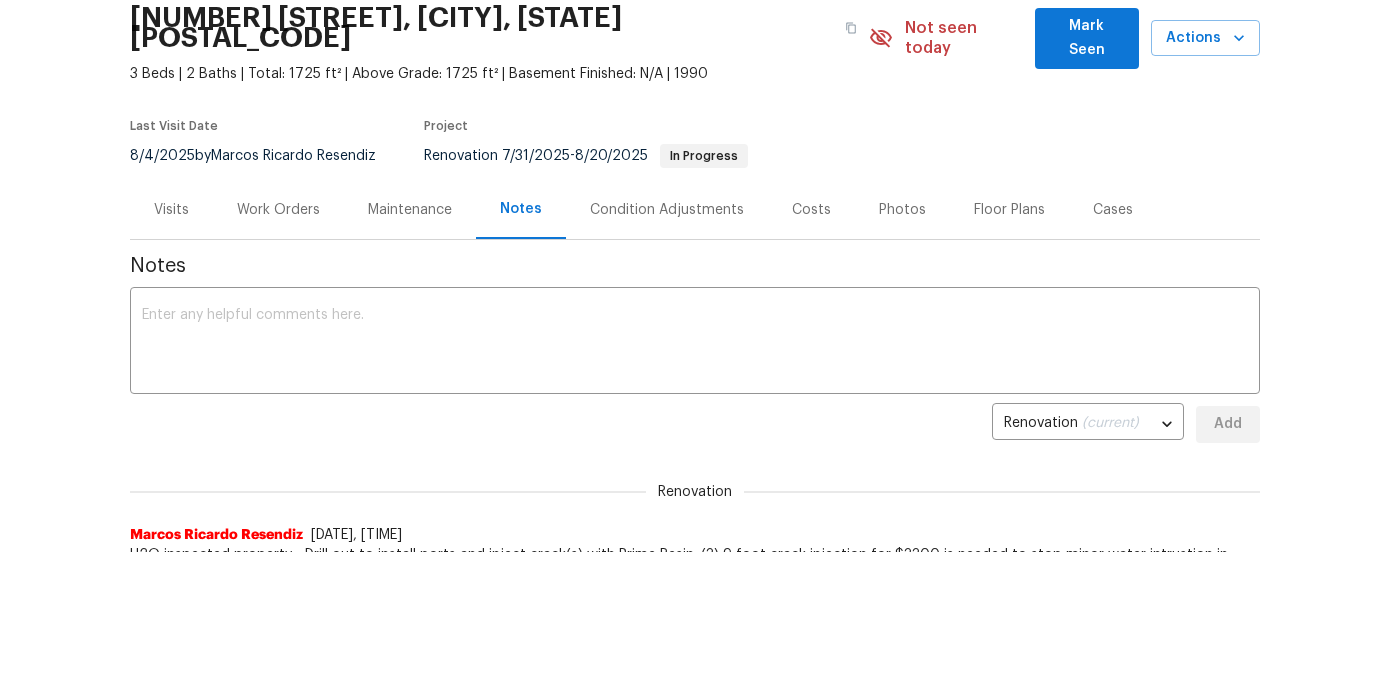 click on "Work Orders" at bounding box center (278, 210) 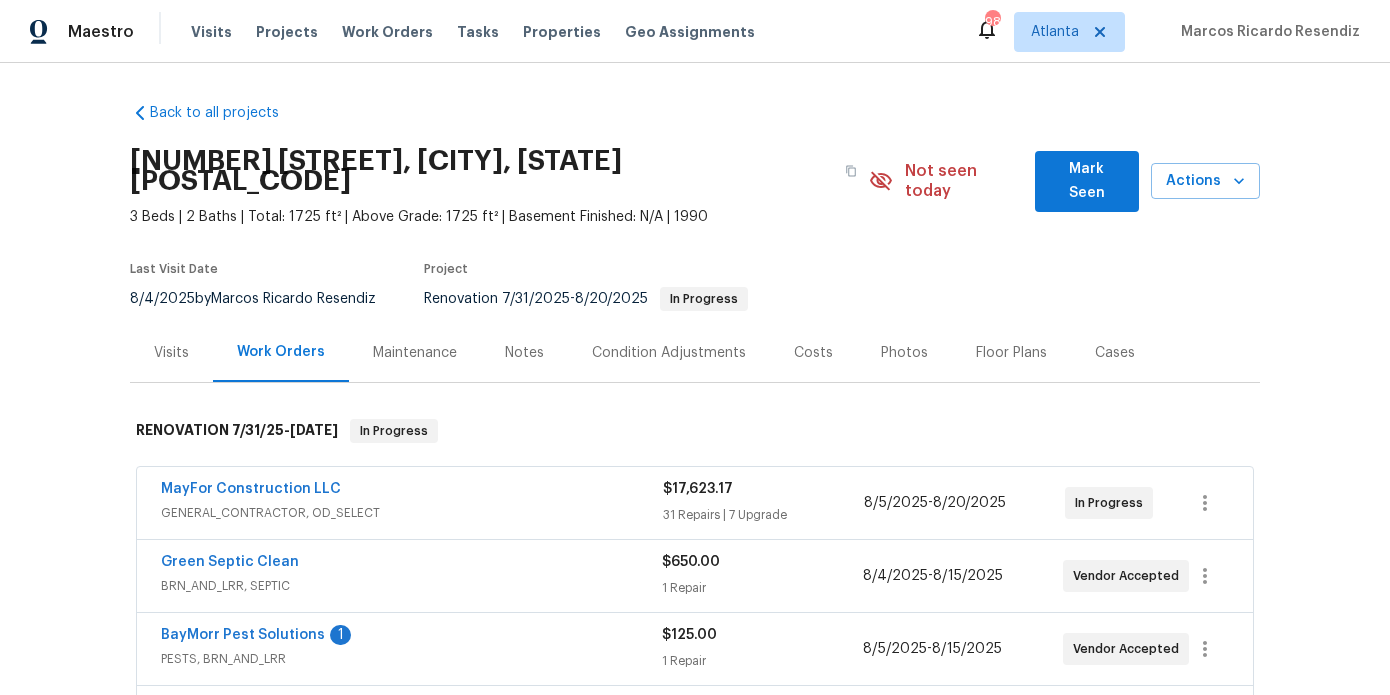 scroll, scrollTop: 0, scrollLeft: 0, axis: both 